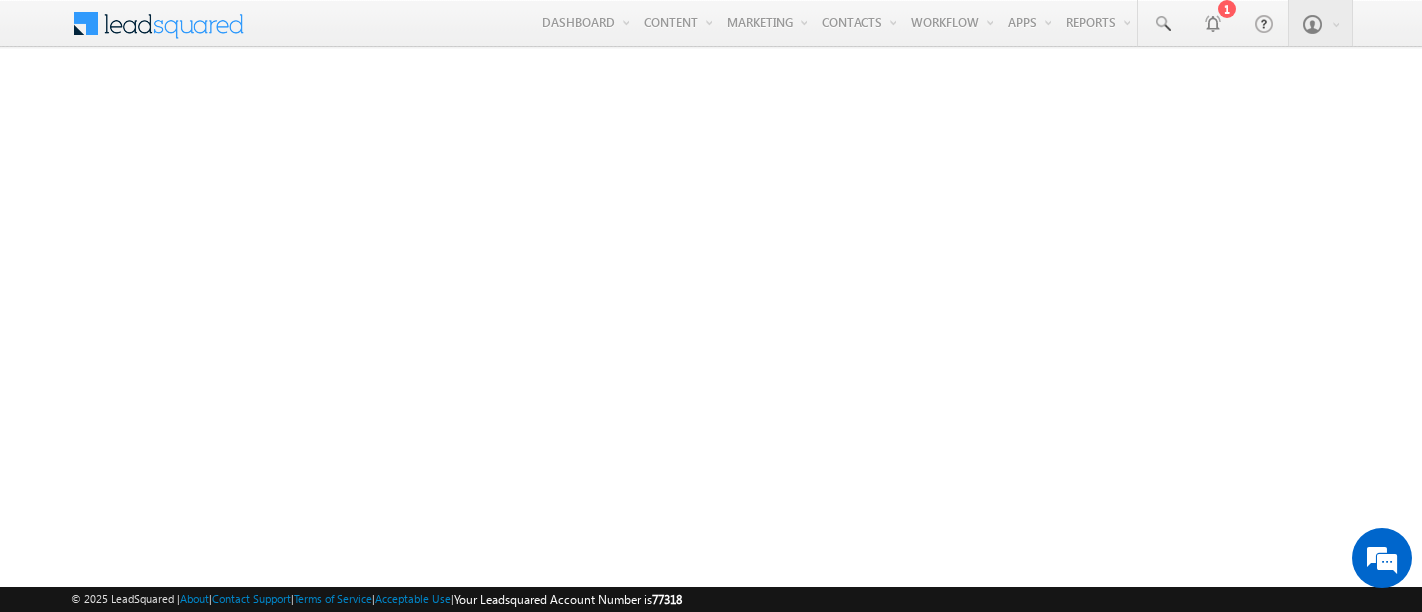 scroll, scrollTop: 0, scrollLeft: 0, axis: both 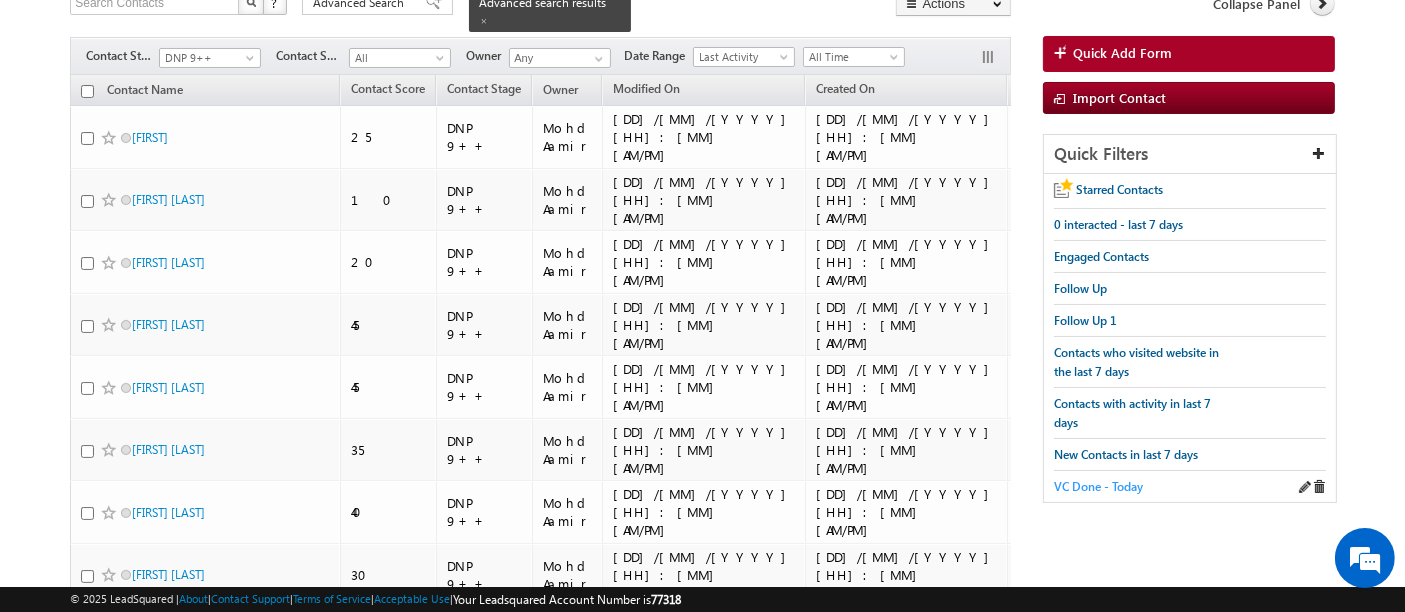 click on "VC Done - Today" at bounding box center [1098, 486] 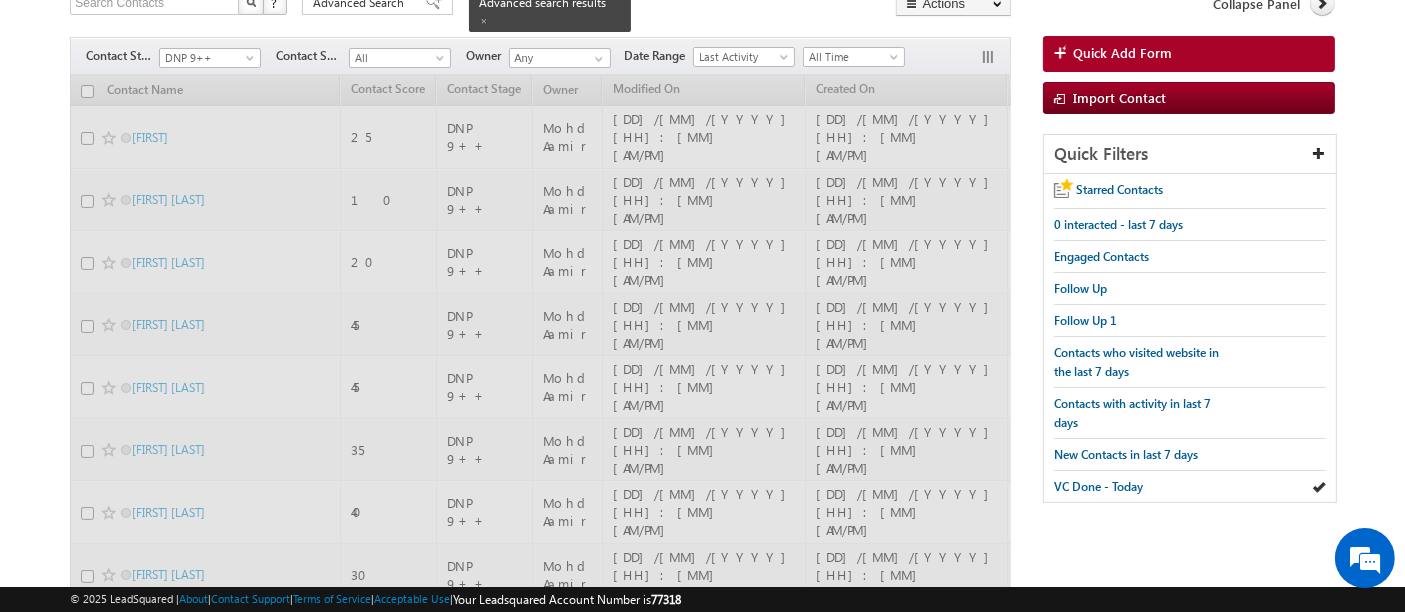 scroll, scrollTop: 101, scrollLeft: 0, axis: vertical 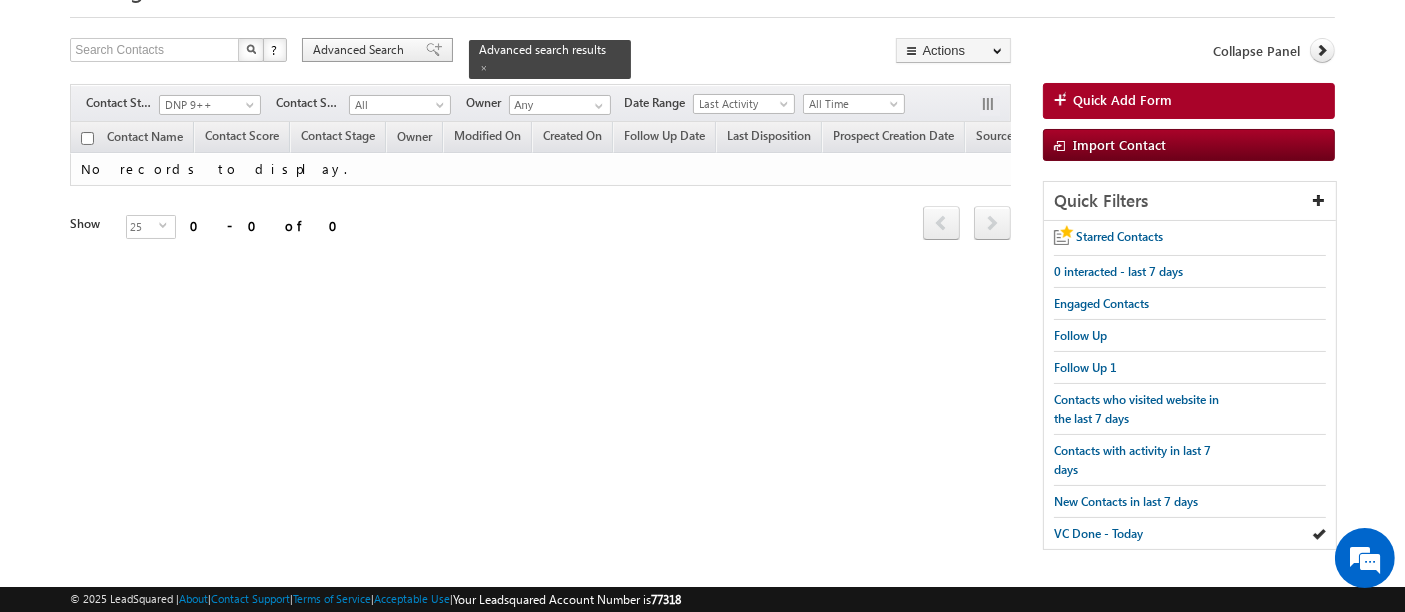 click on "Advanced Search" at bounding box center [361, 50] 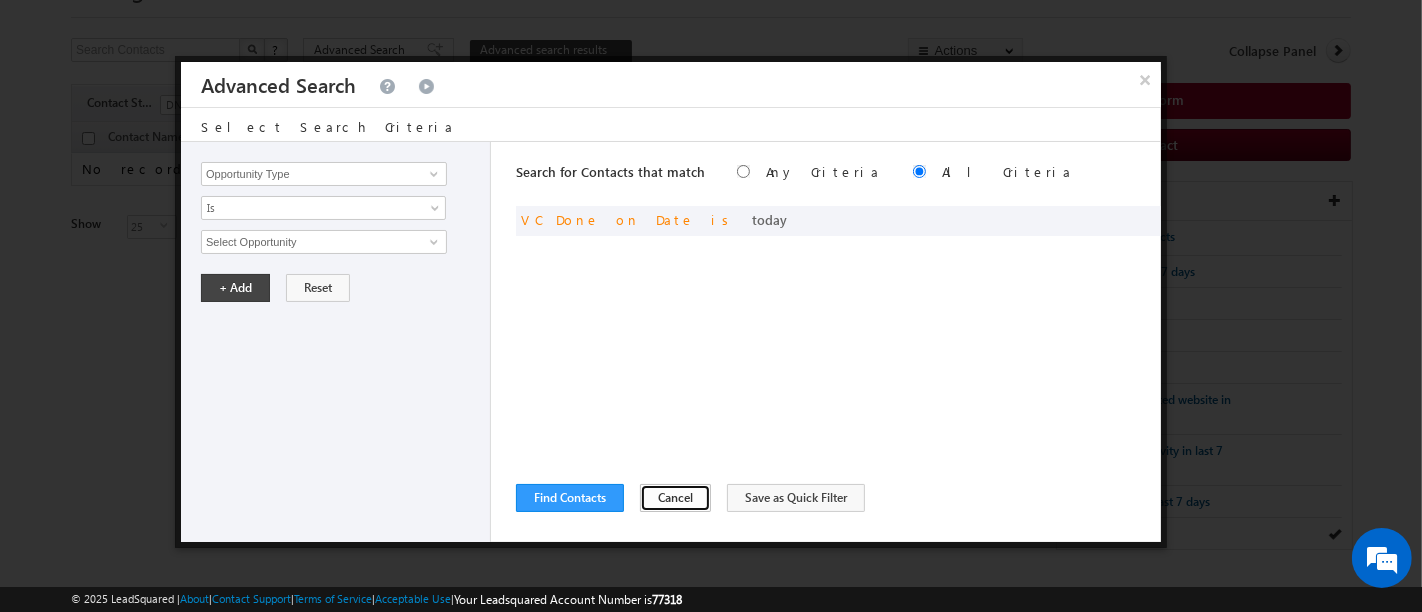 click on "Cancel" at bounding box center [675, 498] 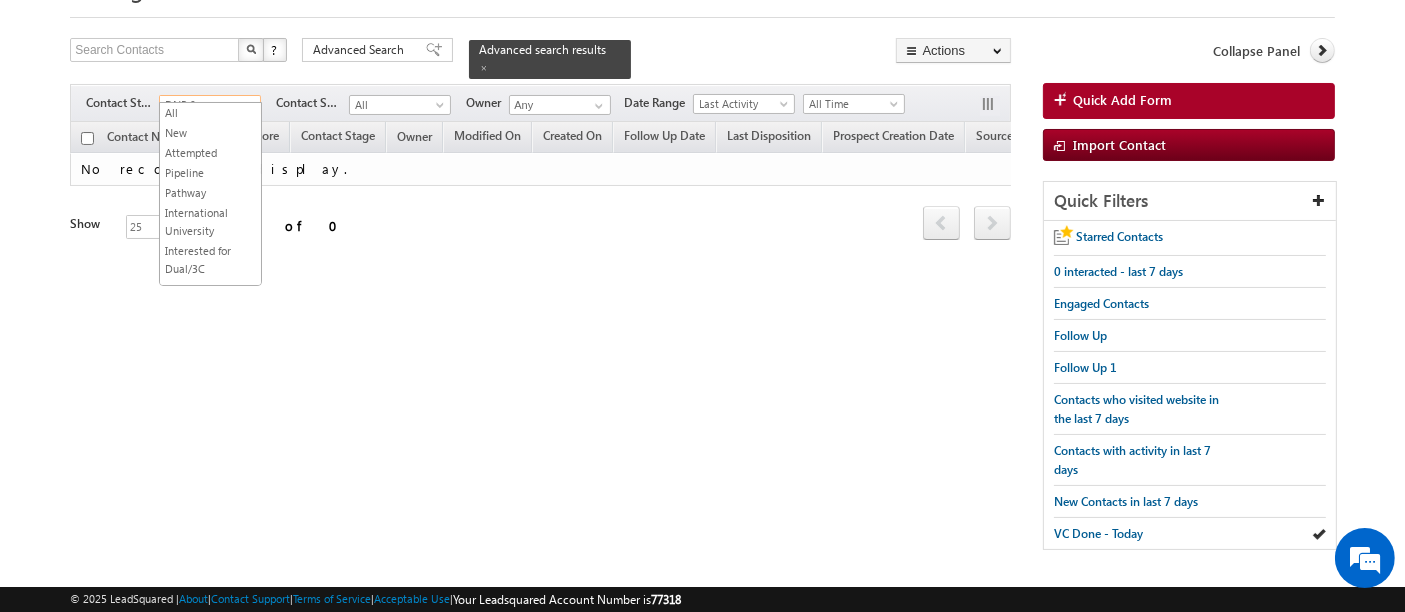 click on "DNP 9++" at bounding box center (207, 105) 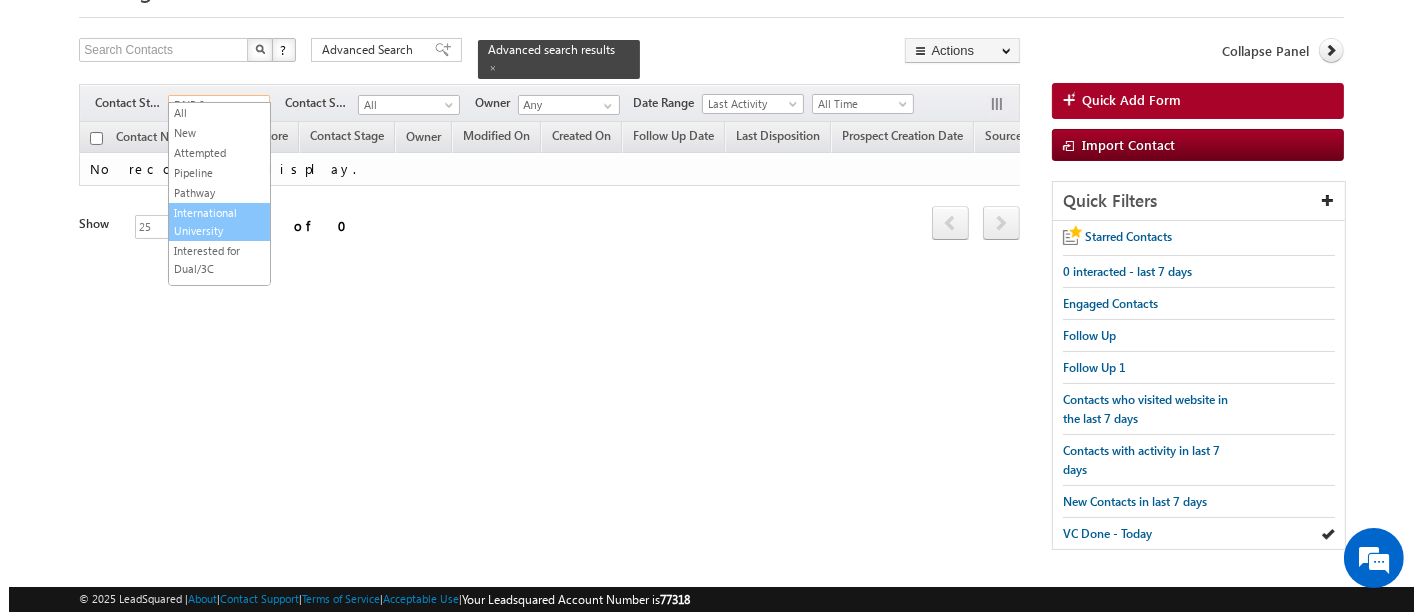 scroll, scrollTop: 0, scrollLeft: 0, axis: both 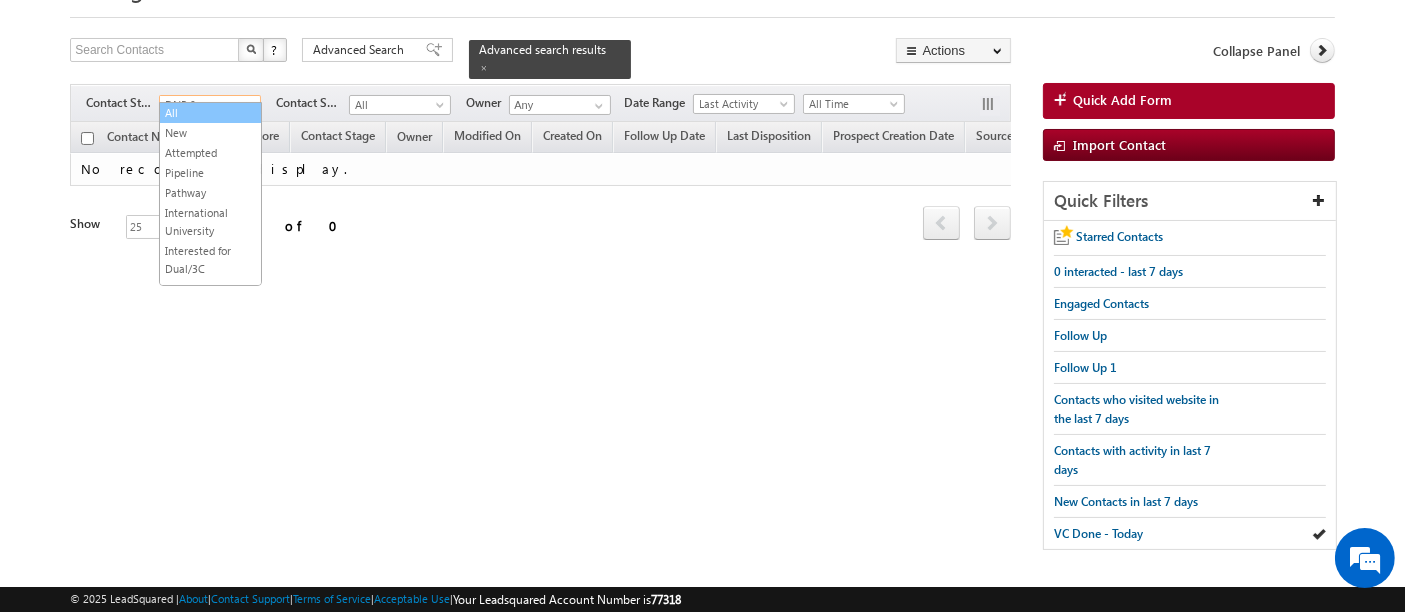 click on "All" at bounding box center (210, 113) 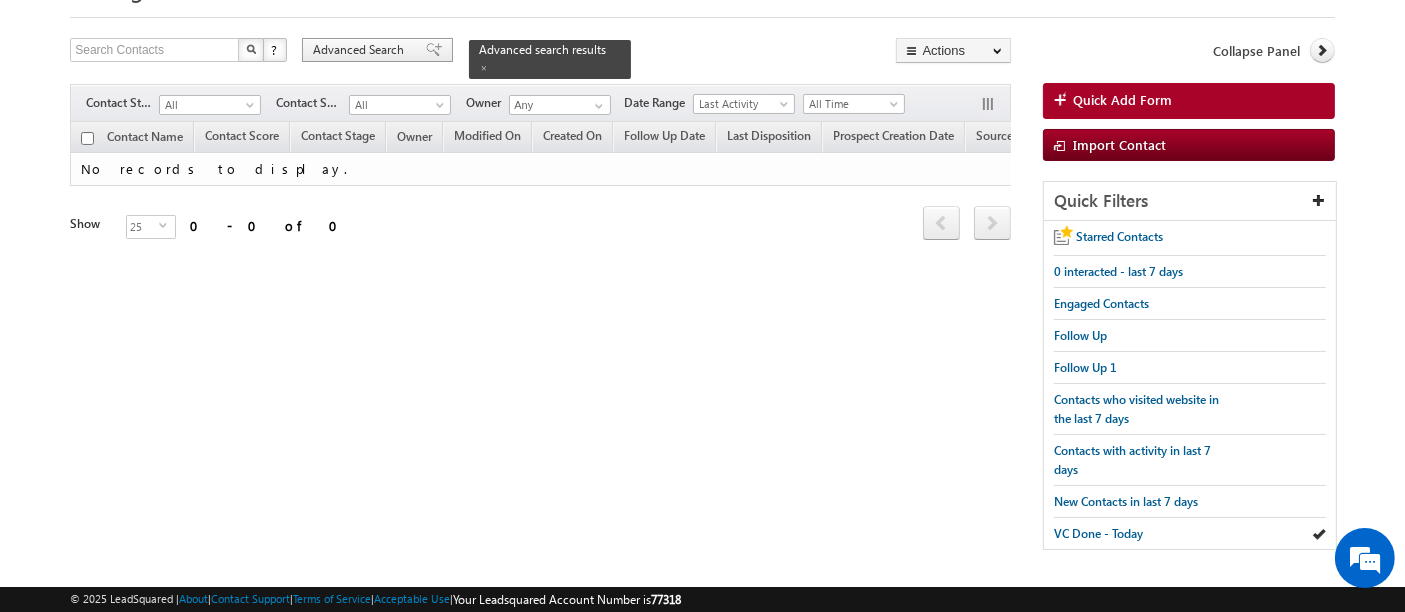 click on "Advanced Search" at bounding box center (361, 50) 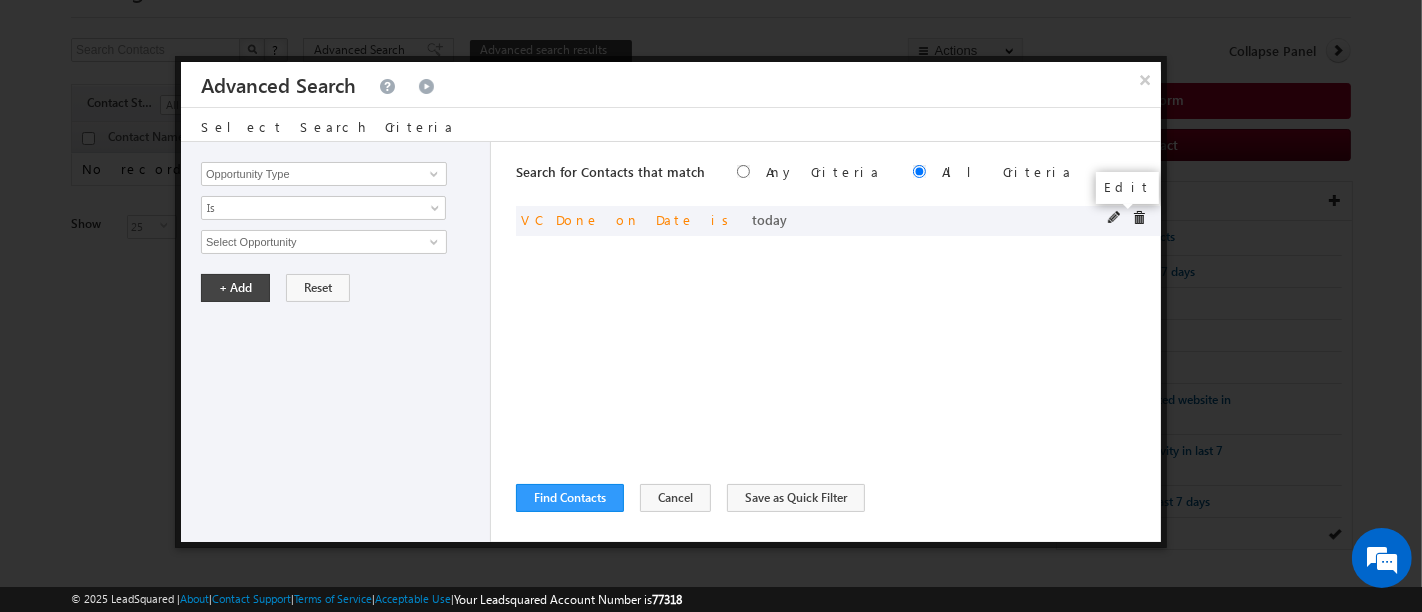 click at bounding box center (1115, 218) 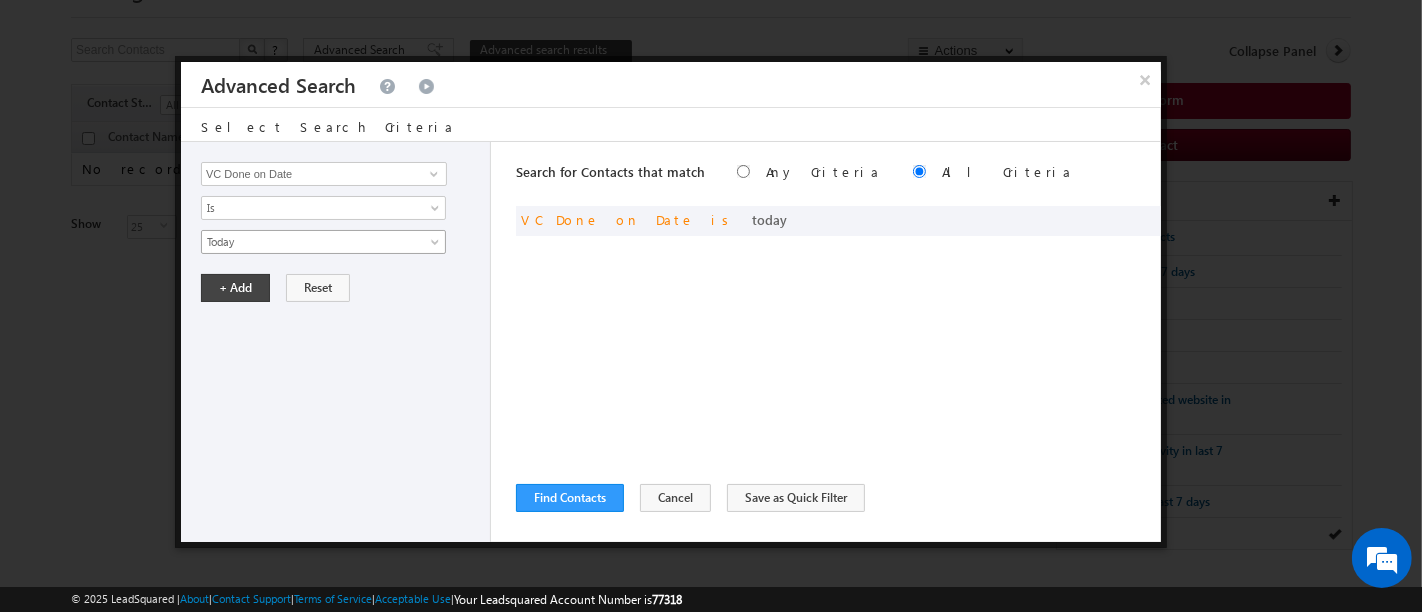 click on "Today" at bounding box center (310, 242) 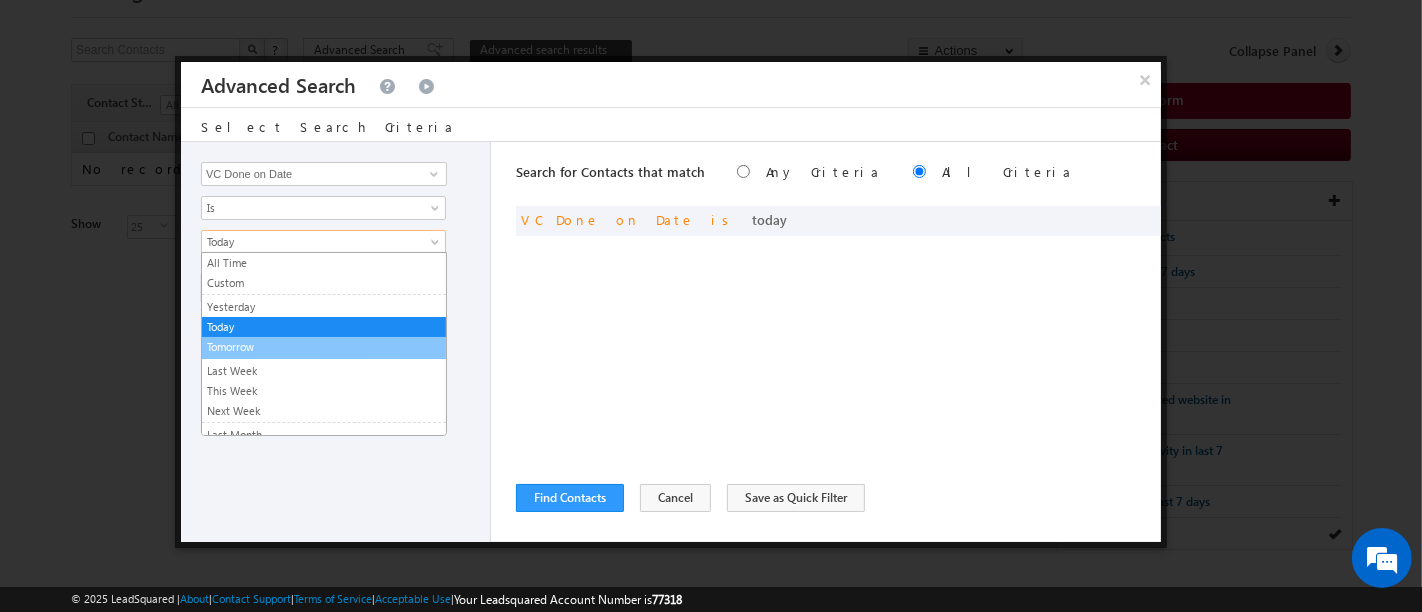 click on "Tomorrow" at bounding box center (324, 347) 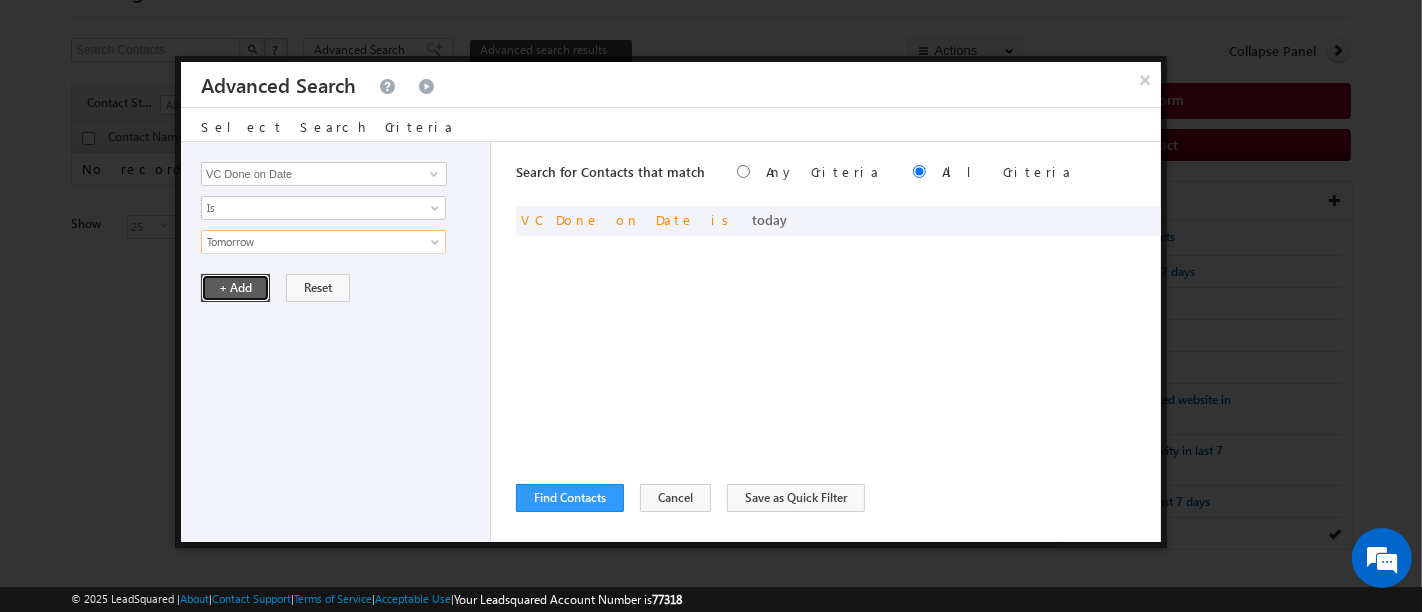 click on "+ Add" at bounding box center (235, 288) 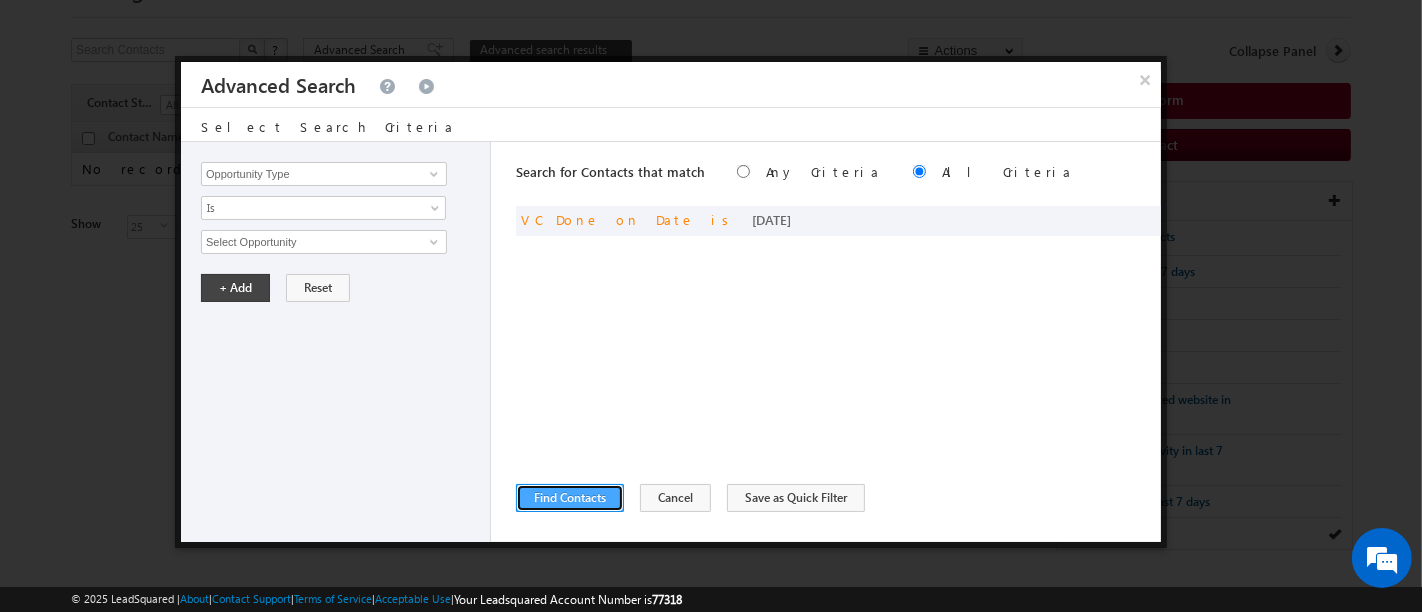 click on "Find Contacts" at bounding box center [570, 498] 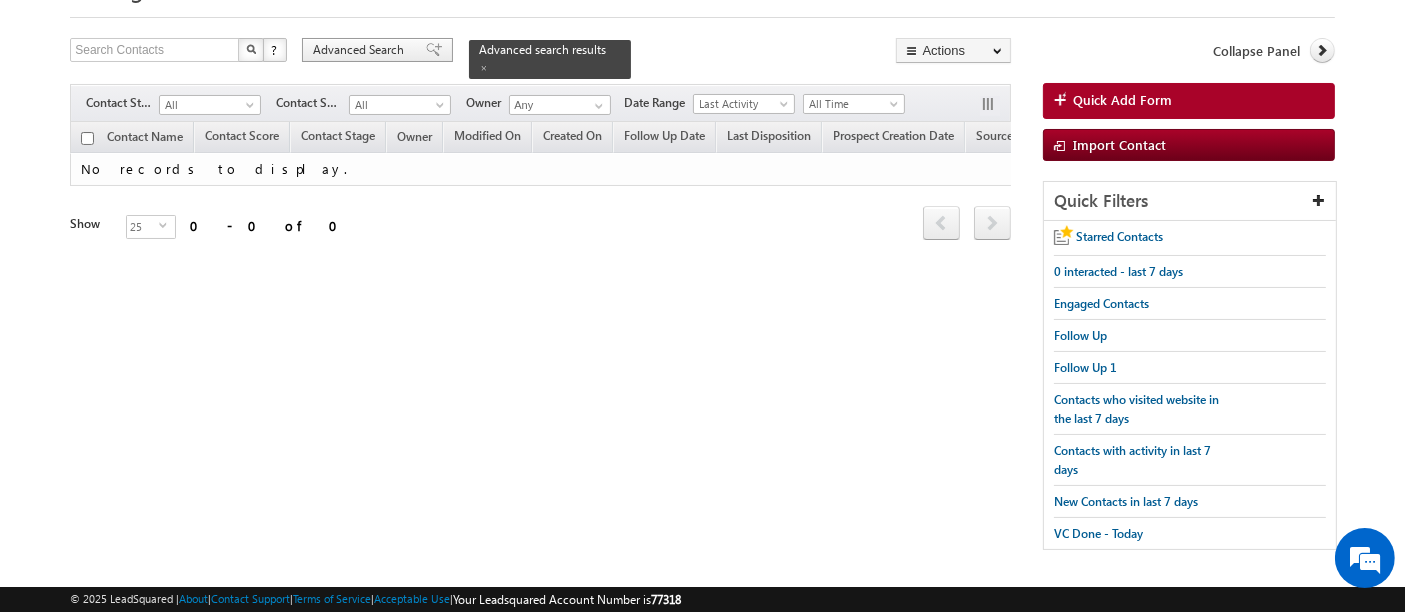 click on "Advanced Search" at bounding box center [361, 50] 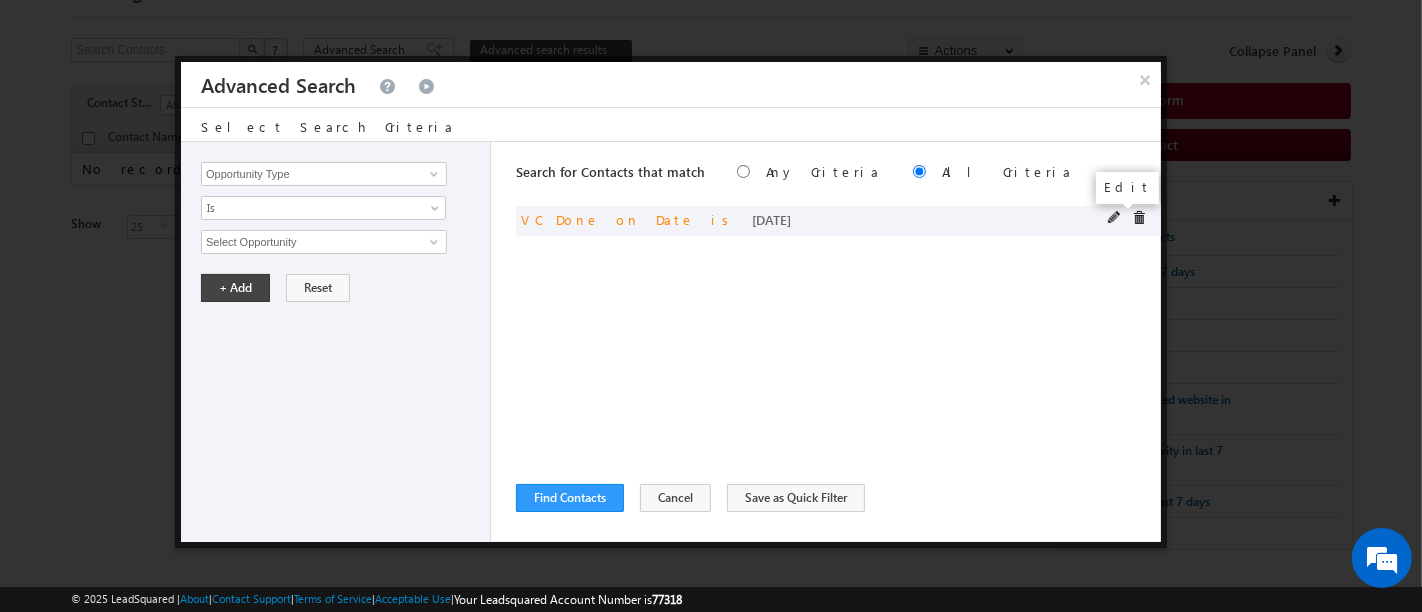click at bounding box center [1115, 218] 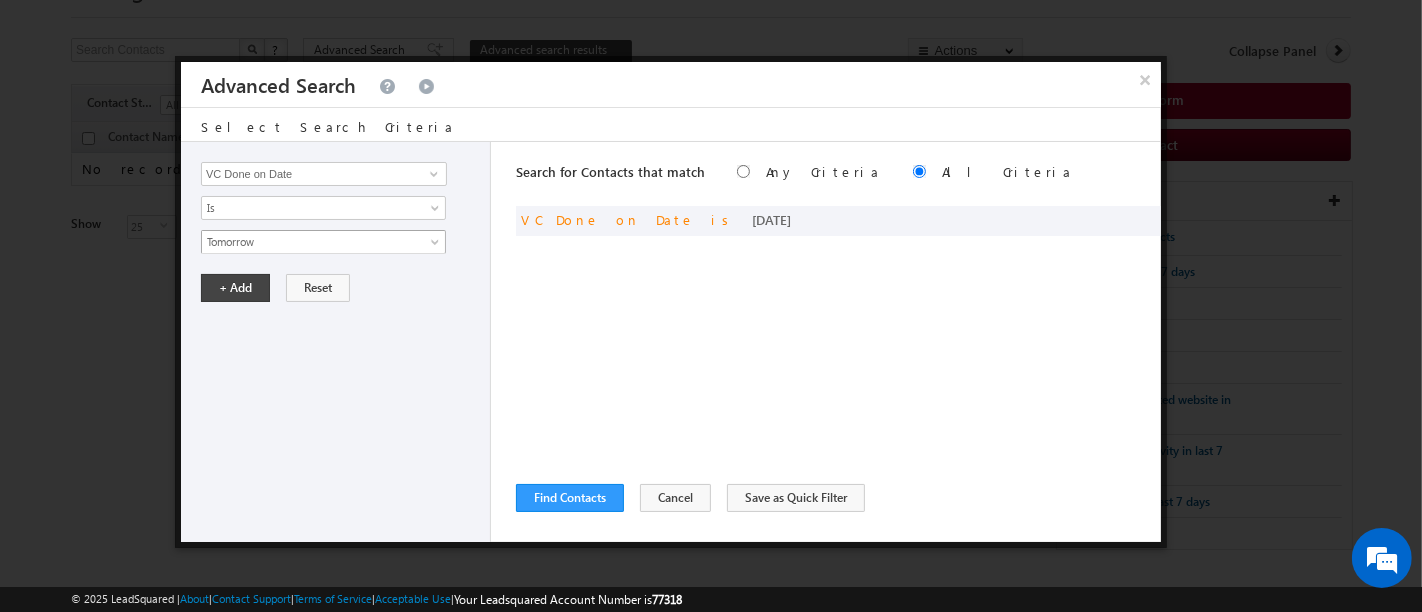 click on "Tomorrow" at bounding box center (310, 242) 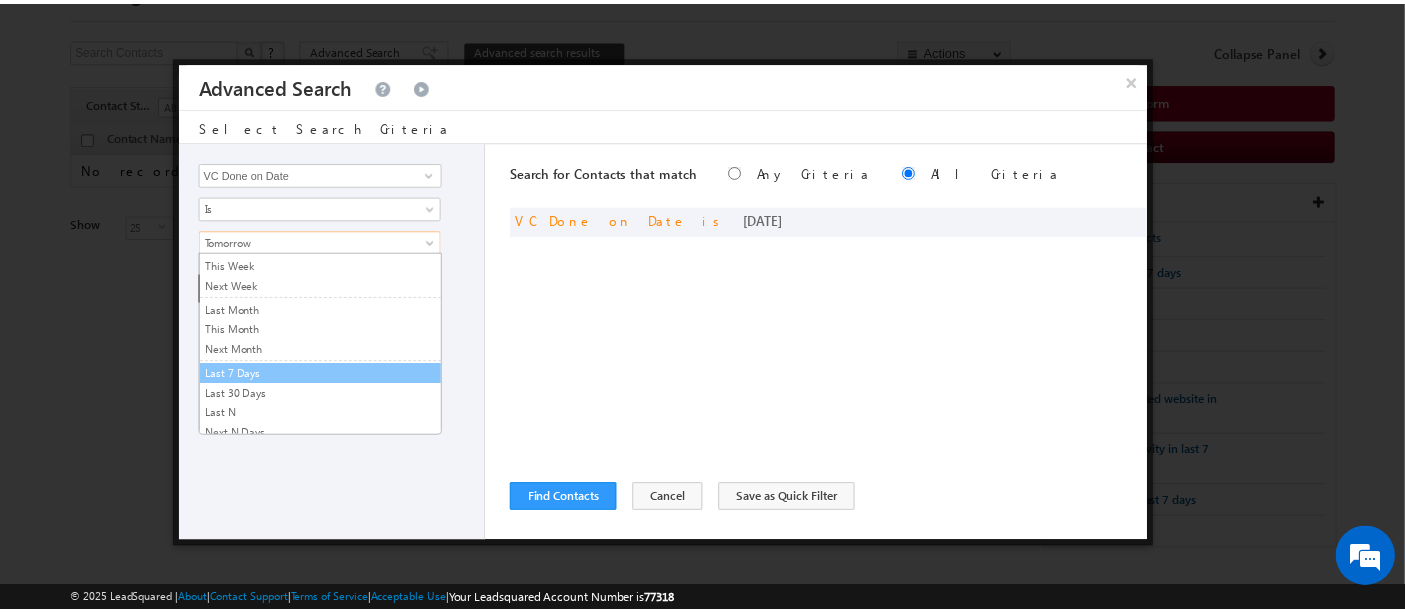 scroll, scrollTop: 0, scrollLeft: 0, axis: both 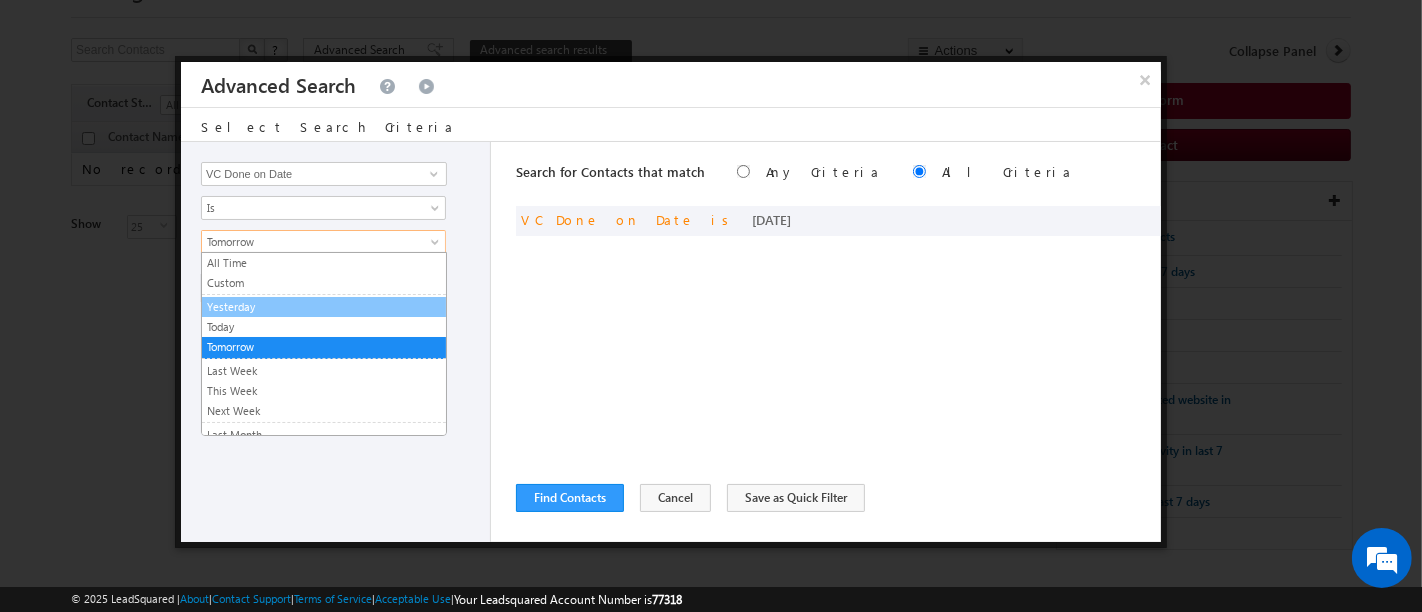 click on "Yesterday" at bounding box center [324, 307] 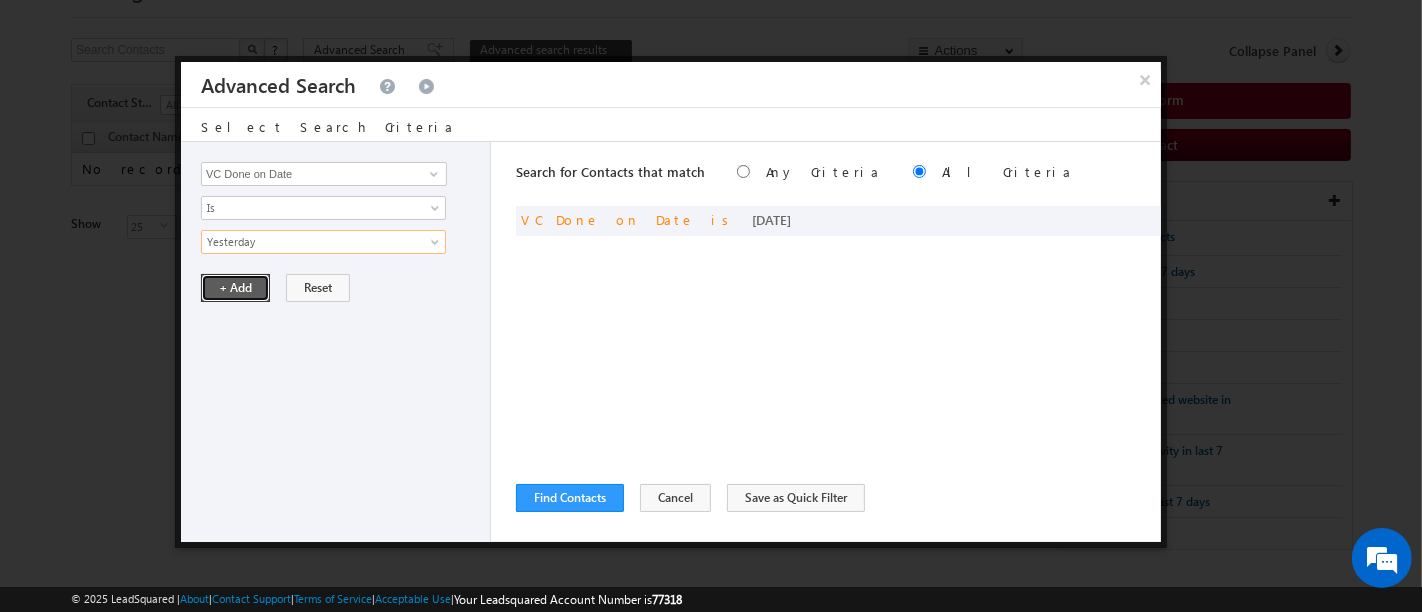 click on "+ Add" at bounding box center [235, 288] 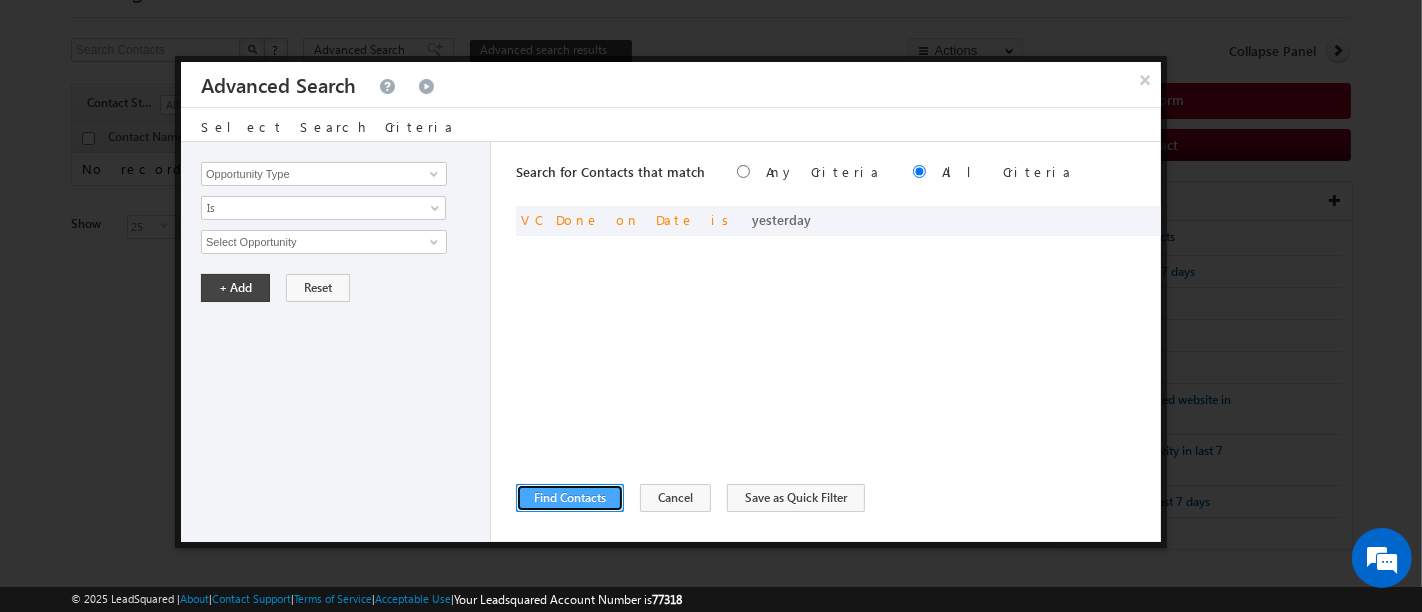 click on "Find Contacts" at bounding box center (570, 498) 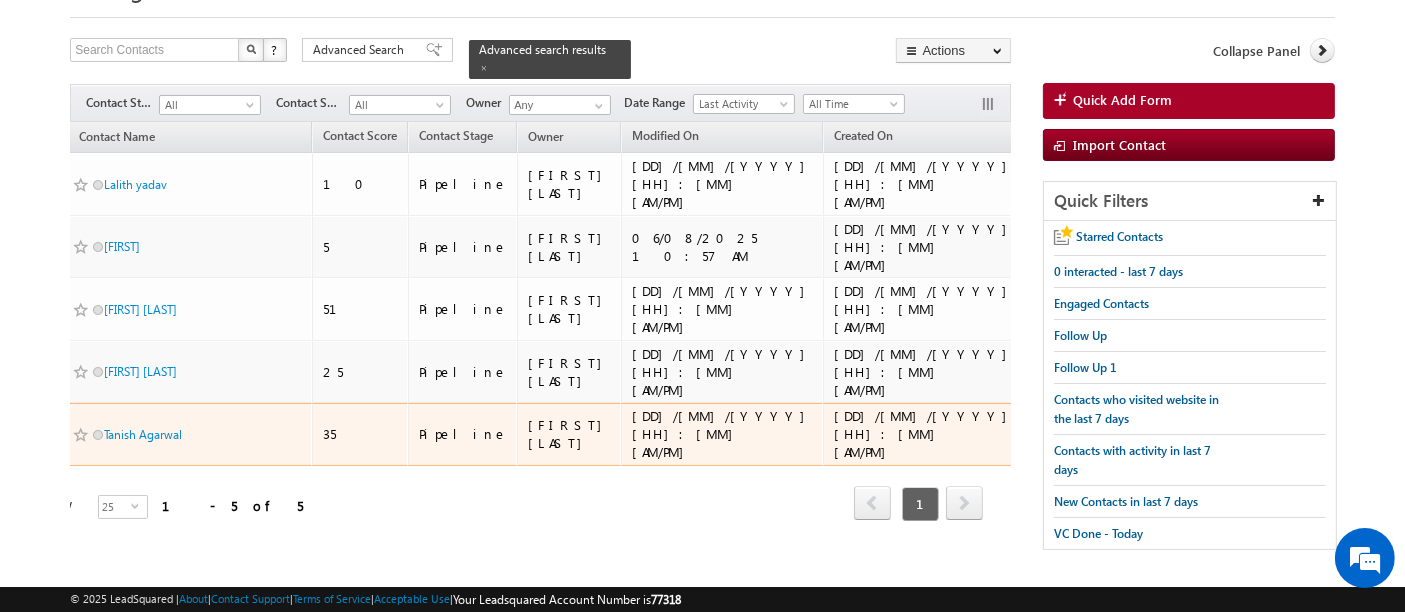 scroll, scrollTop: 0, scrollLeft: 0, axis: both 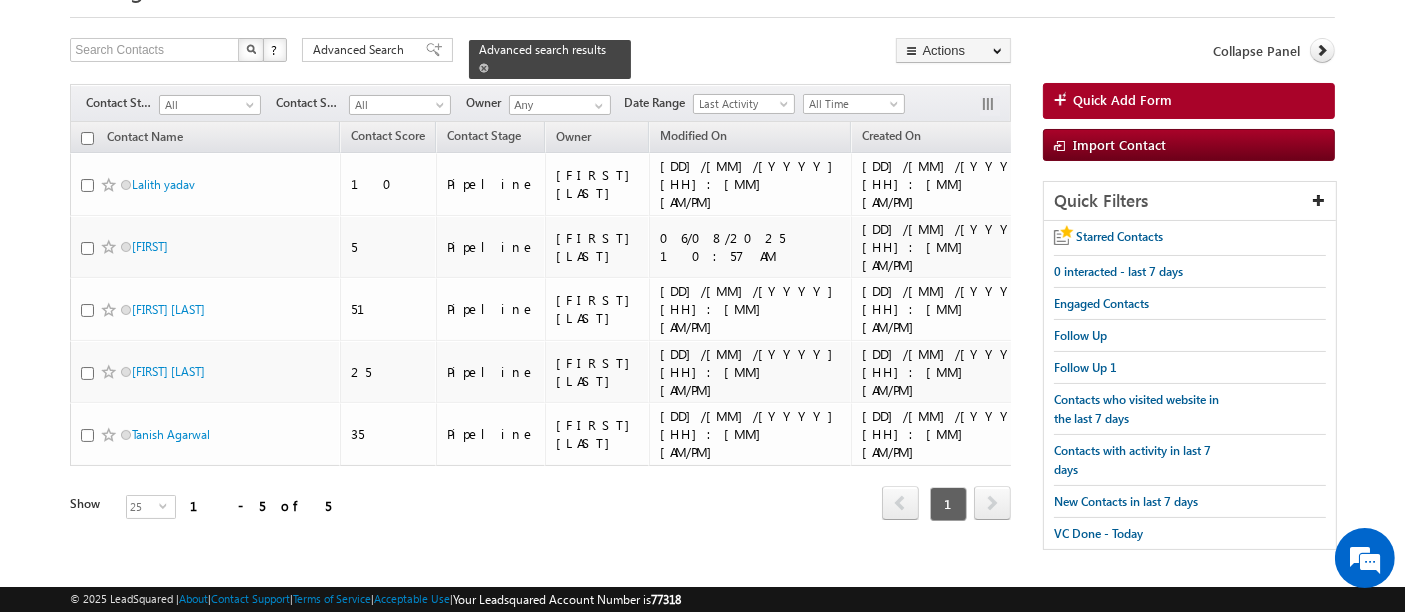 click at bounding box center [484, 68] 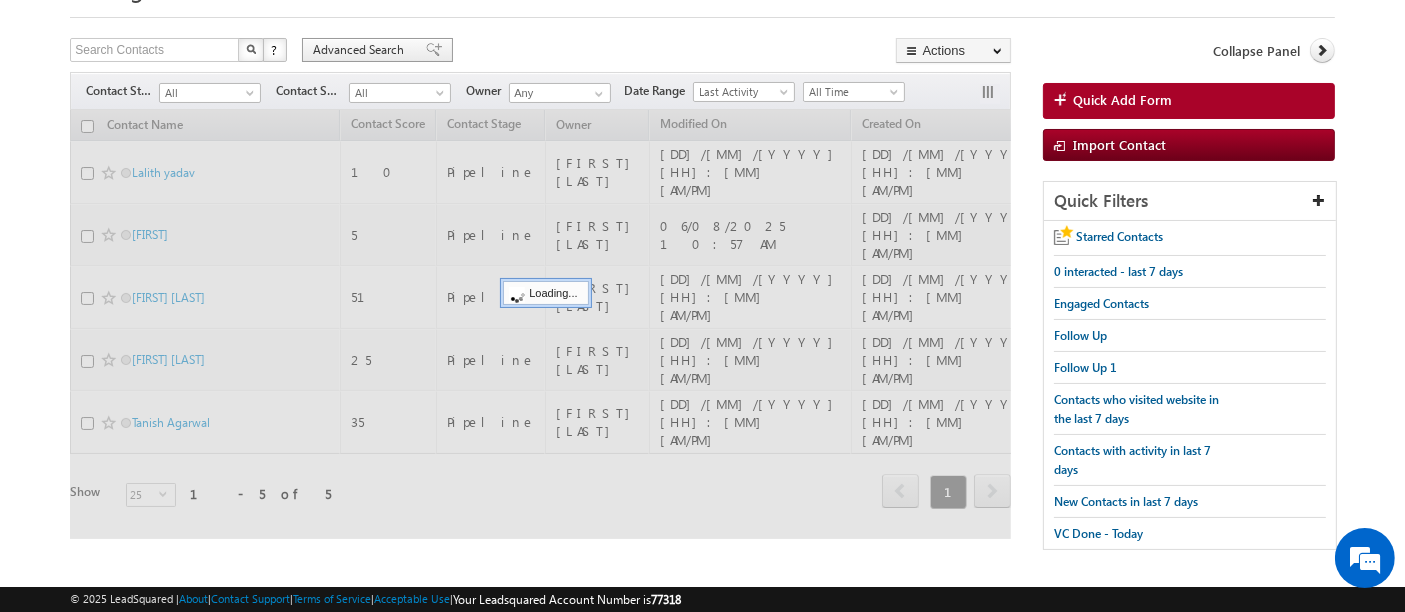 click on "Advanced Search" at bounding box center (361, 50) 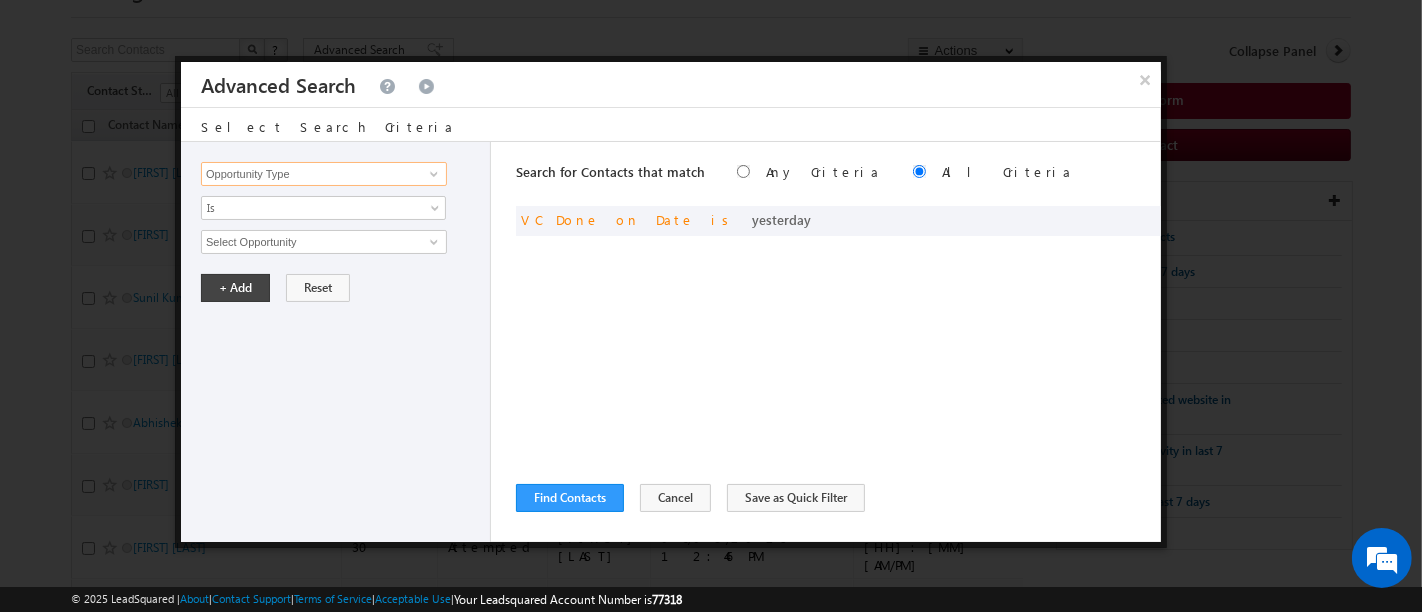 click on "Opportunity Type" at bounding box center [324, 174] 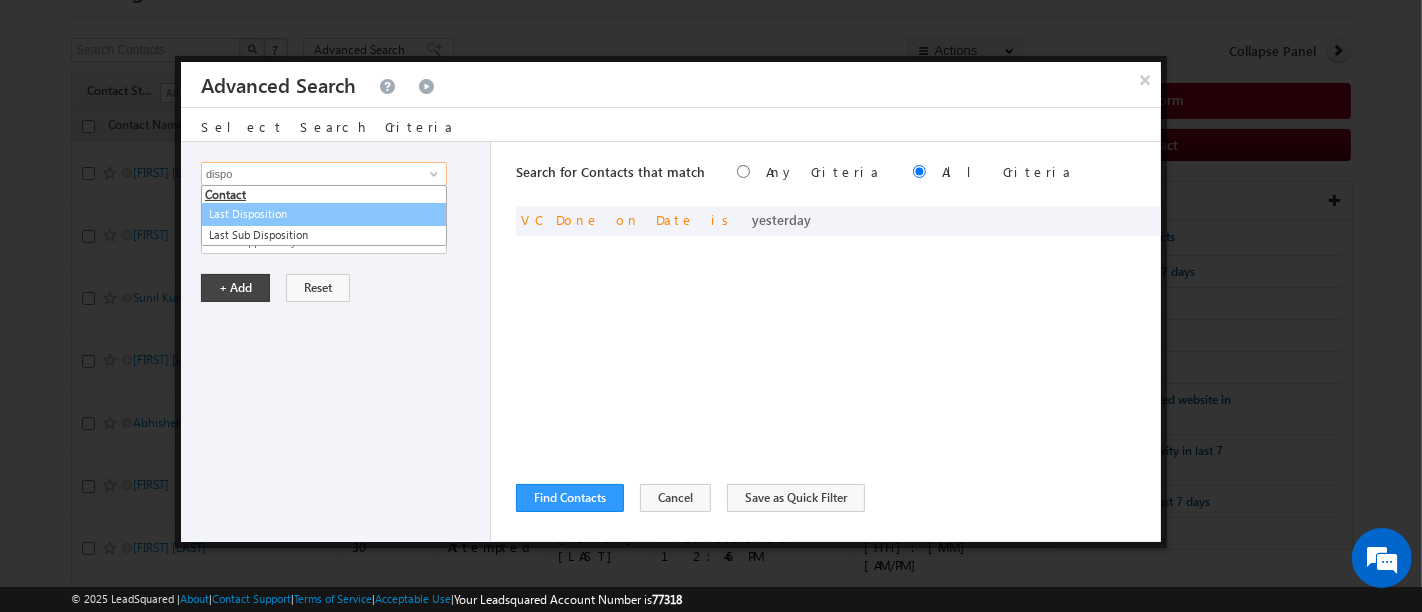 click on "Last Disposition" at bounding box center (324, 214) 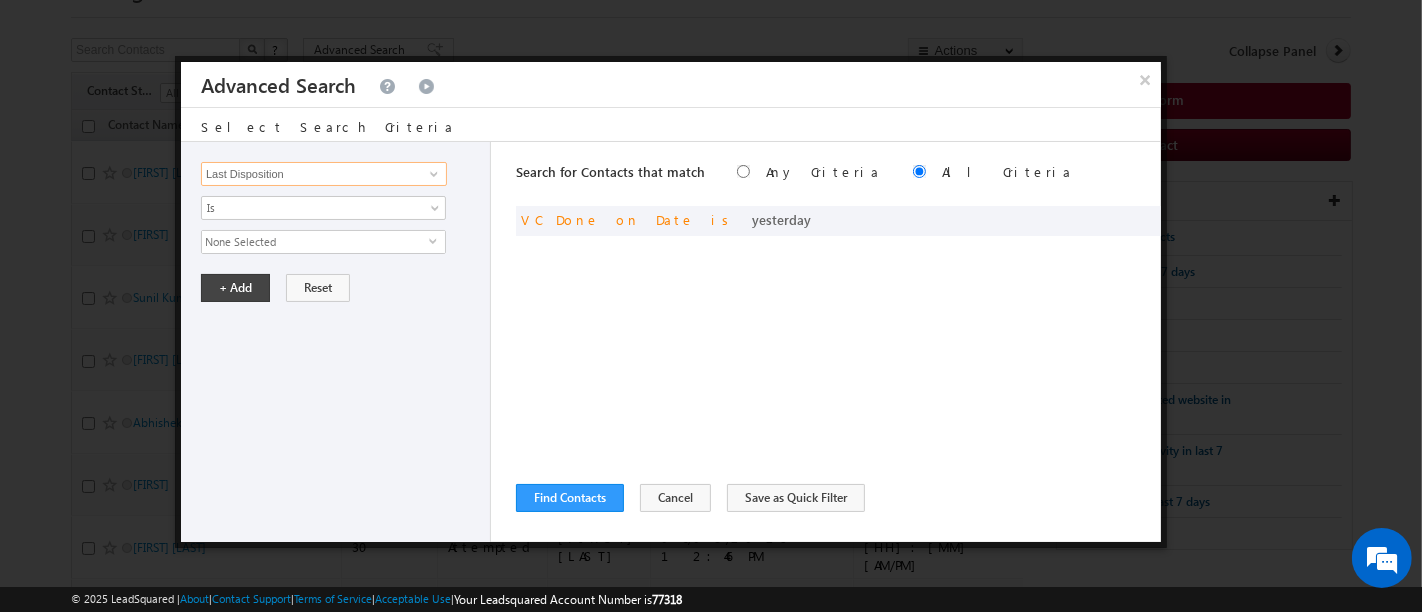 type on "Last Disposition" 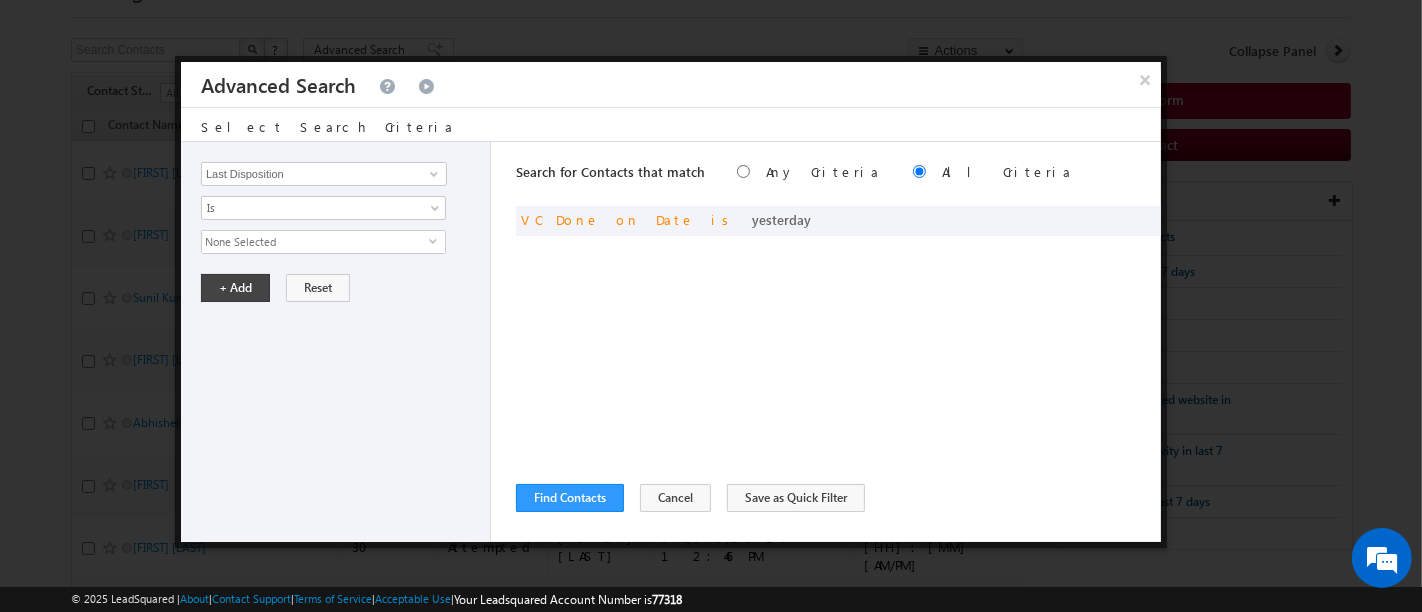 click on "None Selected" at bounding box center [315, 242] 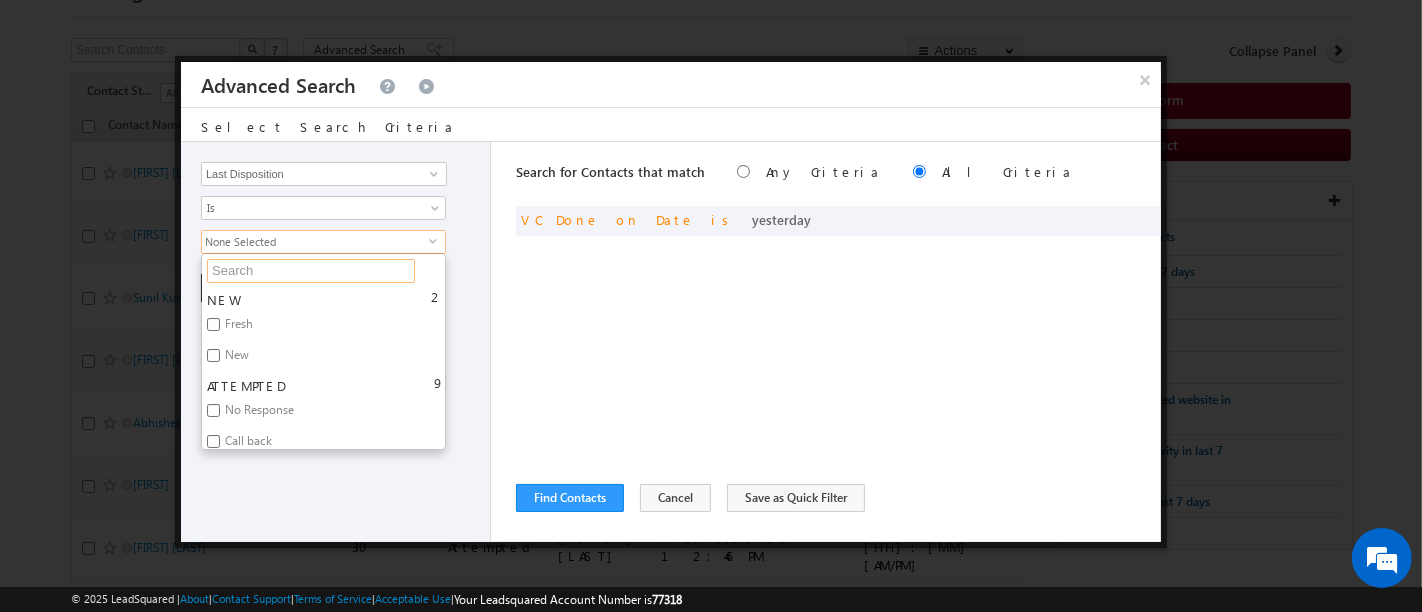click at bounding box center [311, 271] 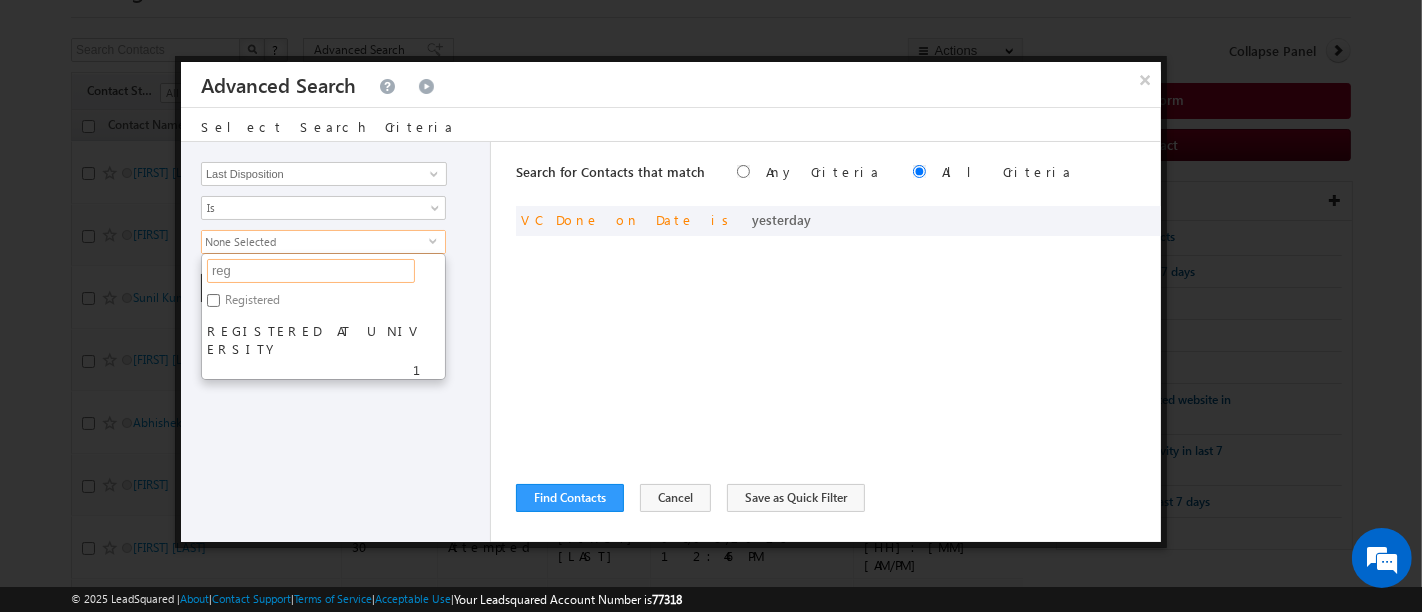 type on "reg" 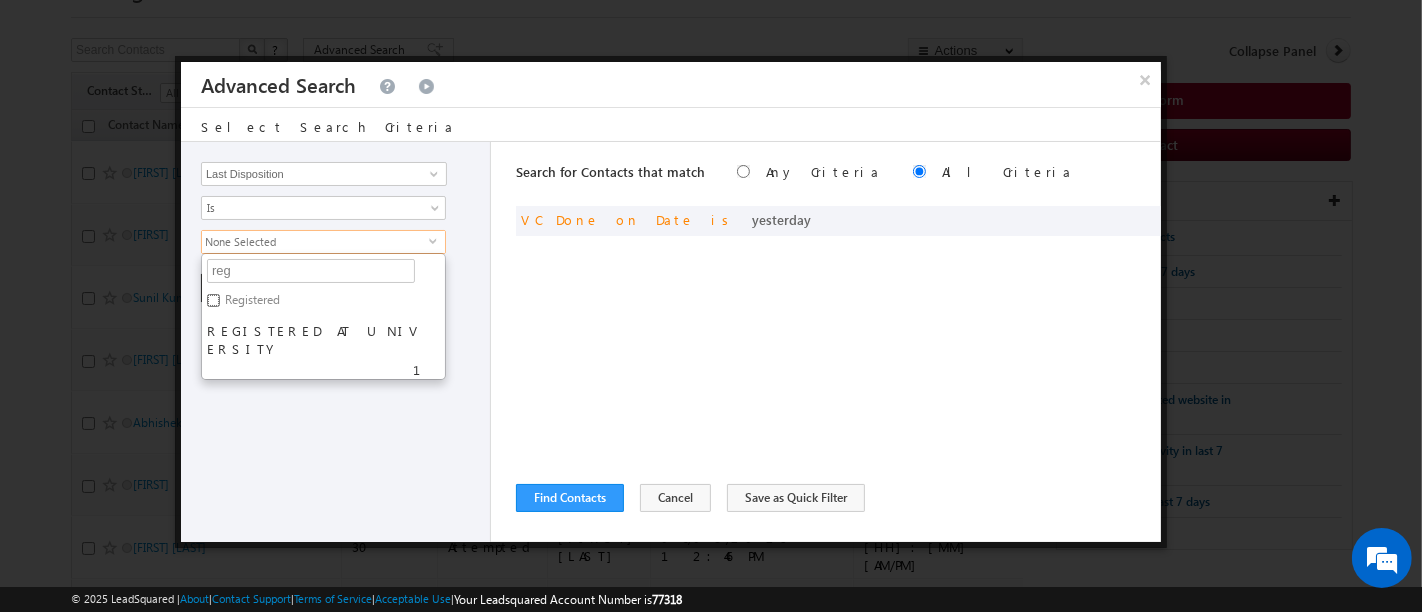 click on "Registered" at bounding box center [213, 300] 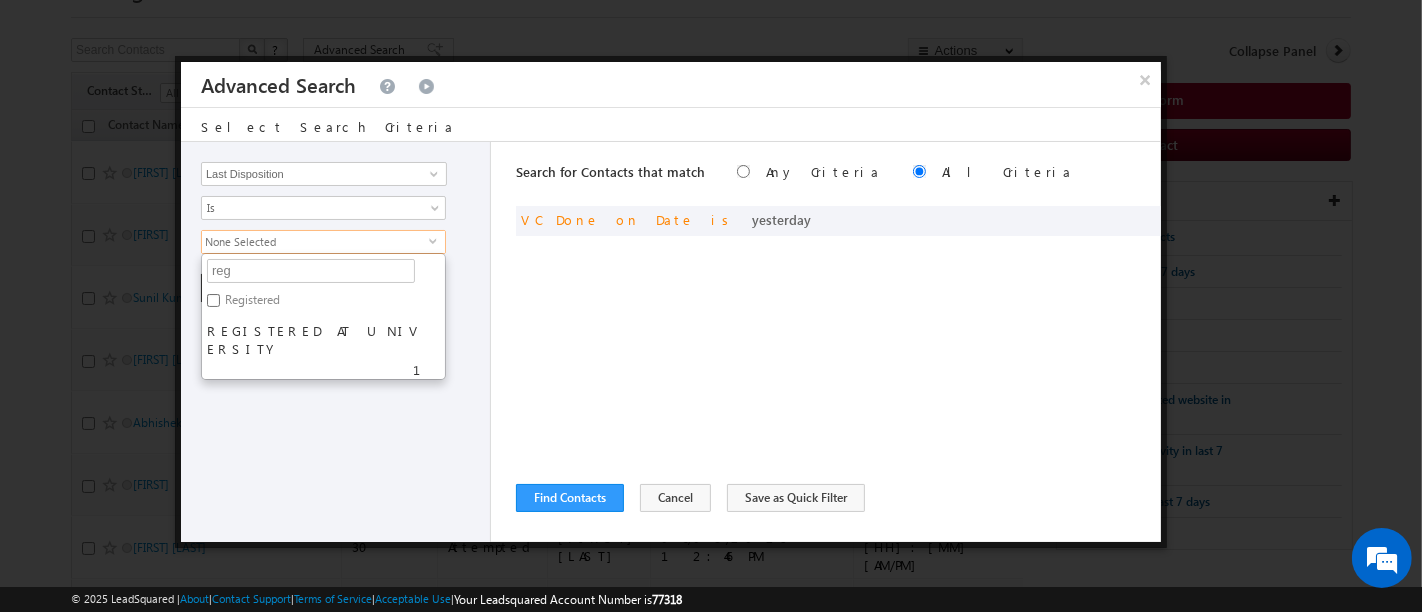 checkbox on "true" 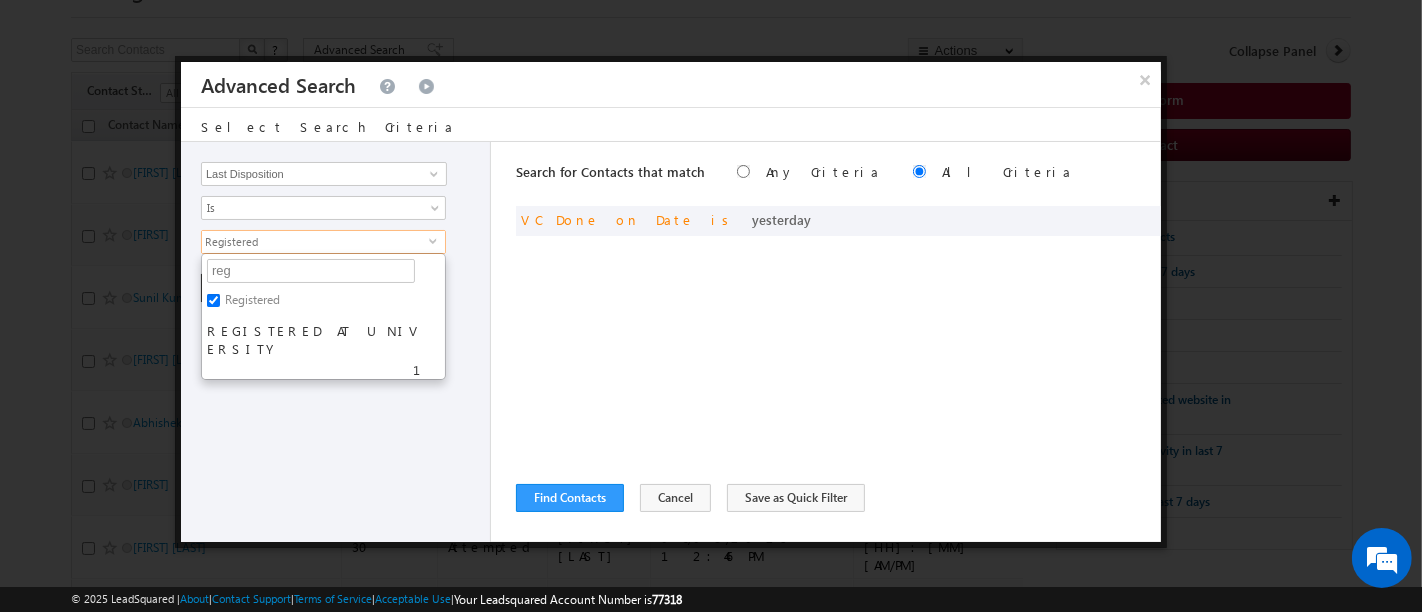 click on "Opportunity Type Contact Activity Task Sales Group  Prospect Id Address 1 Address 2 Any Specific University Or Program Application Status Assignment date current owner Auto Login URL City Class XII Marks Company Concentration Contact Number Contact Origin Contact Score Contact Source Contact Stage Conversion Referrer URL Counselling mode Country Country Interested In New Country Interested In Old Course Course Priority Created By Id Created On Created On Old Current Opt In Status Do Not Call Do Not Email Do Not SMS Do Not Track Do You Have Scholarships Do You Have Valid Passport Documents - Status Documents - University Proof Doc Documents - 10th Marksheet Documents - 12th Marksheet Documents - UG Degree Documents - UG Marksheets Documents - PG Degree Documents - PG Marksheets Documents - Resume/CV Documents - LOR Documents - SOP Documents - Passport Documents - ELT Documents - Amity Pathway Certificate Documents - COL Documents - Deposit fee Documents - UCOL Documents - I20 2" at bounding box center (336, 342) 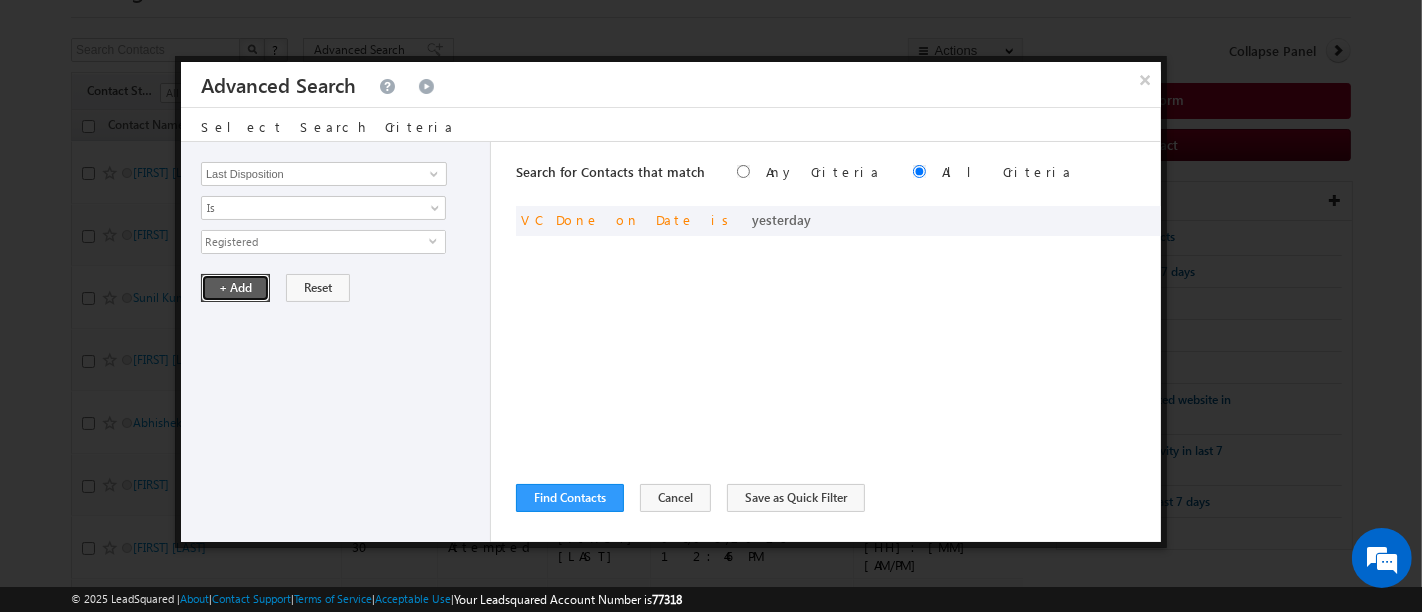 click on "+ Add" at bounding box center [235, 288] 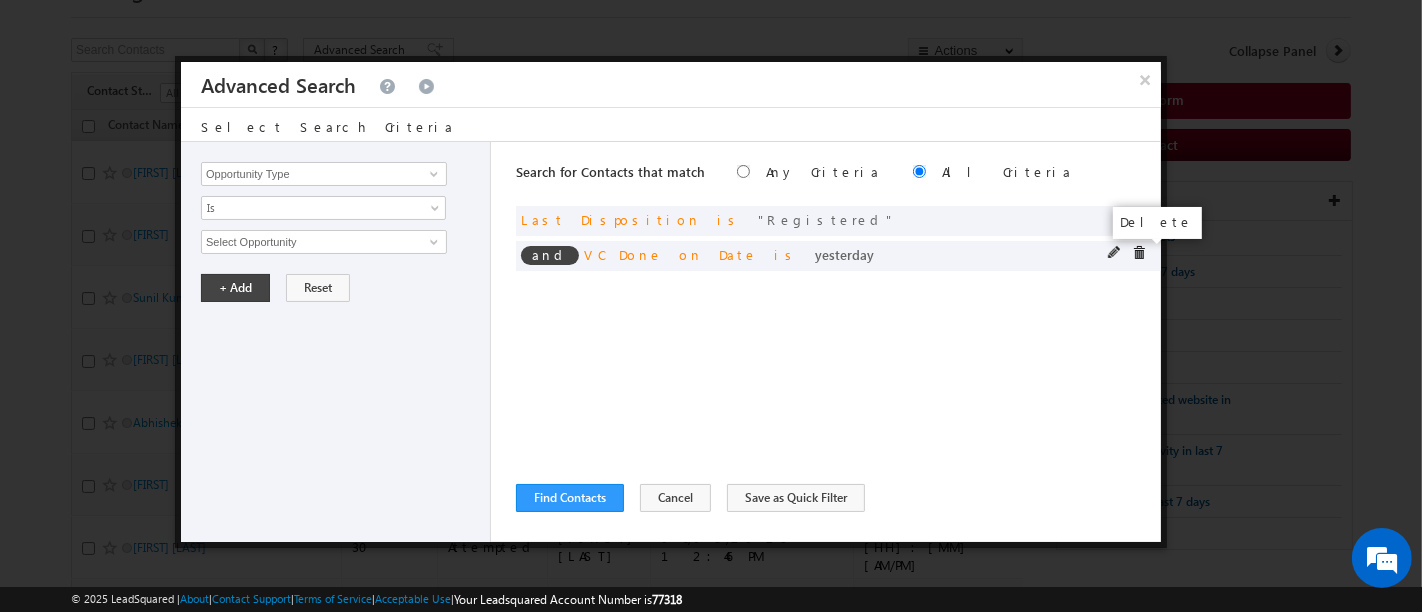 click at bounding box center (1139, 253) 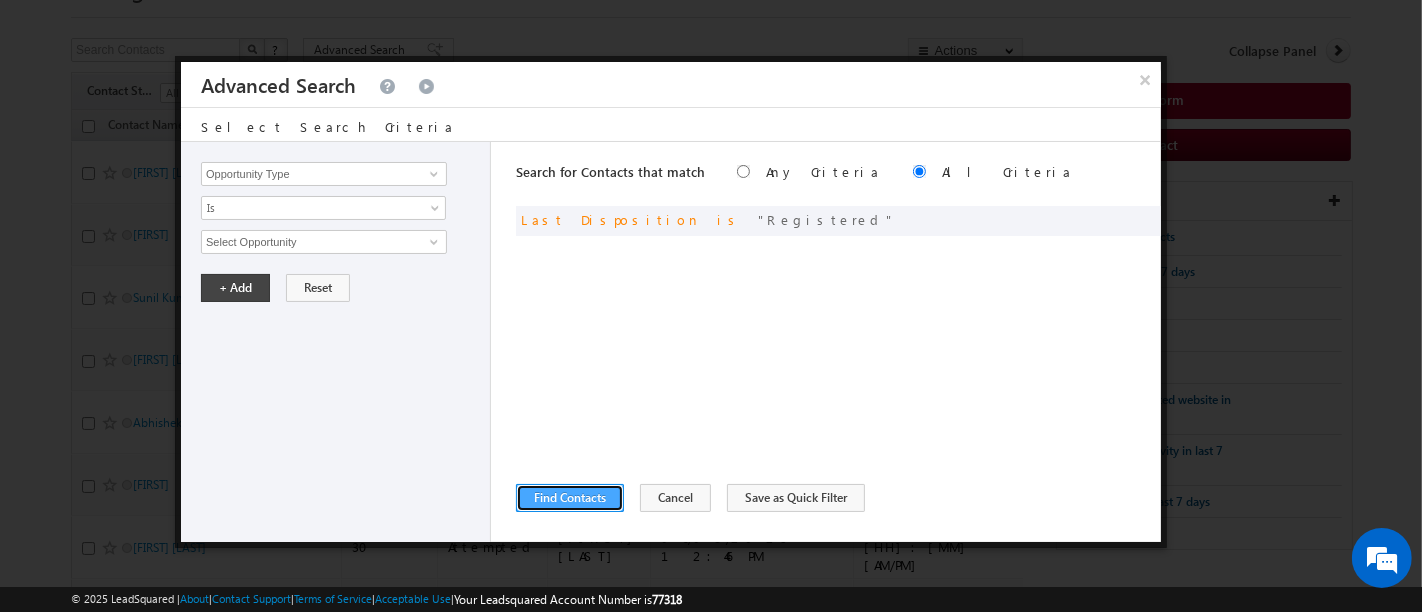 click on "Find Contacts" at bounding box center [570, 498] 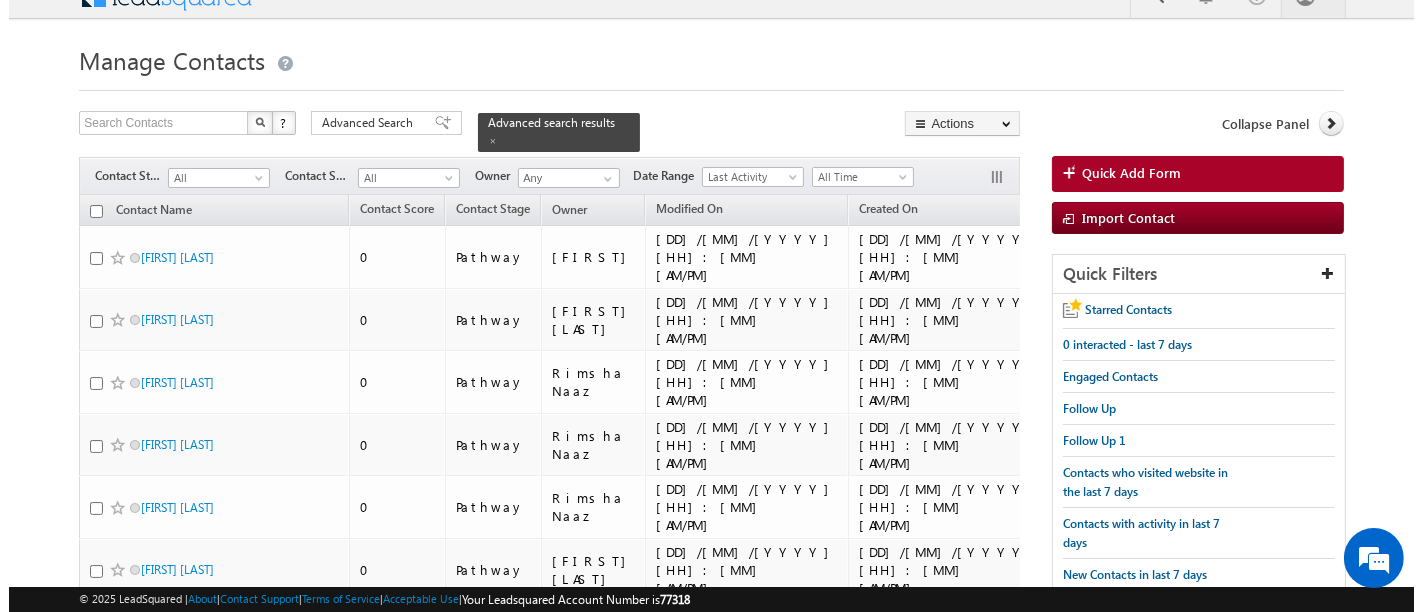 scroll, scrollTop: 28, scrollLeft: 0, axis: vertical 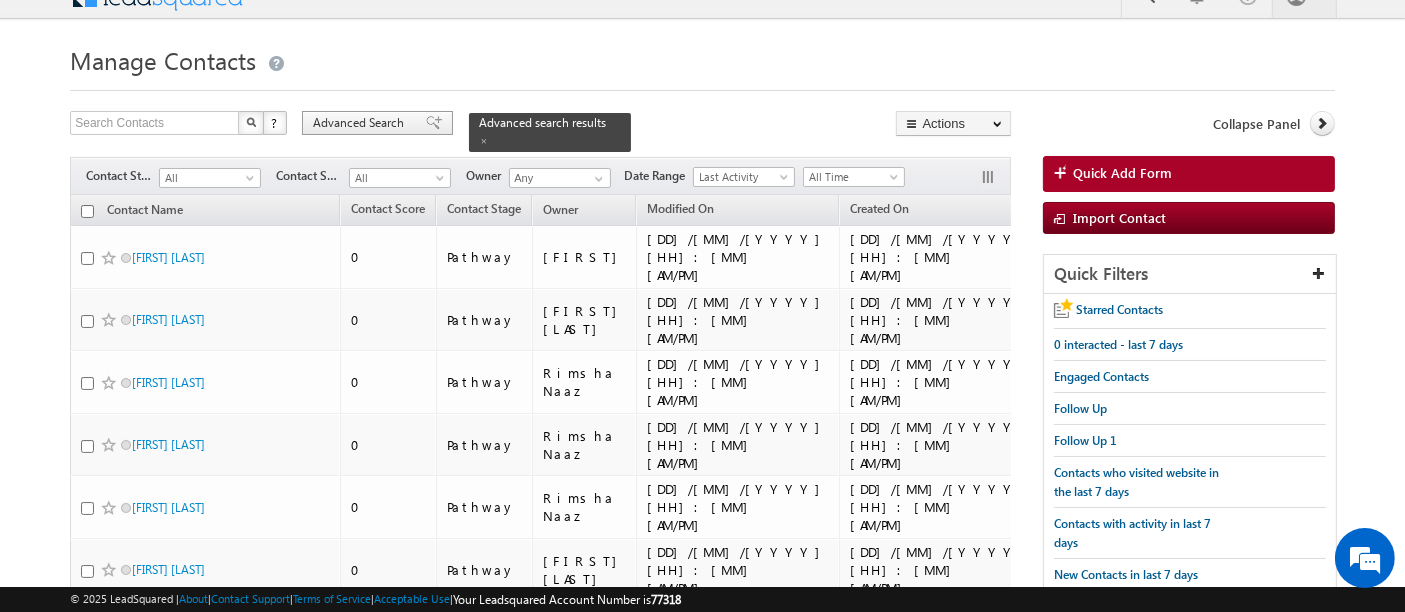 click on "Advanced Search" at bounding box center [361, 123] 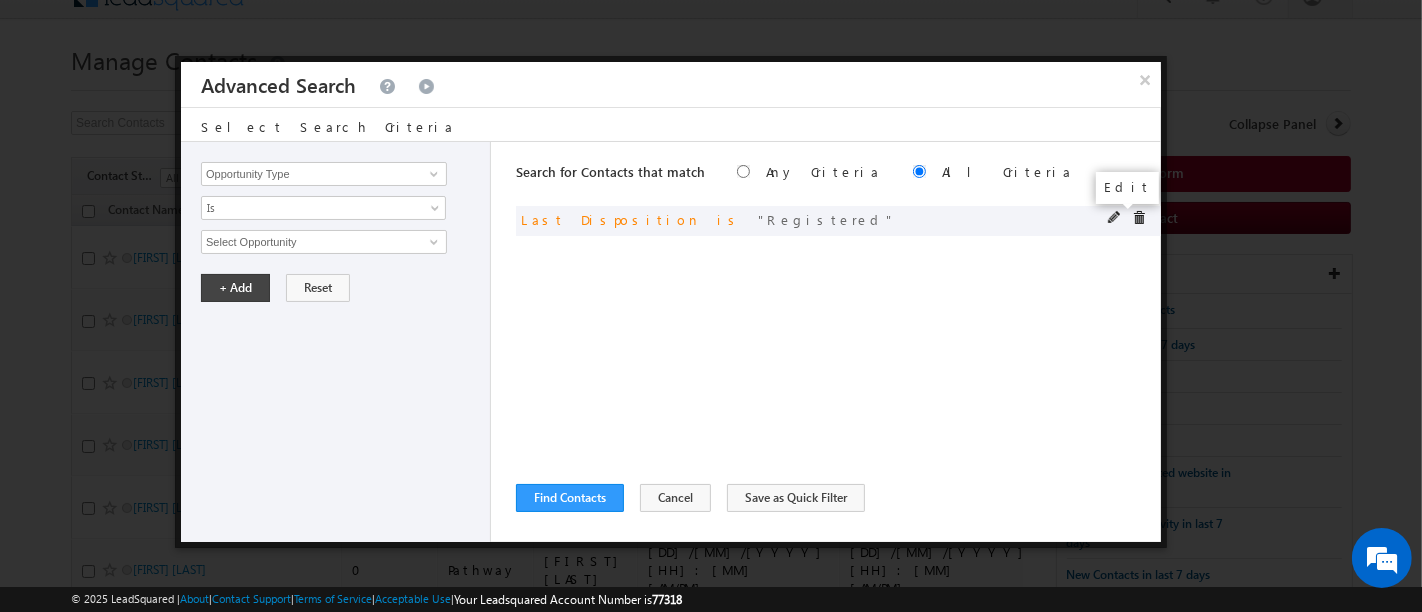 click at bounding box center [1115, 218] 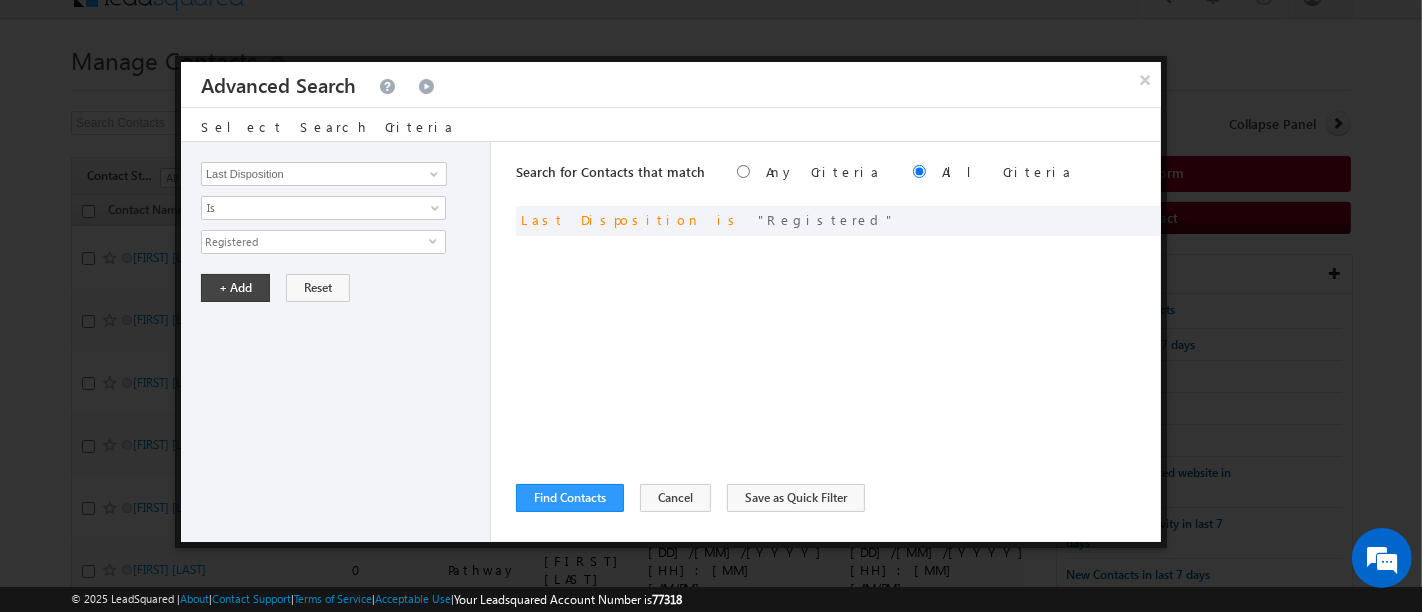 click on "Registered" at bounding box center [315, 242] 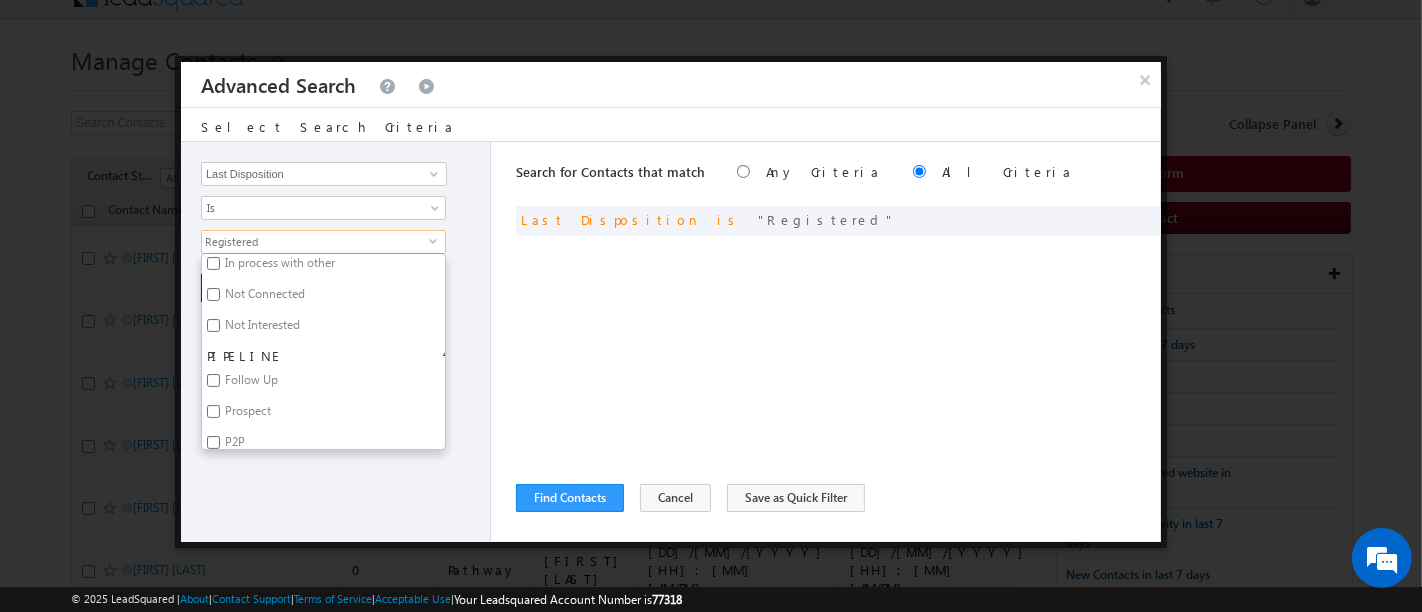 scroll, scrollTop: 444, scrollLeft: 0, axis: vertical 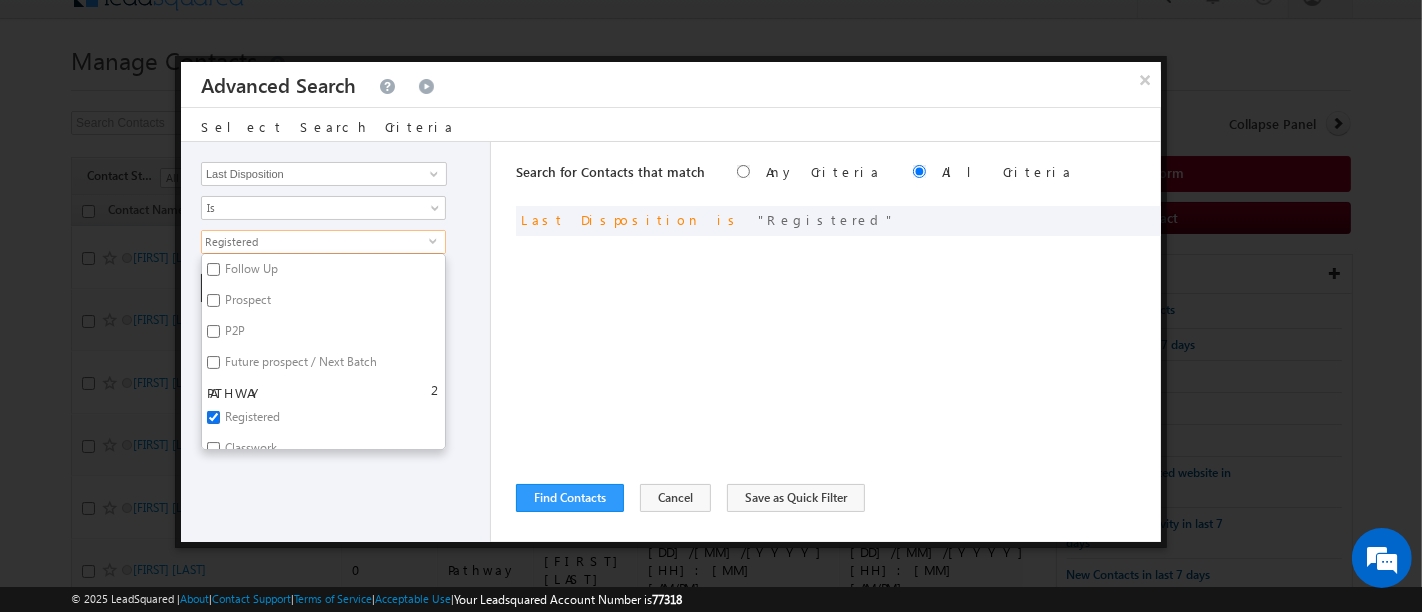 click on "Registered" at bounding box center [213, 417] 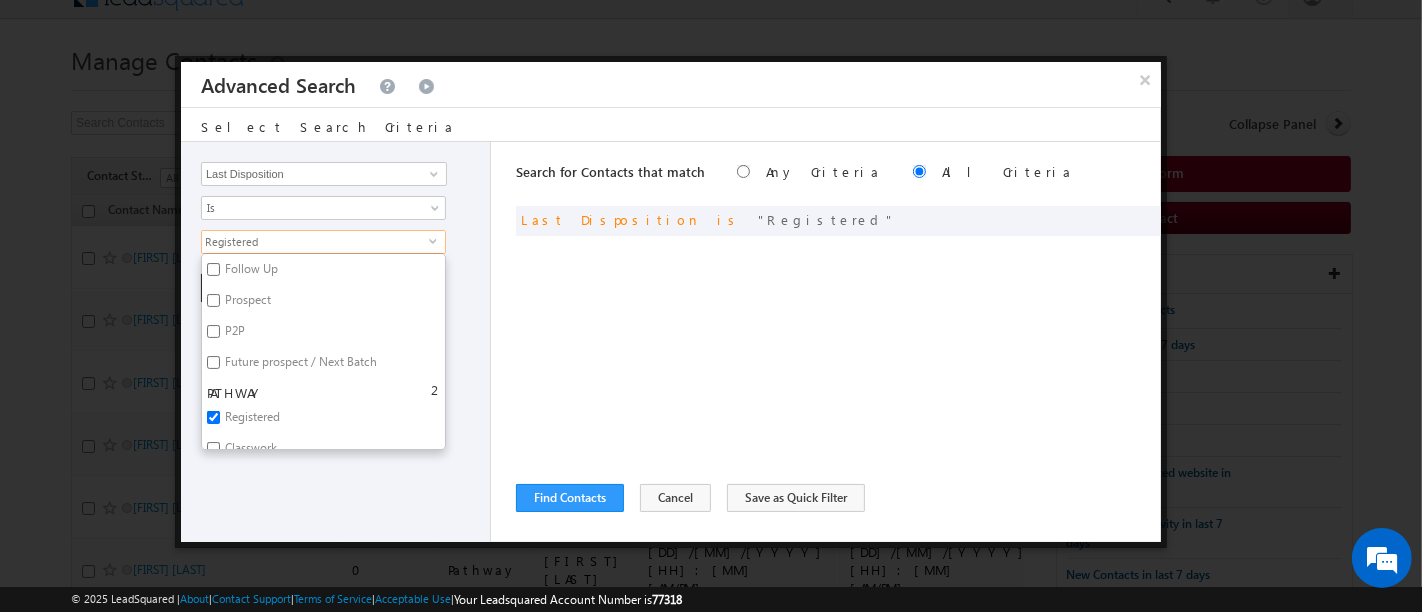 checkbox on "false" 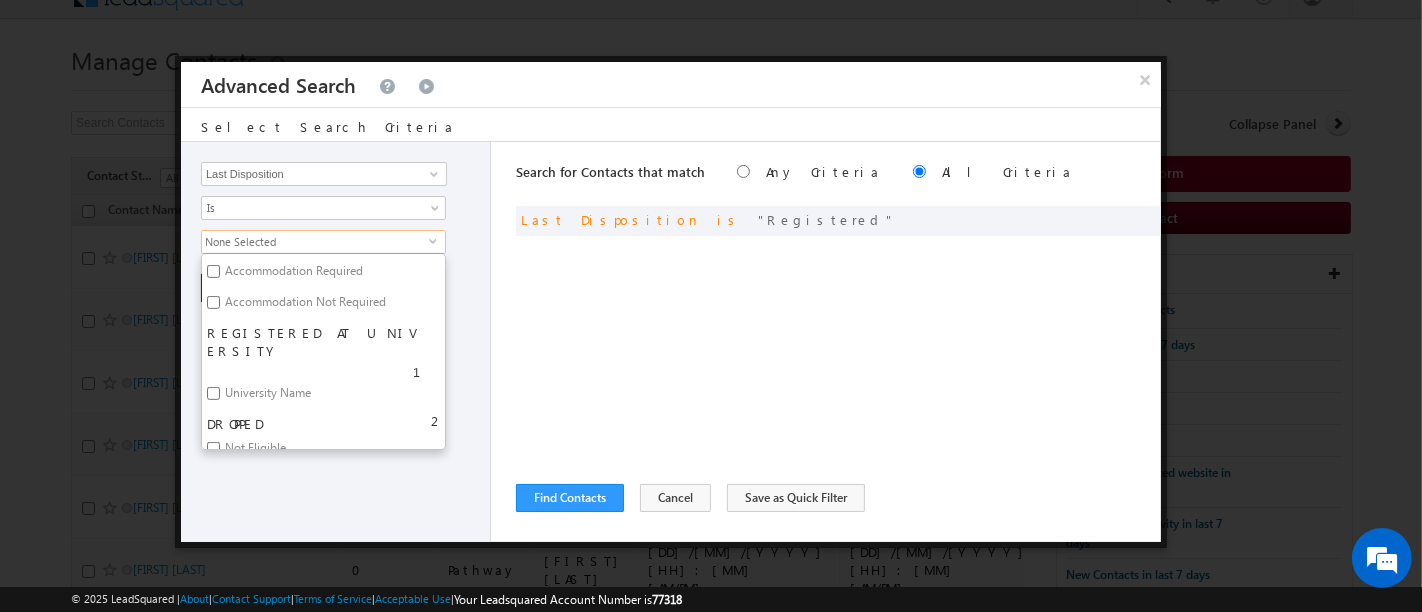 scroll, scrollTop: 867, scrollLeft: 0, axis: vertical 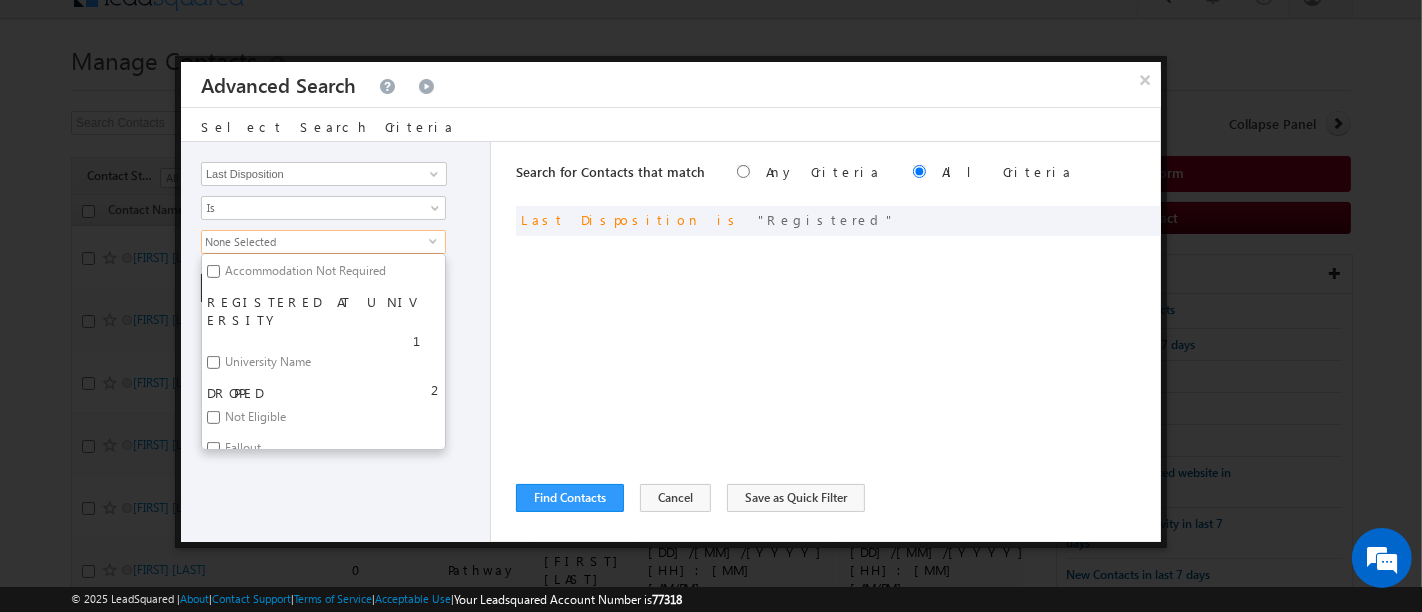 click on "Opportunity Type Contact Activity Task Sales Group  Prospect Id Address 1 Address 2 Any Specific University Or Program Application Status Assignment date current owner Auto Login URL City Class XII Marks Company Concentration Contact Number Contact Origin Contact Score Contact Source Contact Stage Conversion Referrer URL Counselling mode Country Country Interested In New Country Interested In Old Course Course Priority Created By Id Created On Created On Old Current Opt In Status Do Not Call Do Not Email Do Not SMS Do Not Track Do You Have Scholarships Do You Have Valid Passport Documents - Status Documents - University Proof Doc Documents - 10th Marksheet Documents - 12th Marksheet Documents - UG Degree Documents - UG Marksheets Documents - PG Degree Documents - PG Marksheets Documents - Resume/CV Documents - LOR Documents - SOP Documents - Passport Documents - ELT Documents - Amity Pathway Certificate Documents - COL Documents - Deposit fee Documents - UCOL Documents - I20 2" at bounding box center (336, 342) 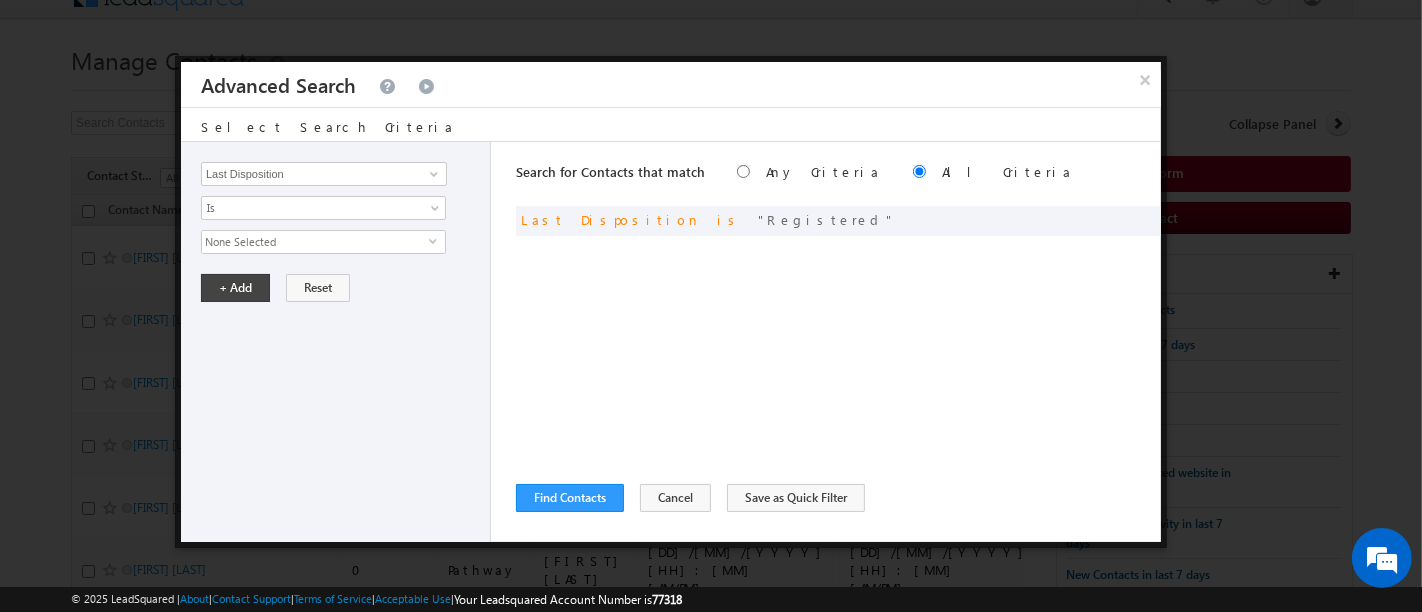 click on "None Selected" at bounding box center (315, 242) 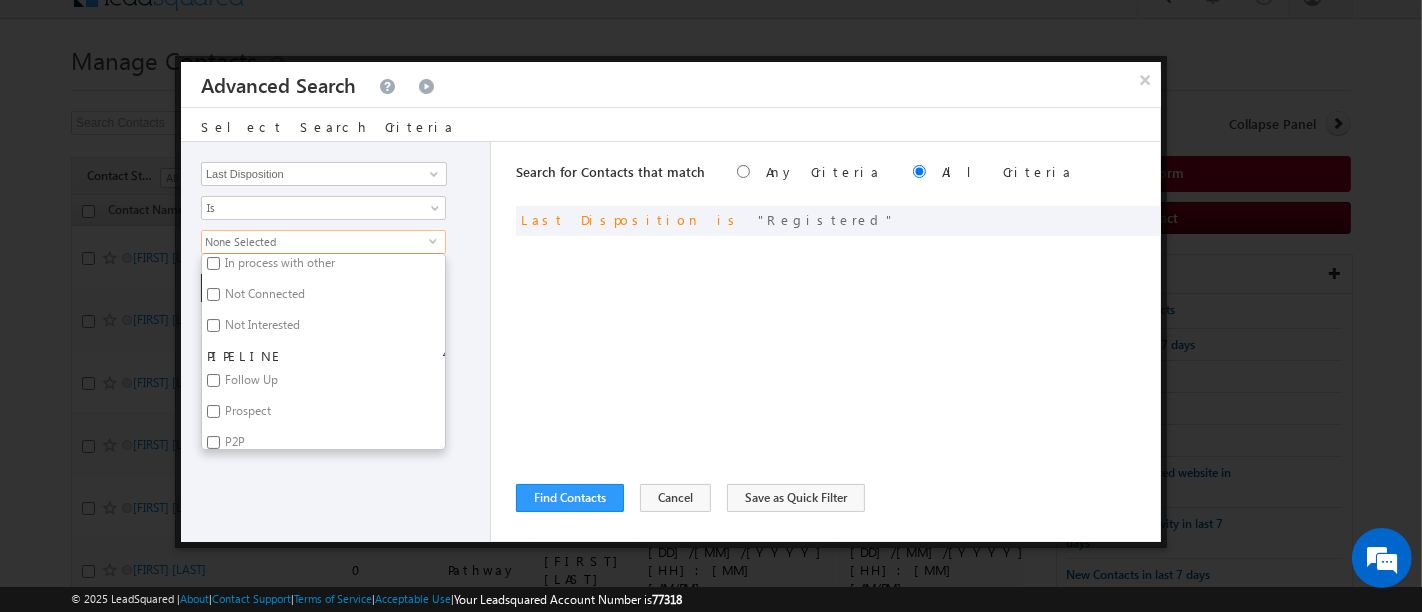 scroll, scrollTop: 444, scrollLeft: 0, axis: vertical 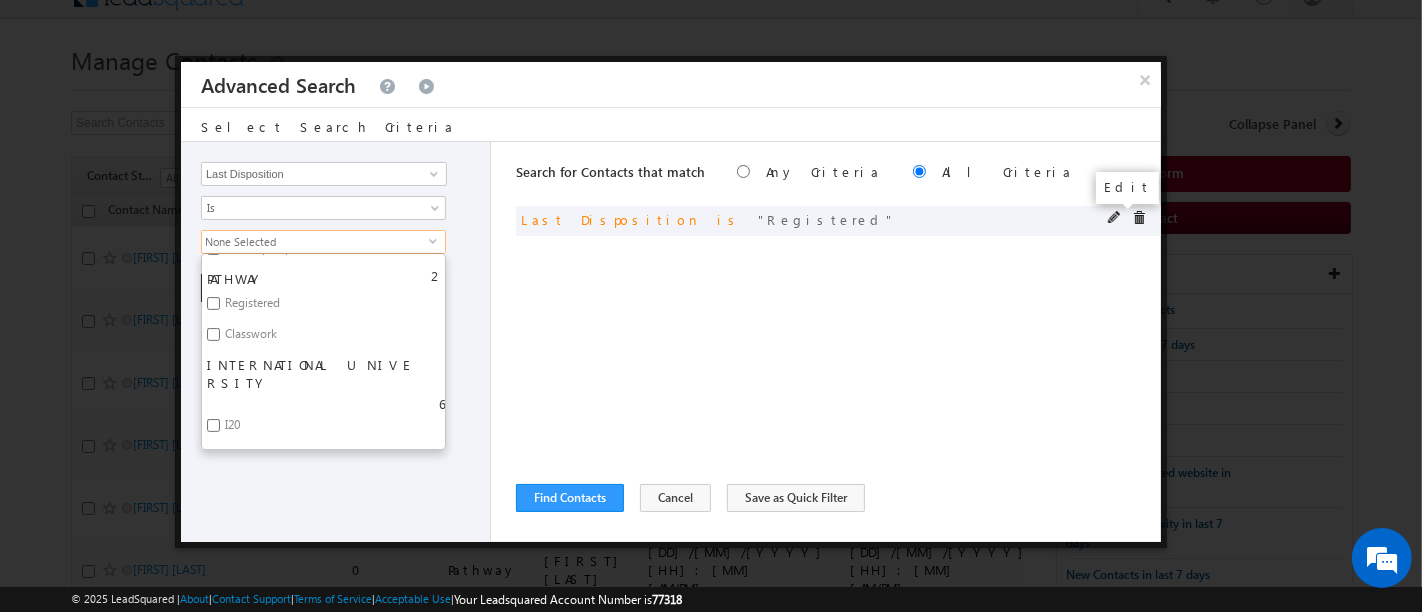 click at bounding box center [1115, 218] 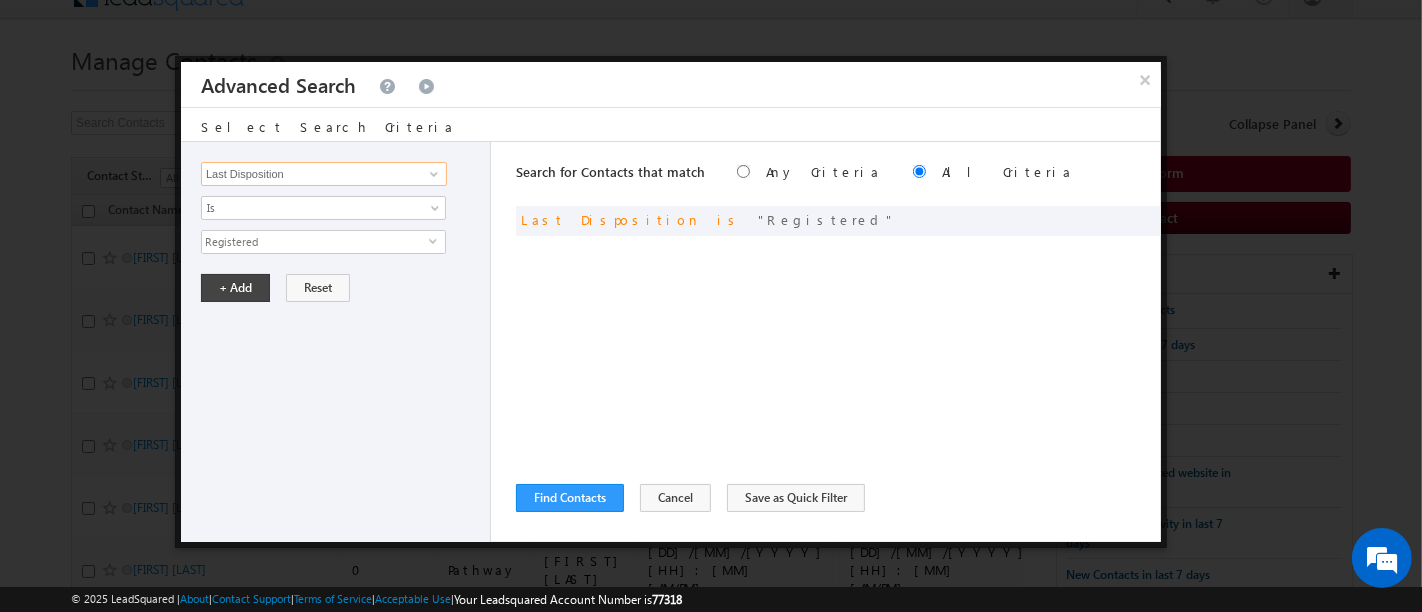click on "Last Disposition" at bounding box center [324, 174] 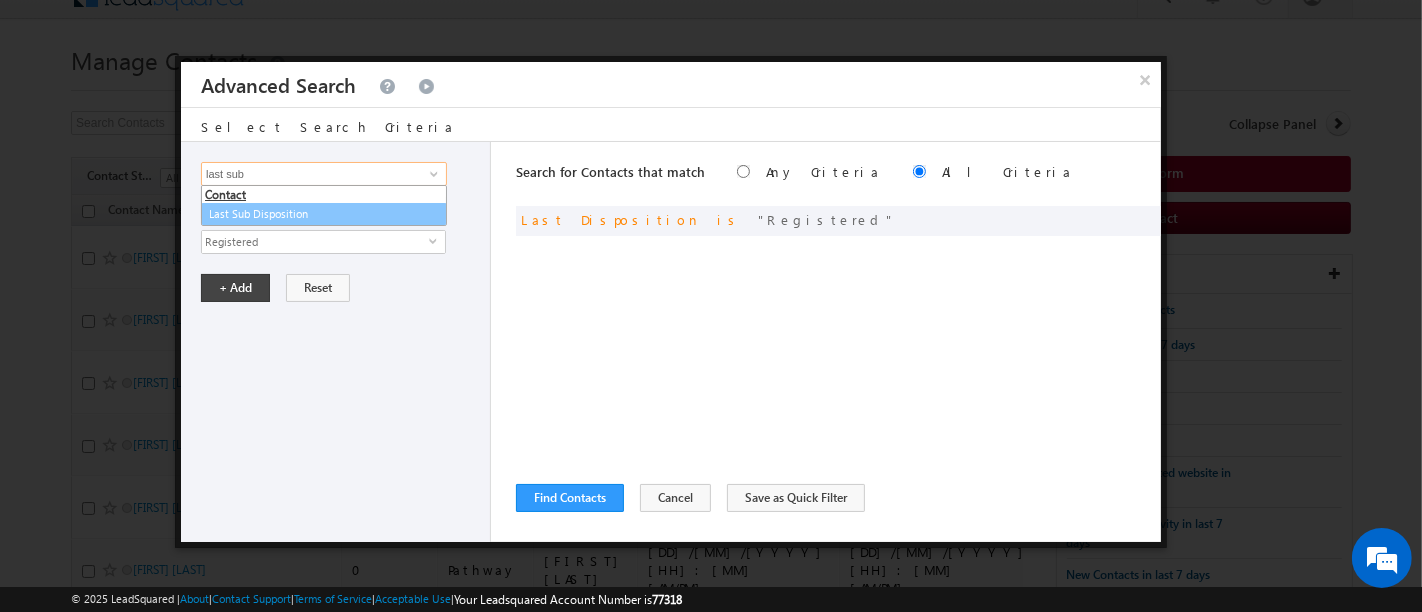 click on "Last Sub Disposition" at bounding box center (324, 214) 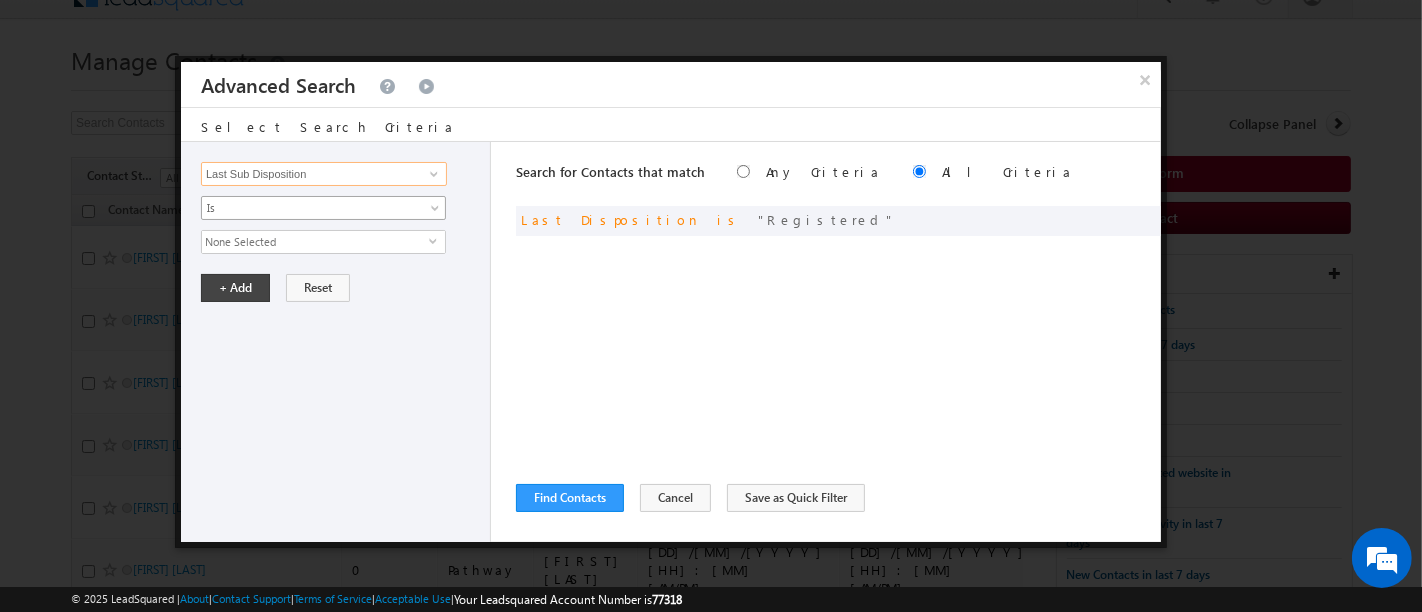 type on "Last Sub Disposition" 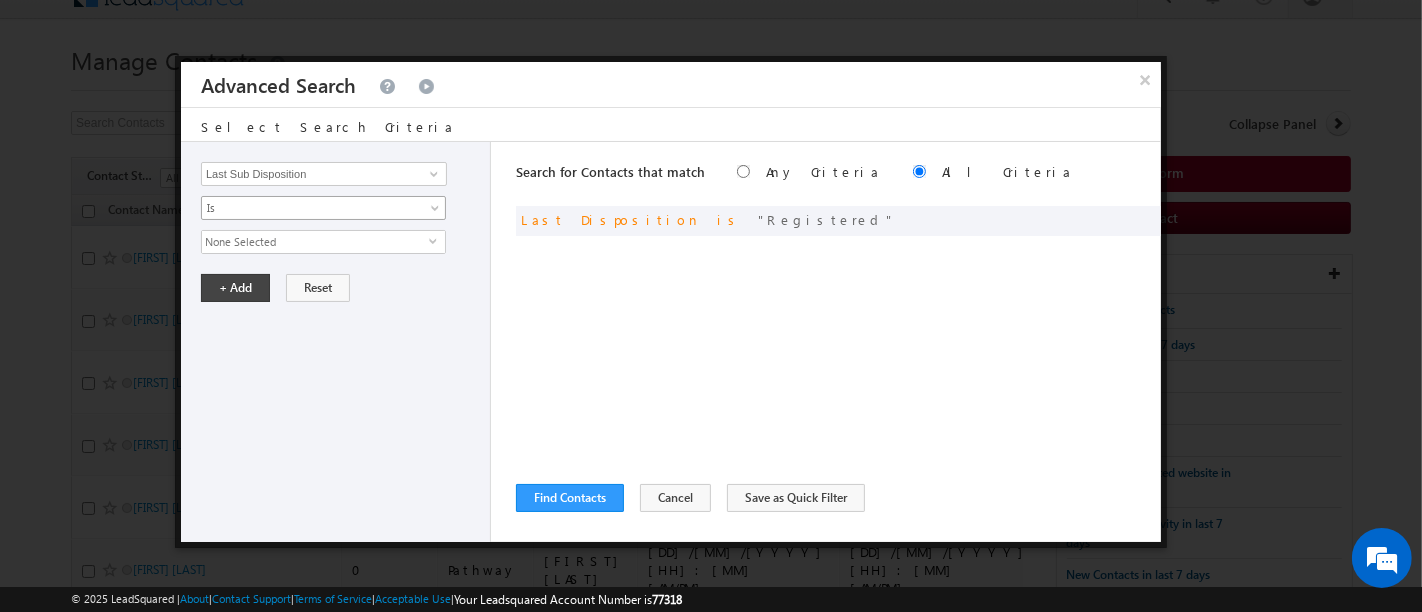 click on "Is" at bounding box center [310, 208] 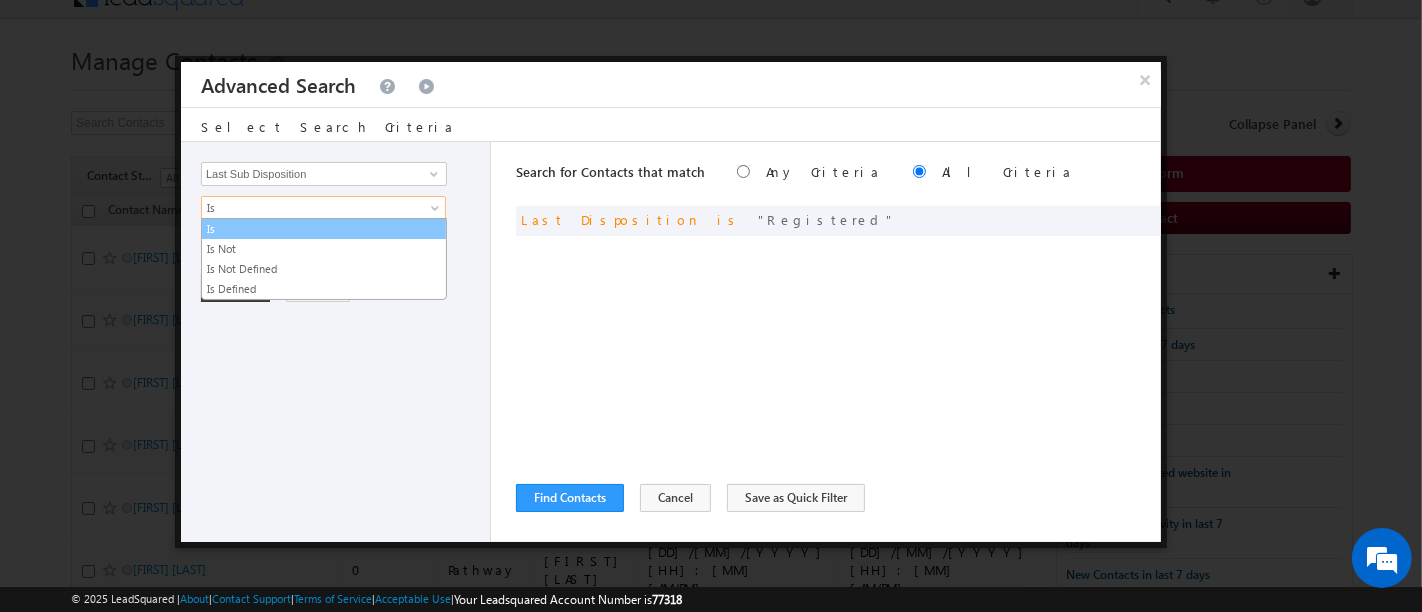 click on "Is" at bounding box center (324, 229) 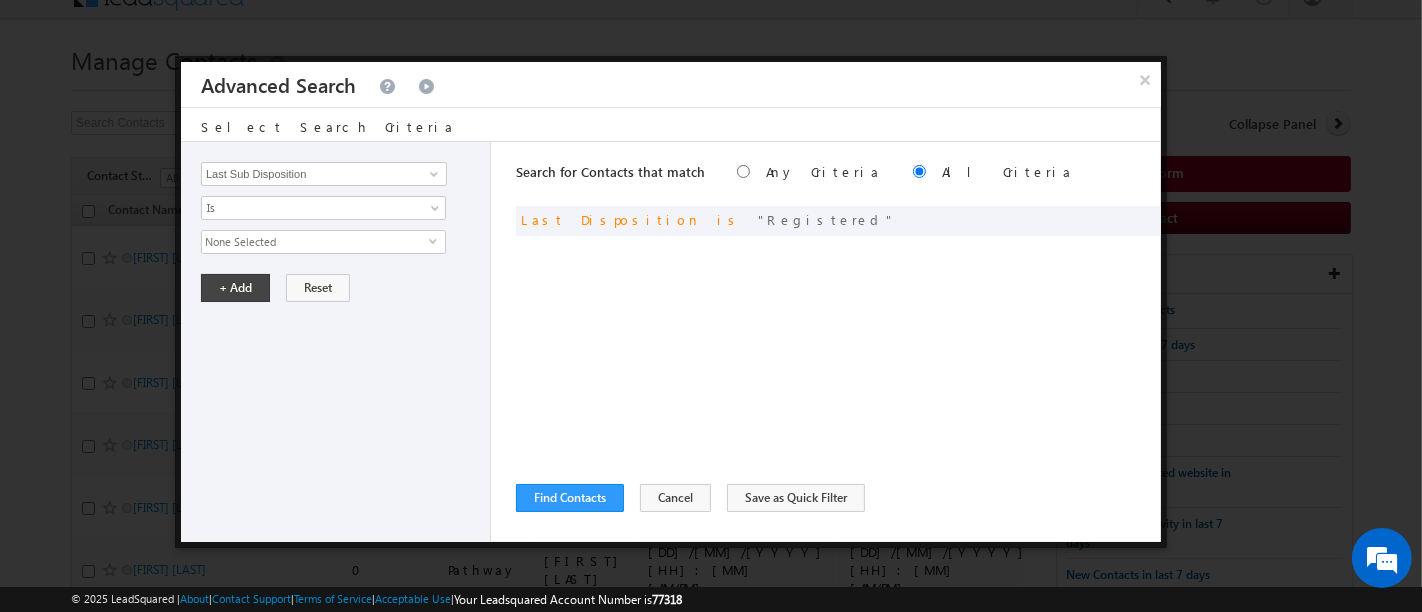 click on "None Selected" at bounding box center (315, 242) 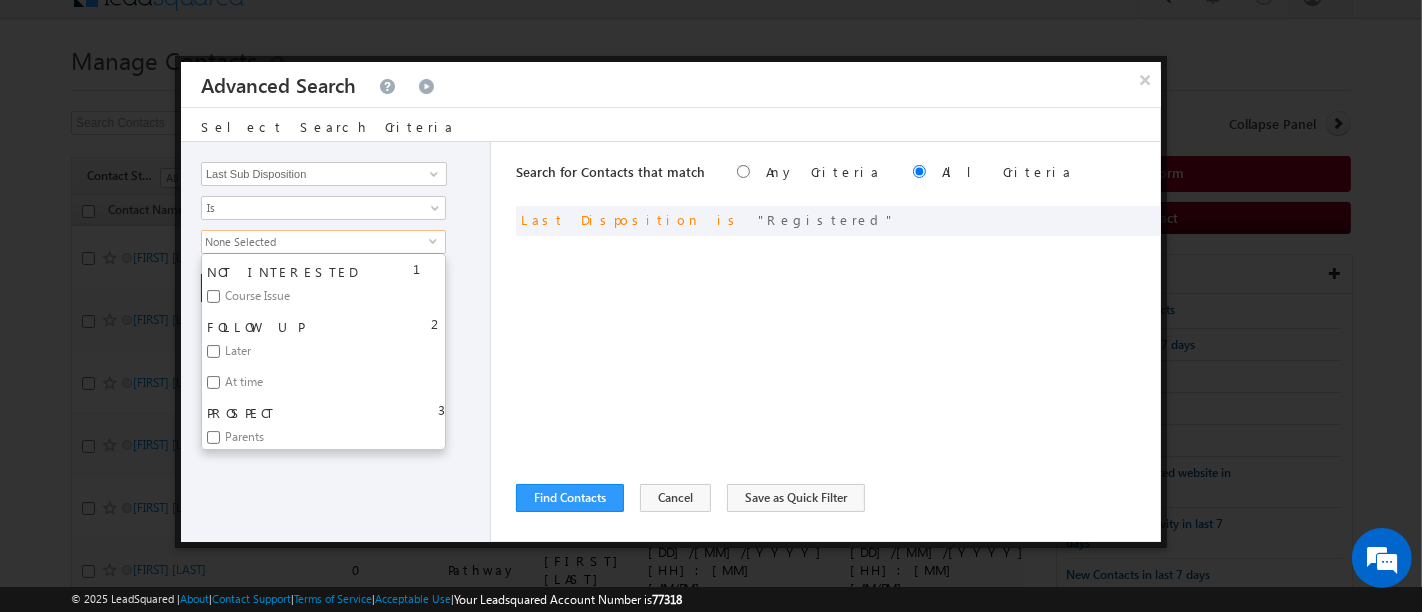 scroll, scrollTop: 777, scrollLeft: 0, axis: vertical 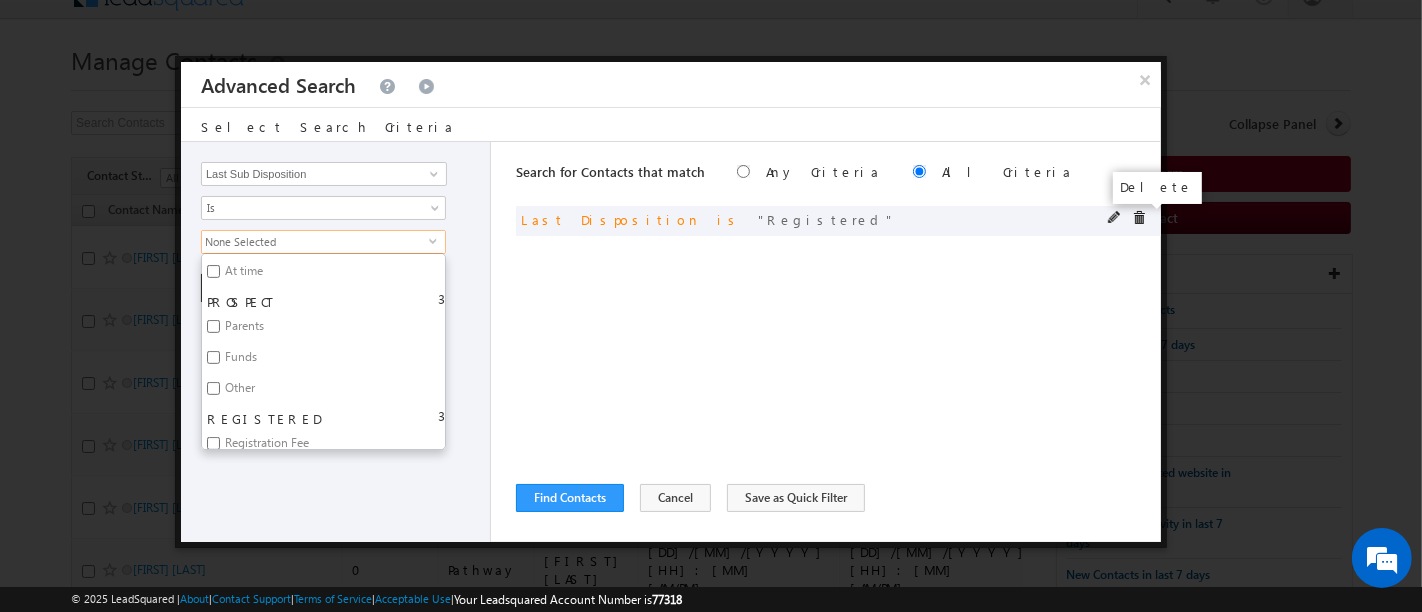 click at bounding box center (1139, 218) 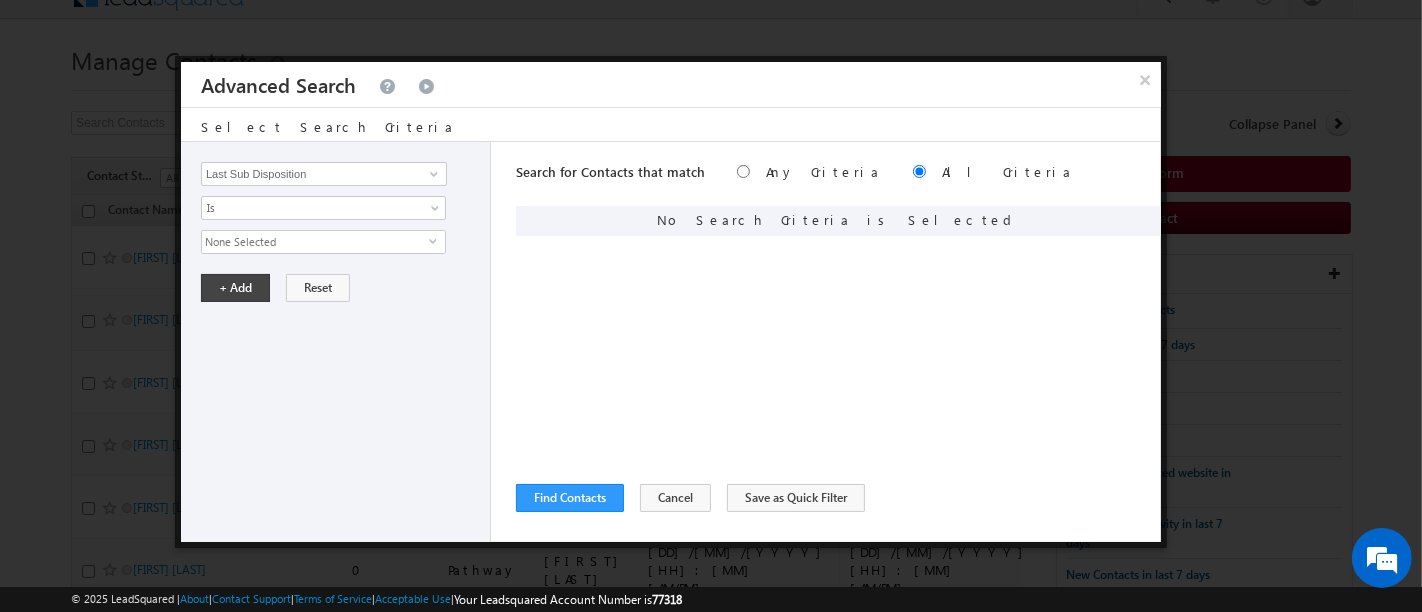 click on "None Selected" at bounding box center [315, 242] 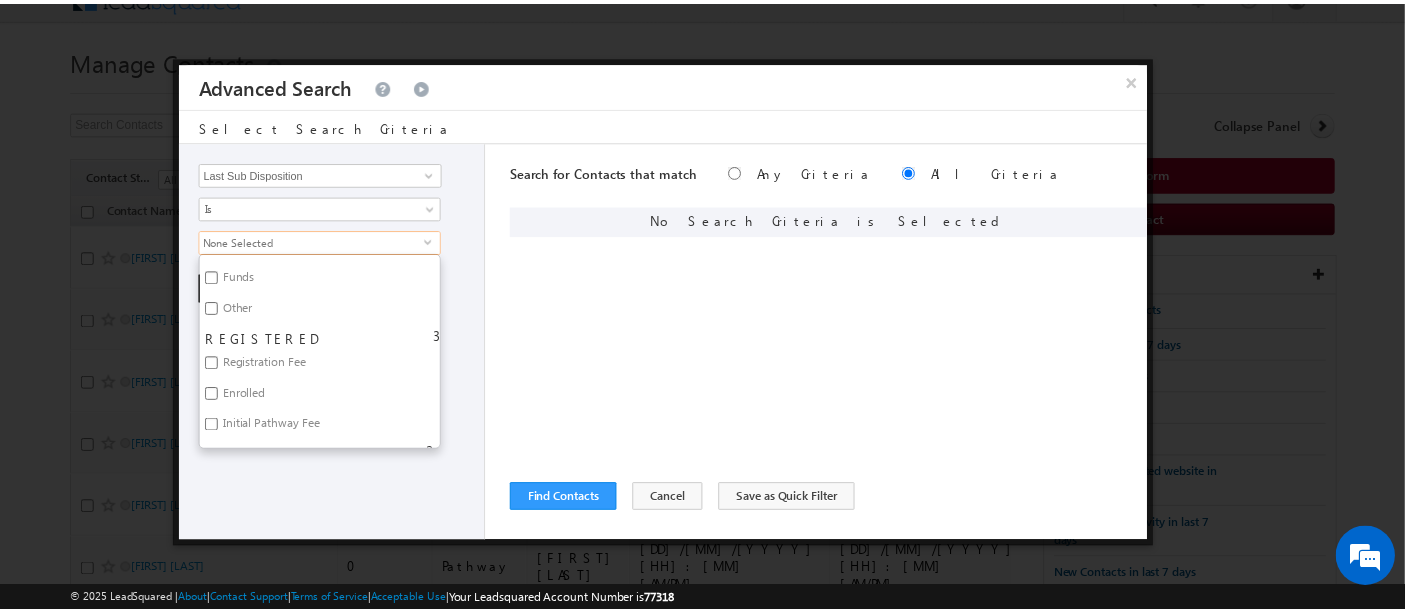 scroll, scrollTop: 745, scrollLeft: 0, axis: vertical 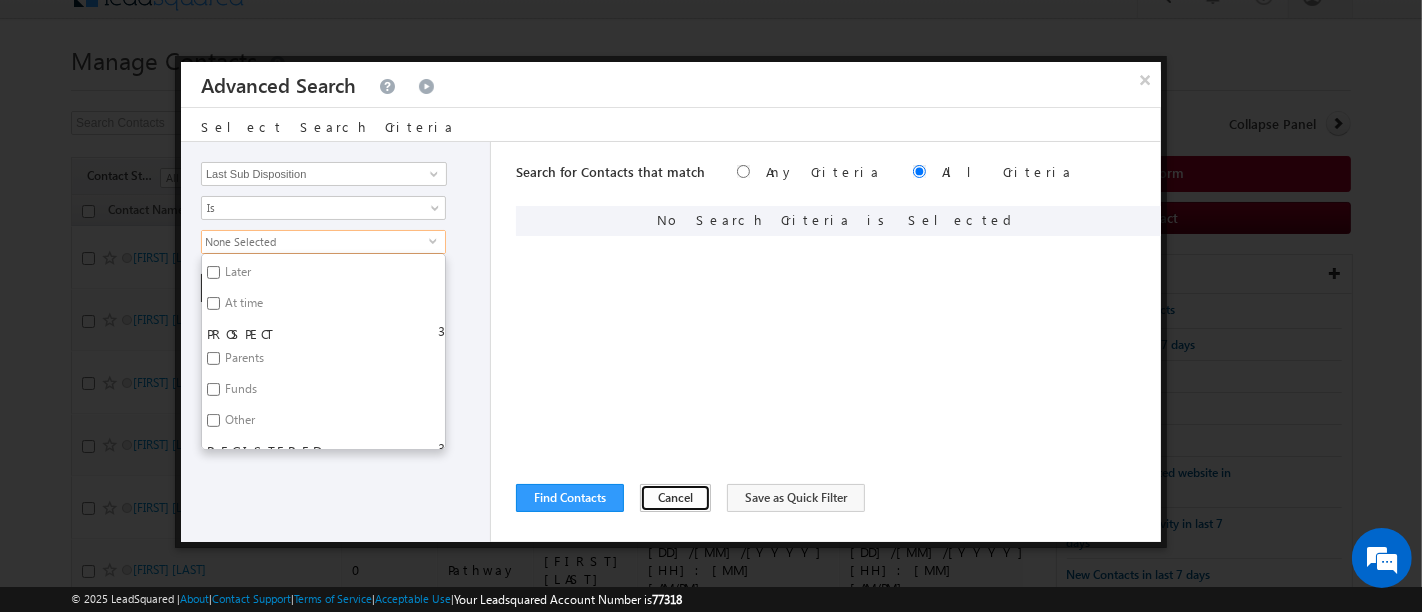 click on "Cancel" at bounding box center (675, 498) 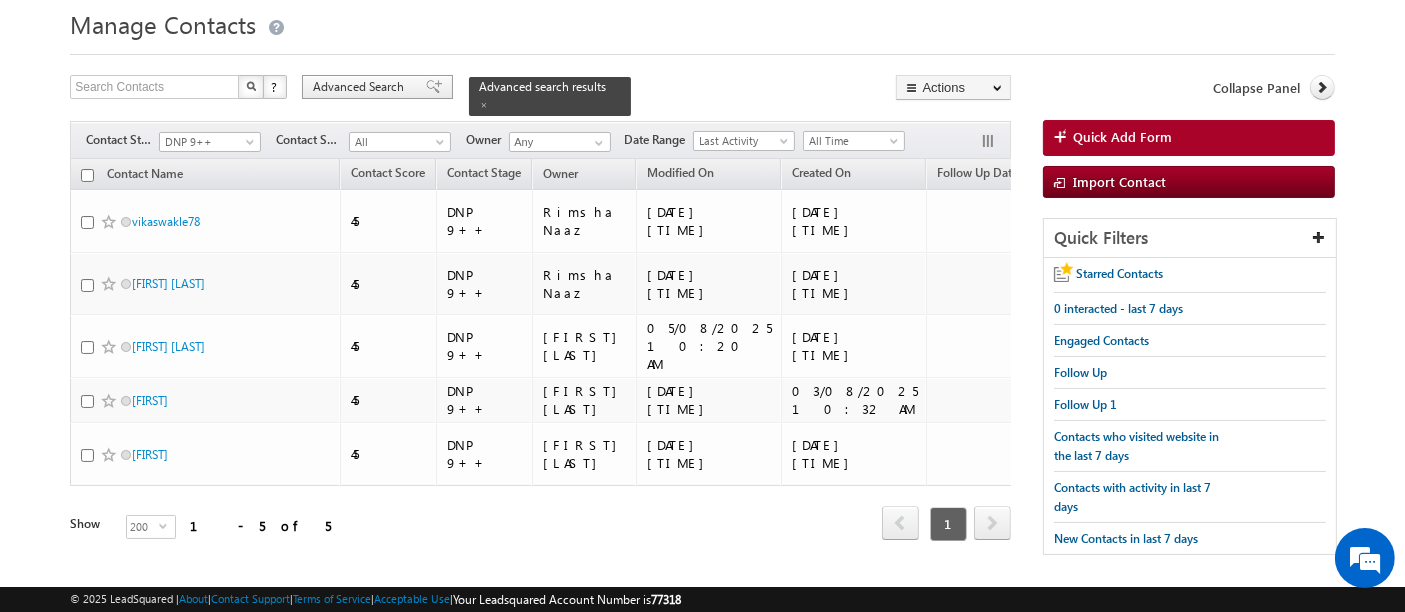 scroll, scrollTop: 0, scrollLeft: 0, axis: both 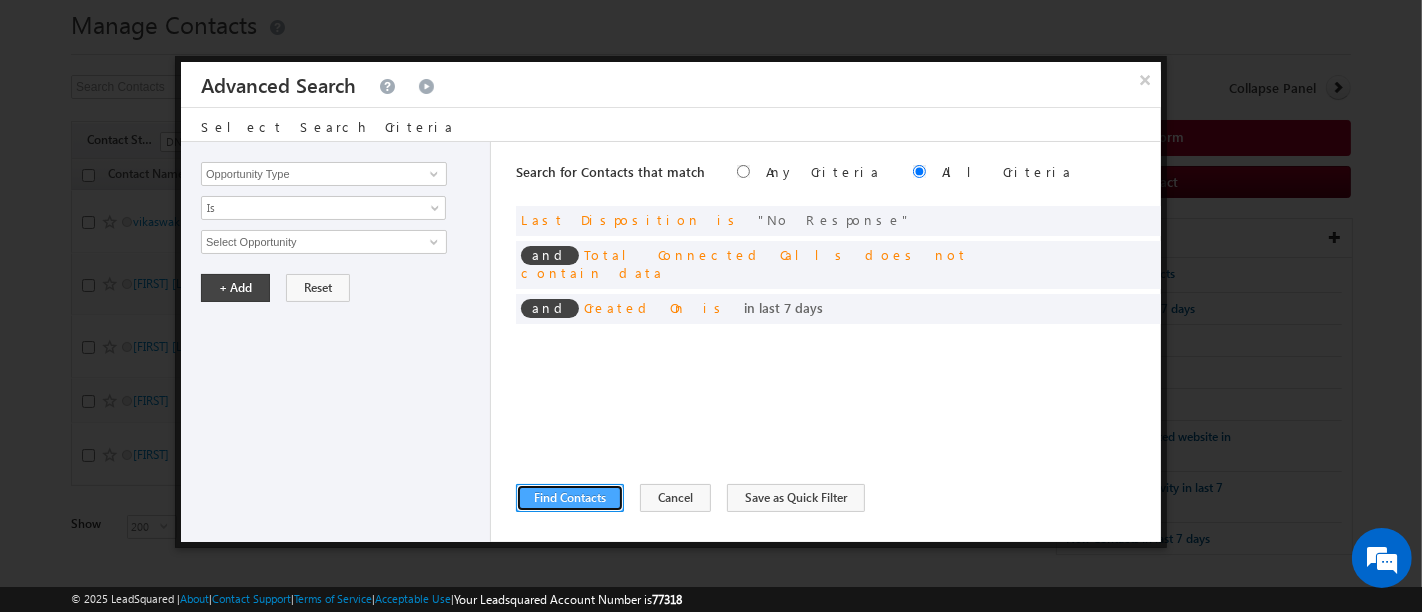 click on "Find Contacts" at bounding box center (570, 498) 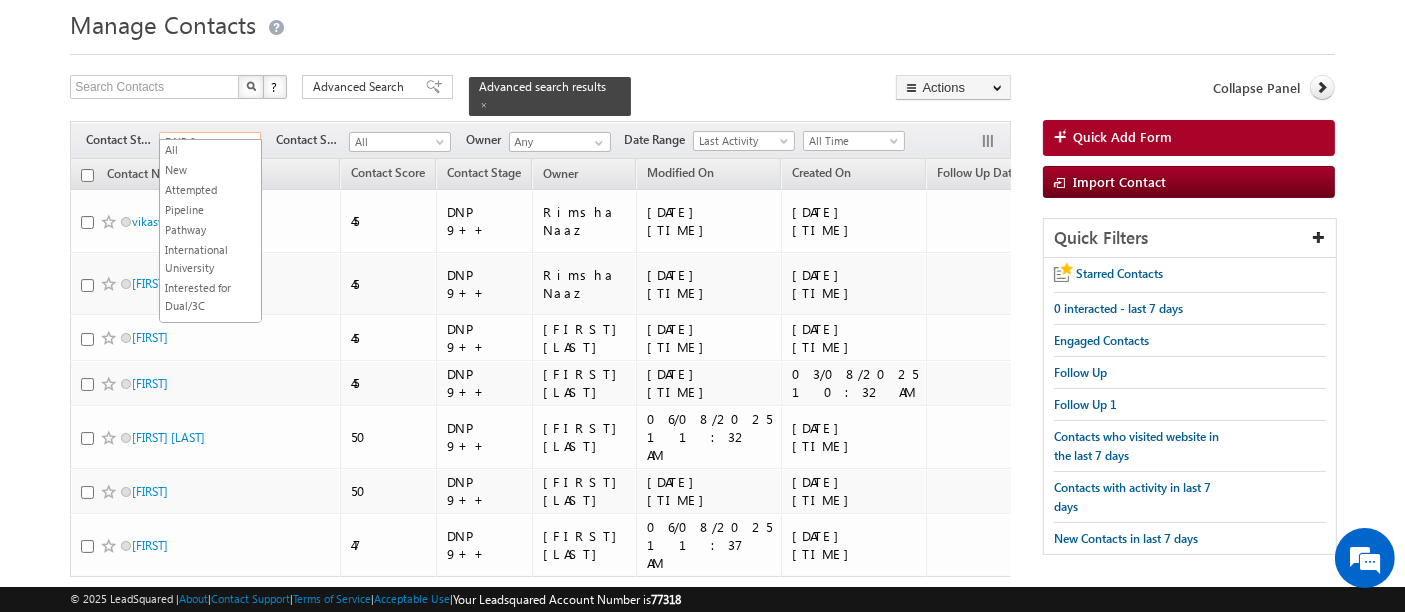 click on "DNP 9++" at bounding box center [207, 142] 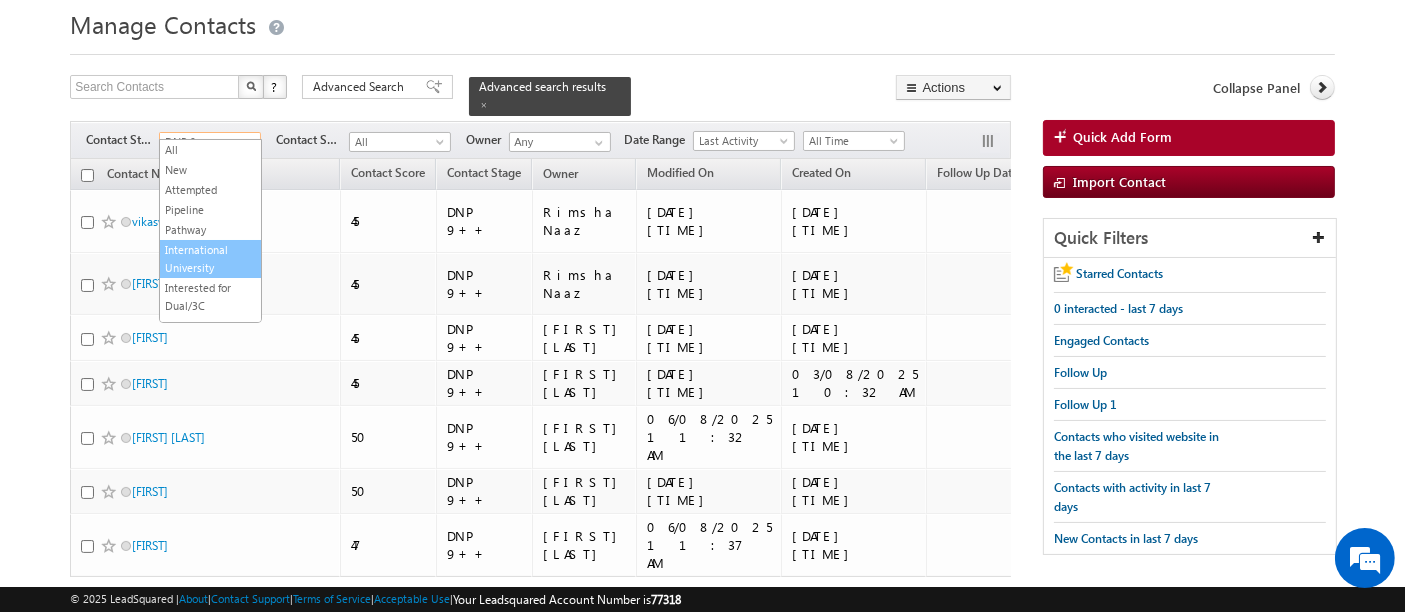 scroll, scrollTop: 0, scrollLeft: 0, axis: both 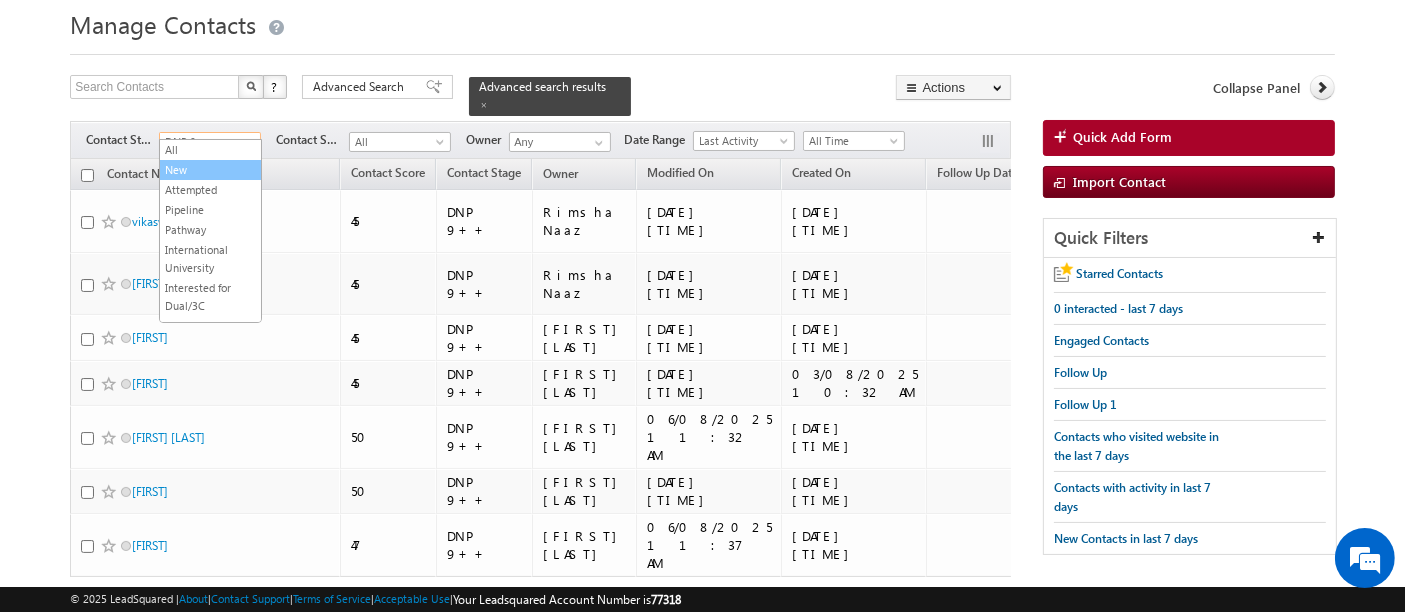 click on "New" at bounding box center (210, 170) 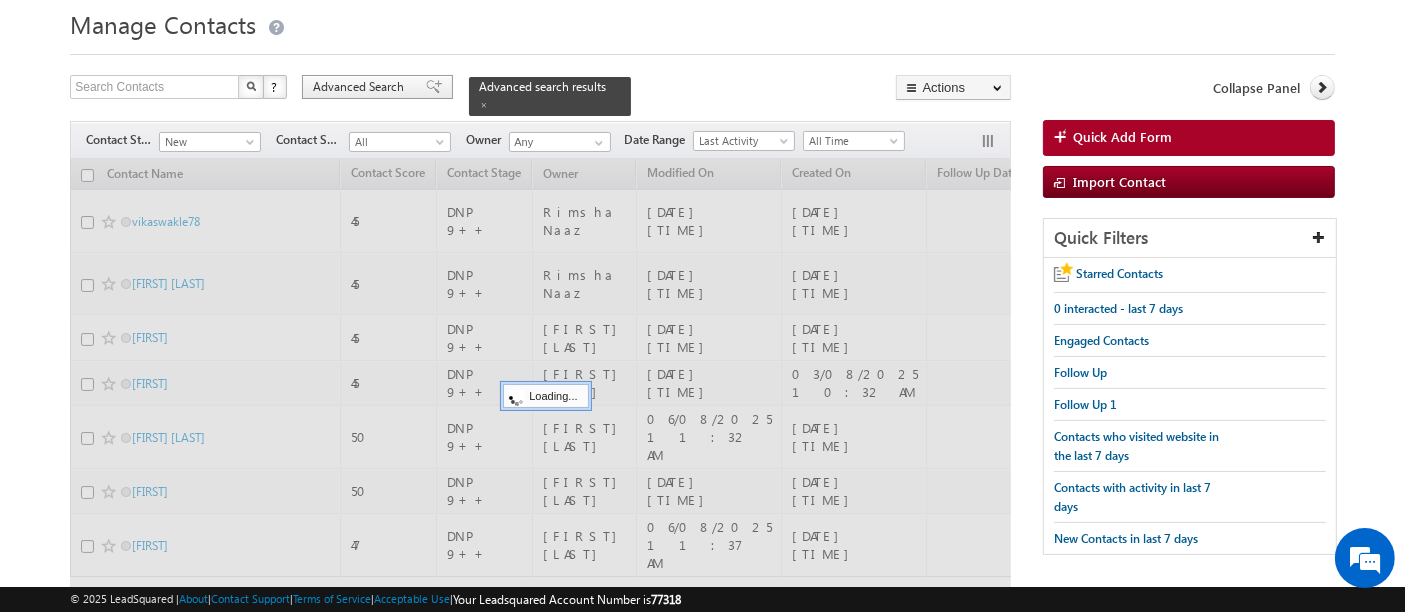 click on "Advanced Search" at bounding box center (361, 87) 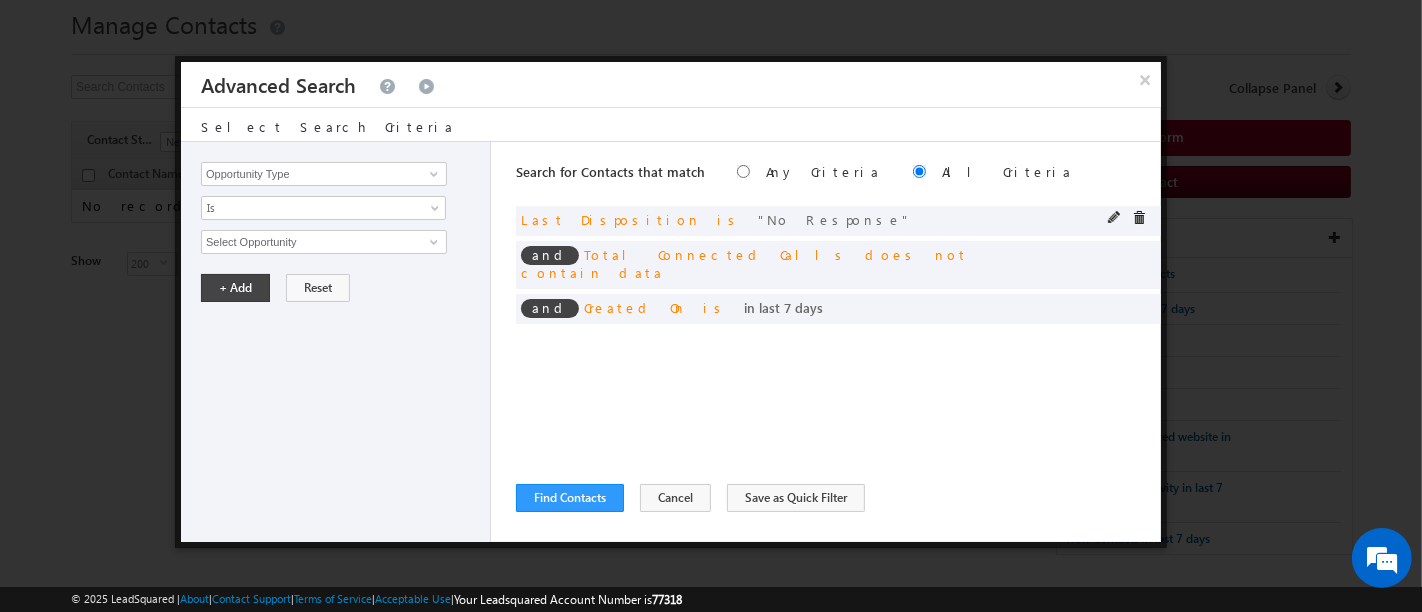 click on "and  Last Disposition   is   No Response" at bounding box center [838, 221] 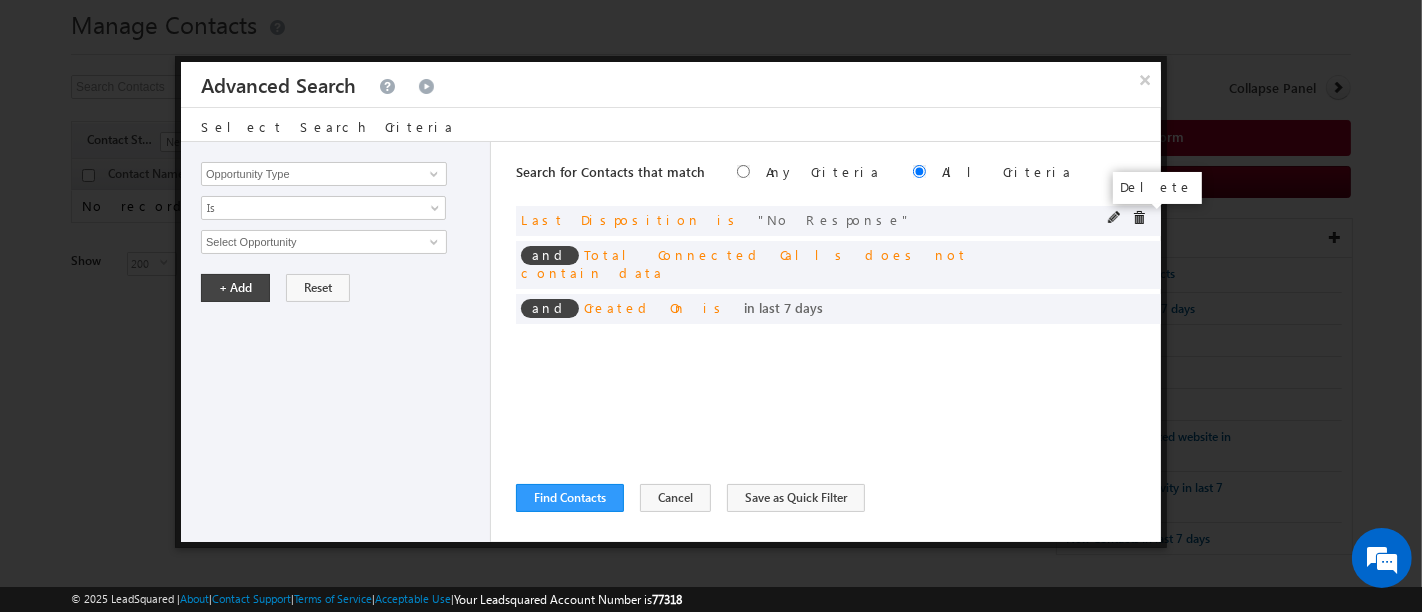 click at bounding box center [1139, 218] 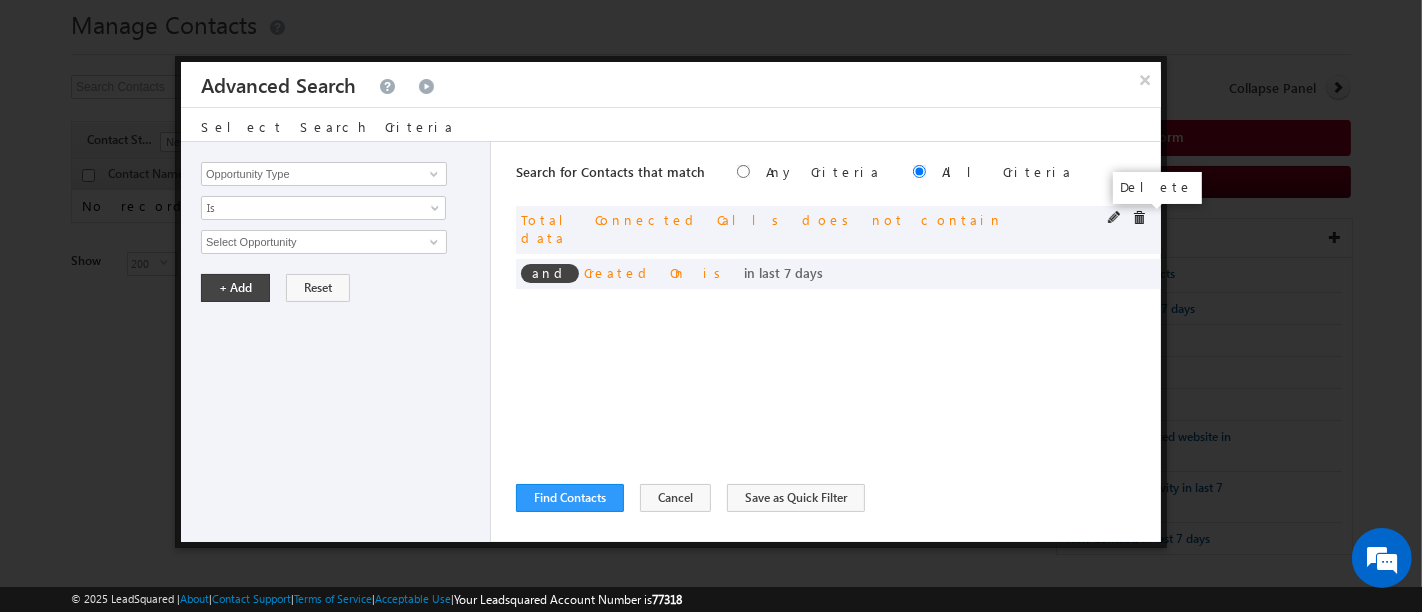 click at bounding box center [1139, 218] 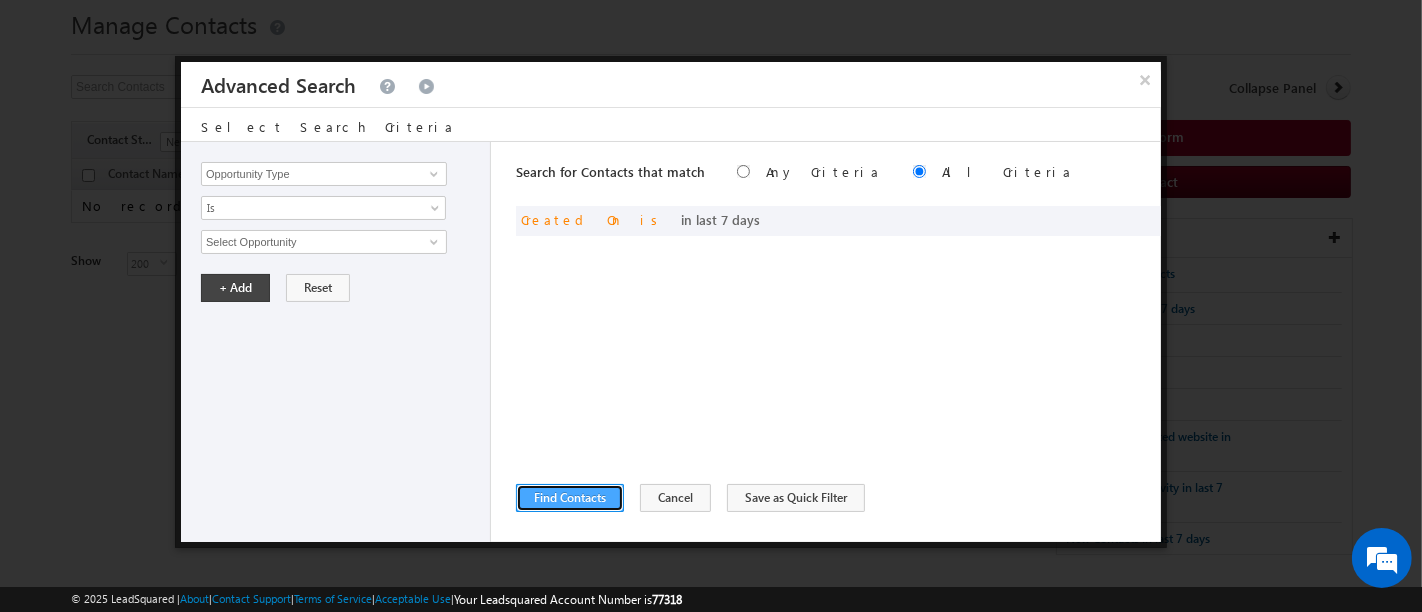 click on "Find Contacts" at bounding box center (570, 498) 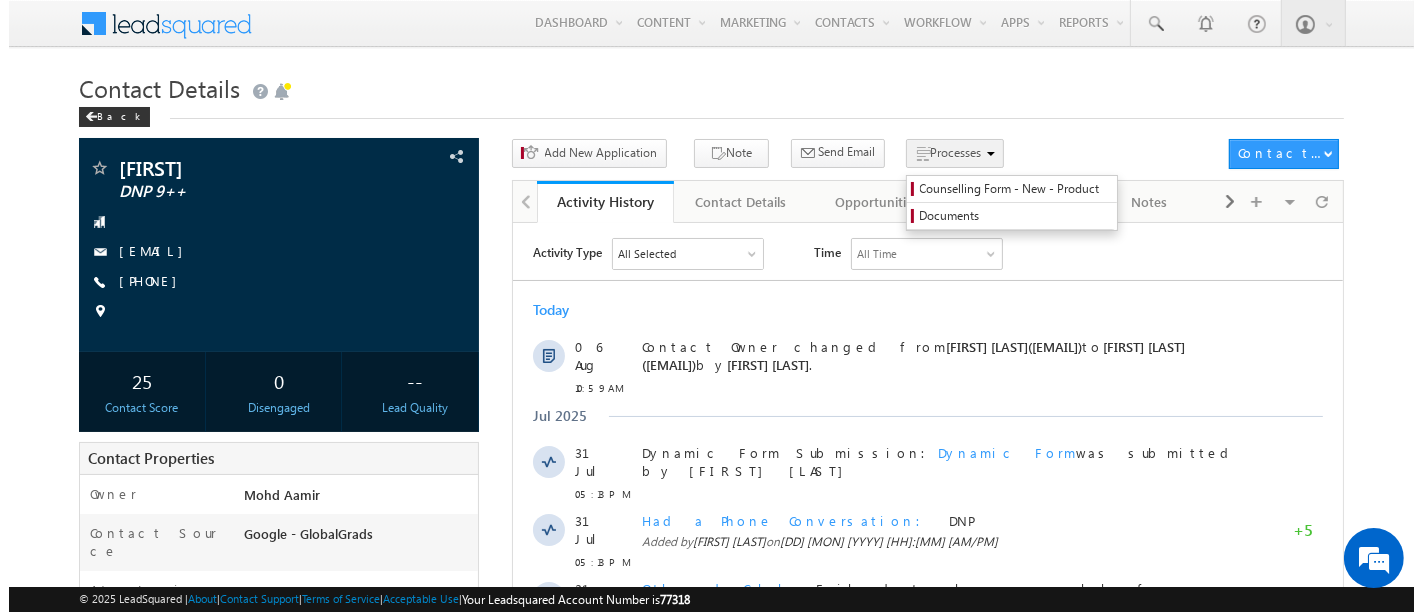 scroll, scrollTop: 0, scrollLeft: 0, axis: both 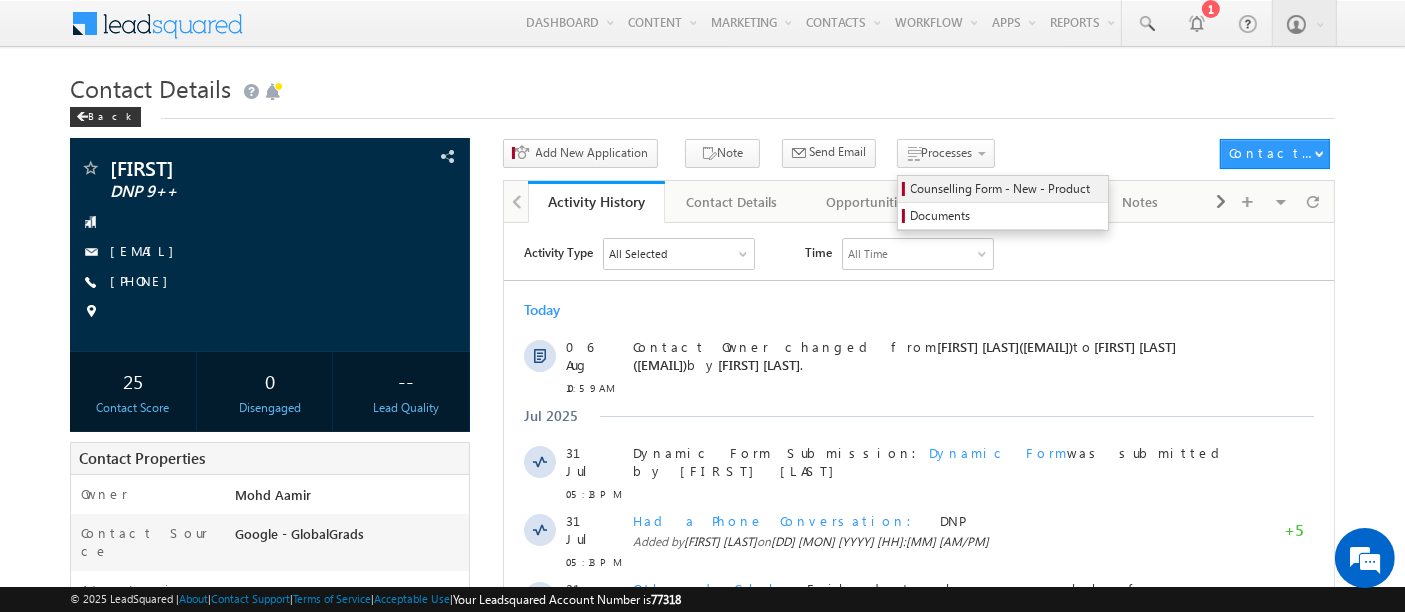 click on "Counselling Form - New - Product" at bounding box center (1006, 189) 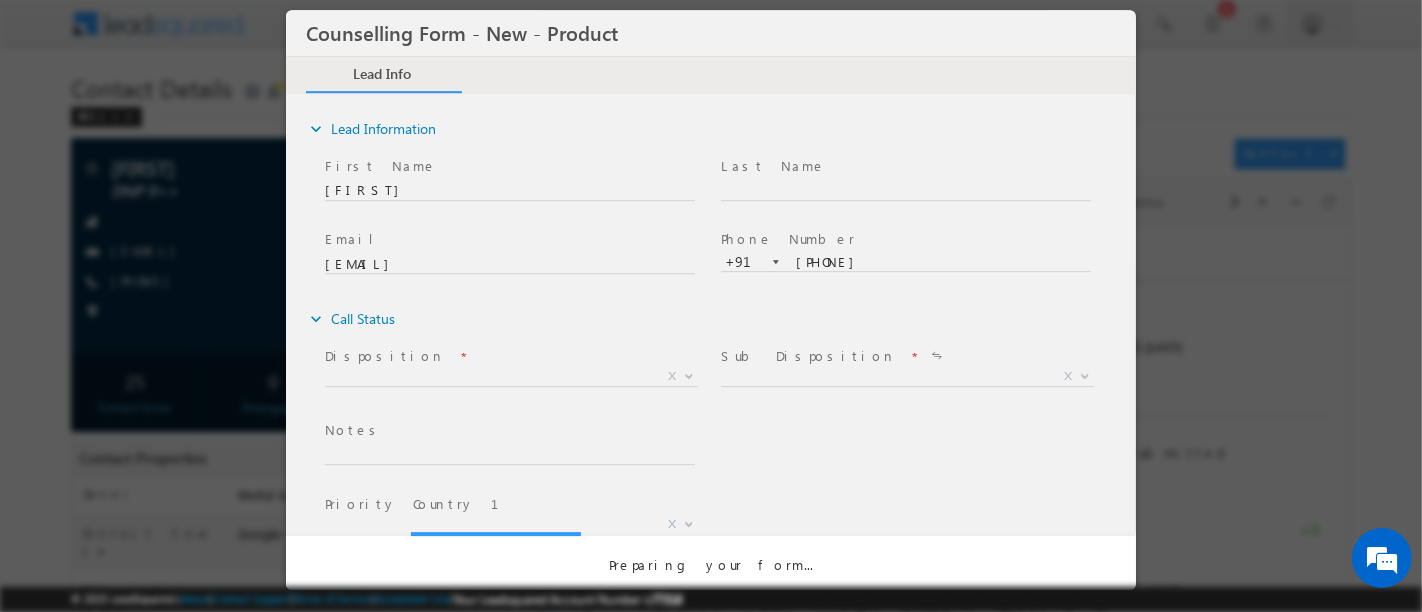 scroll, scrollTop: 0, scrollLeft: 0, axis: both 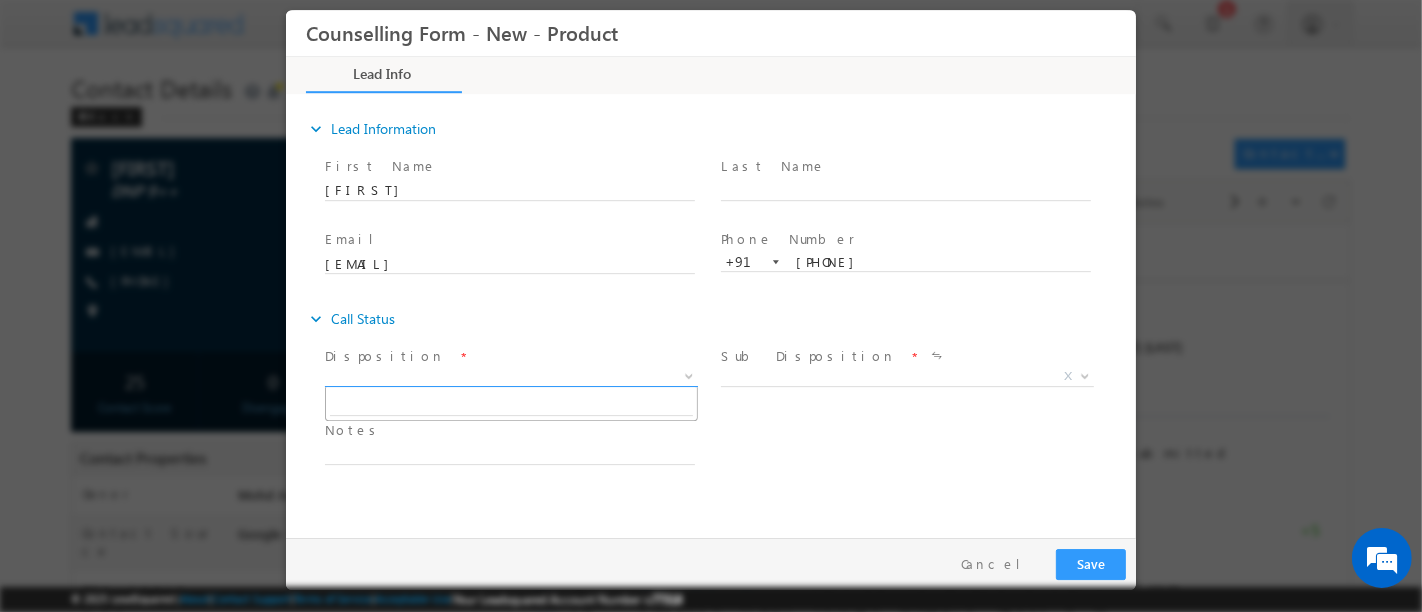 click on "X" at bounding box center [510, 377] 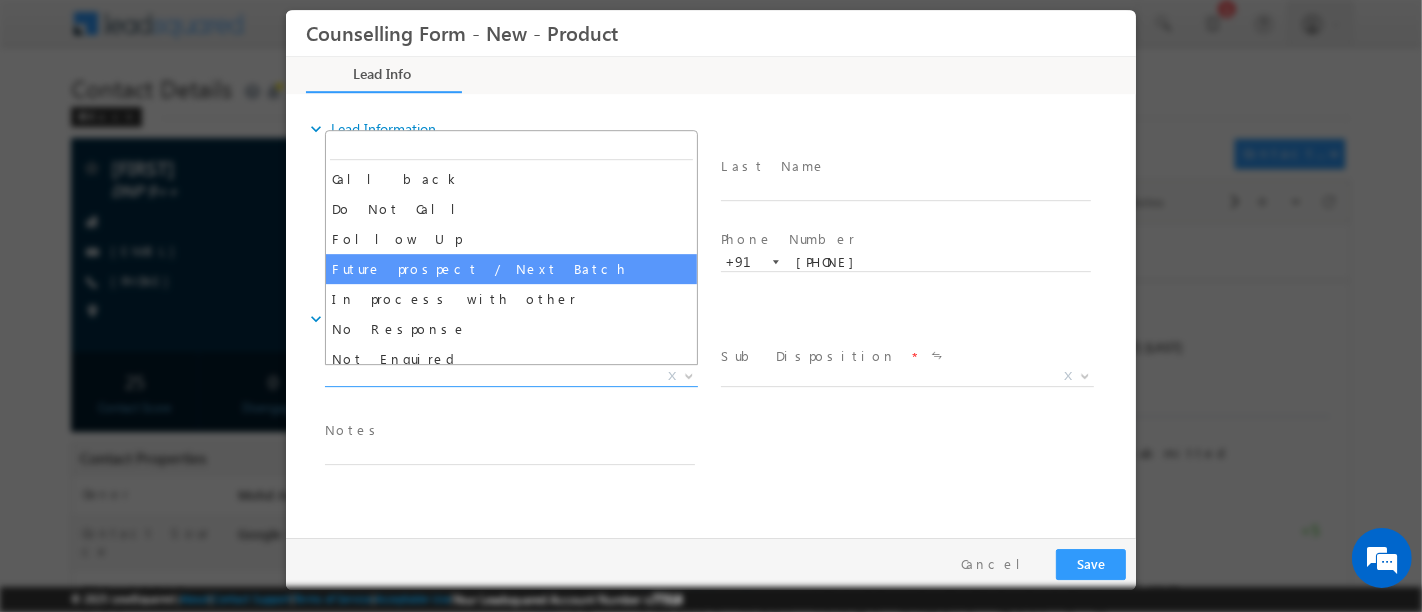 scroll, scrollTop: 159, scrollLeft: 0, axis: vertical 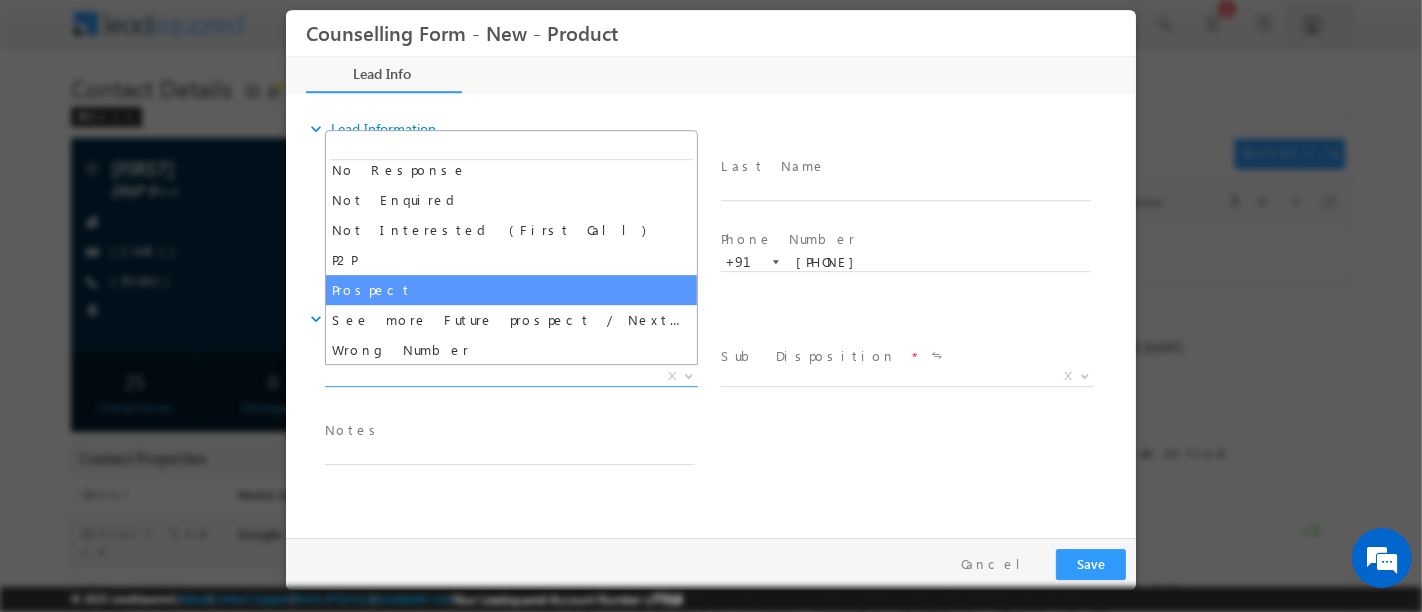select on "Prospect" 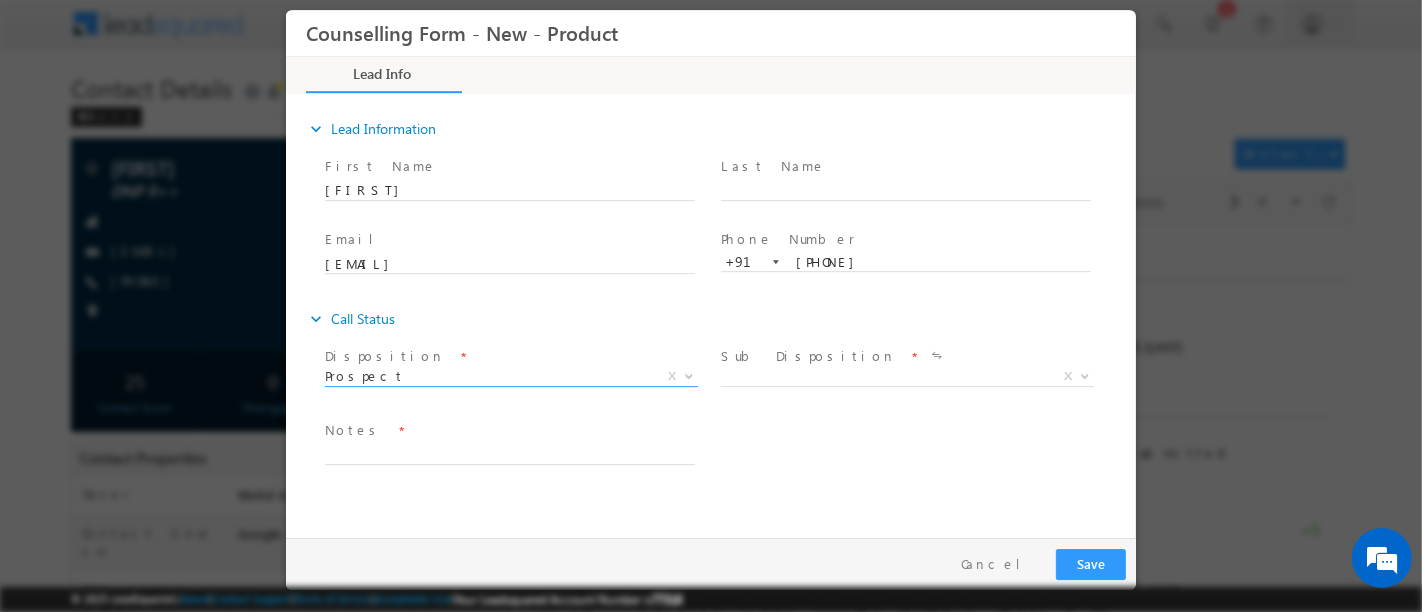 scroll, scrollTop: 0, scrollLeft: 0, axis: both 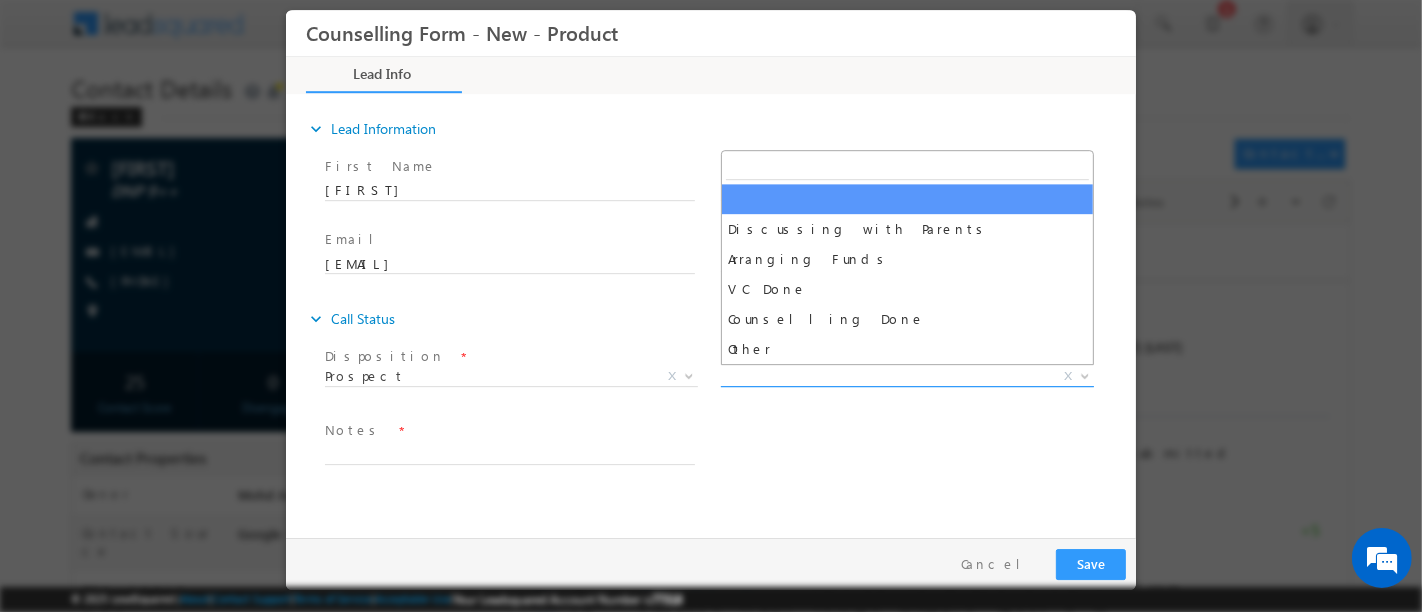 click on "X" at bounding box center [906, 377] 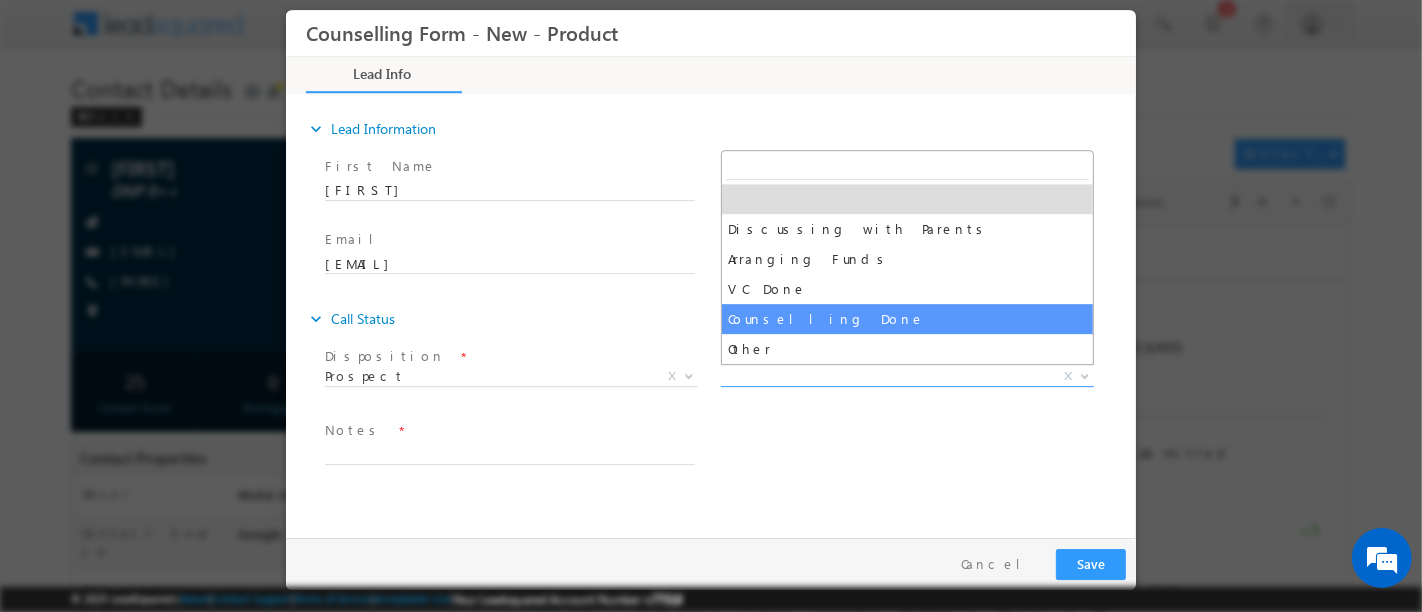 select on "Counselling Done" 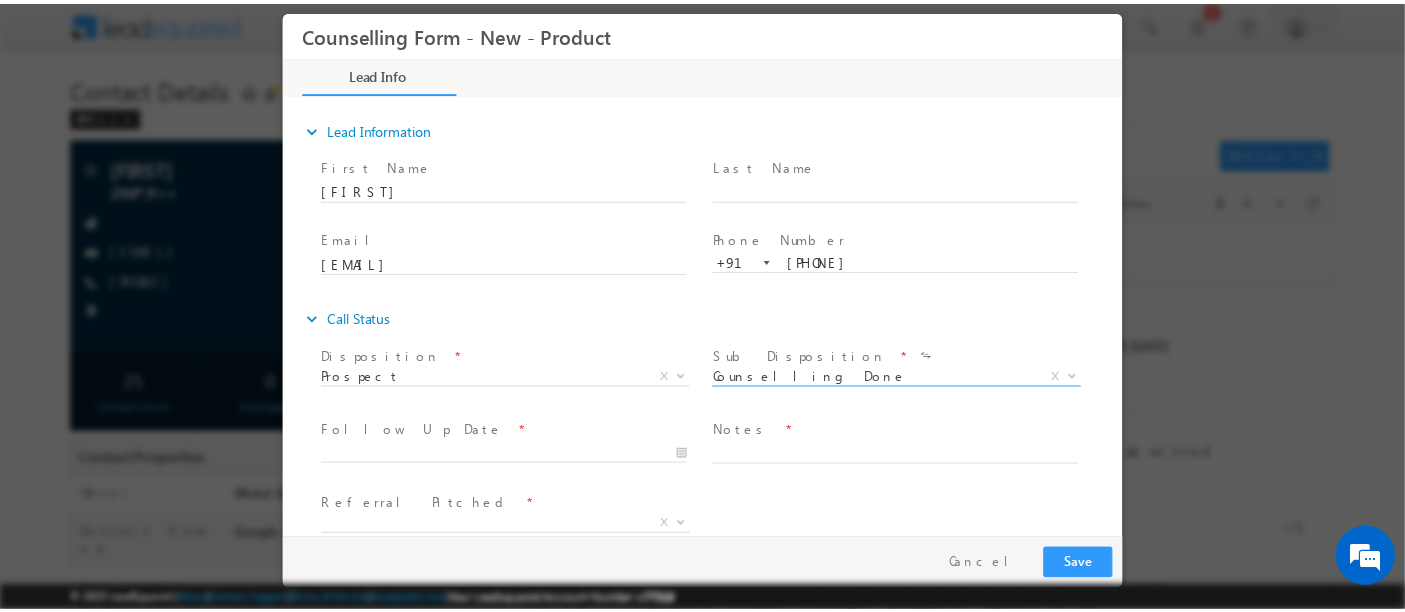 scroll, scrollTop: 31, scrollLeft: 0, axis: vertical 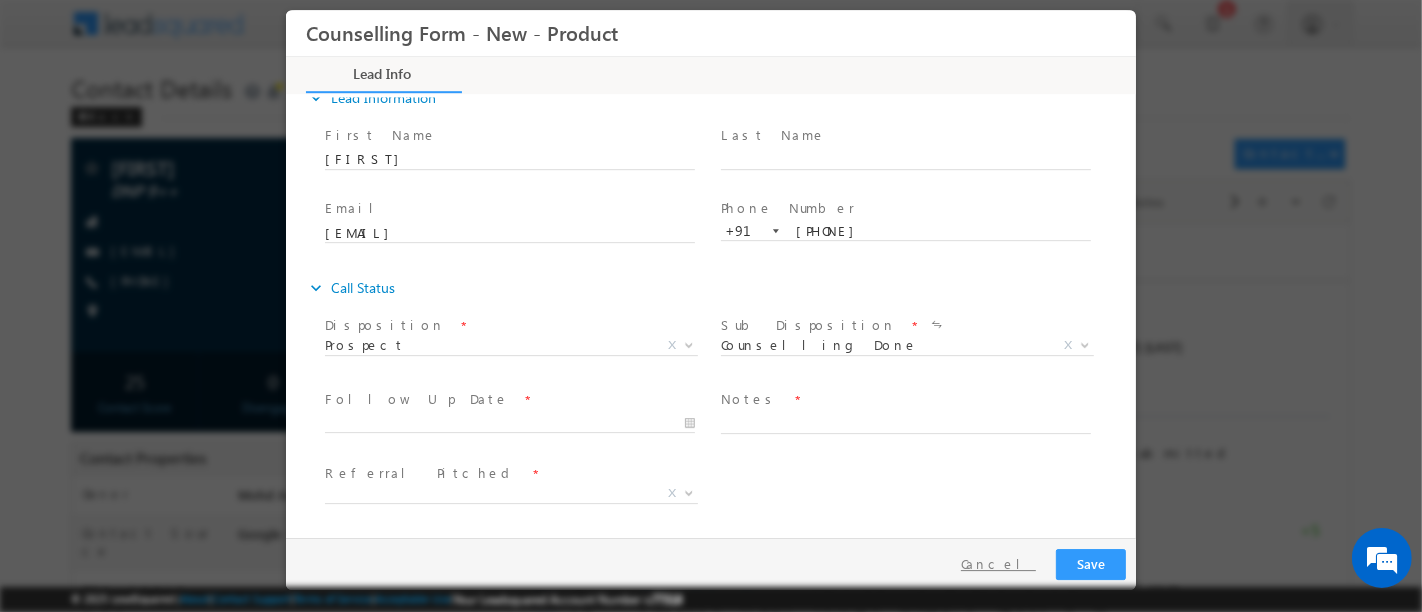 click on "Cancel" at bounding box center [997, 564] 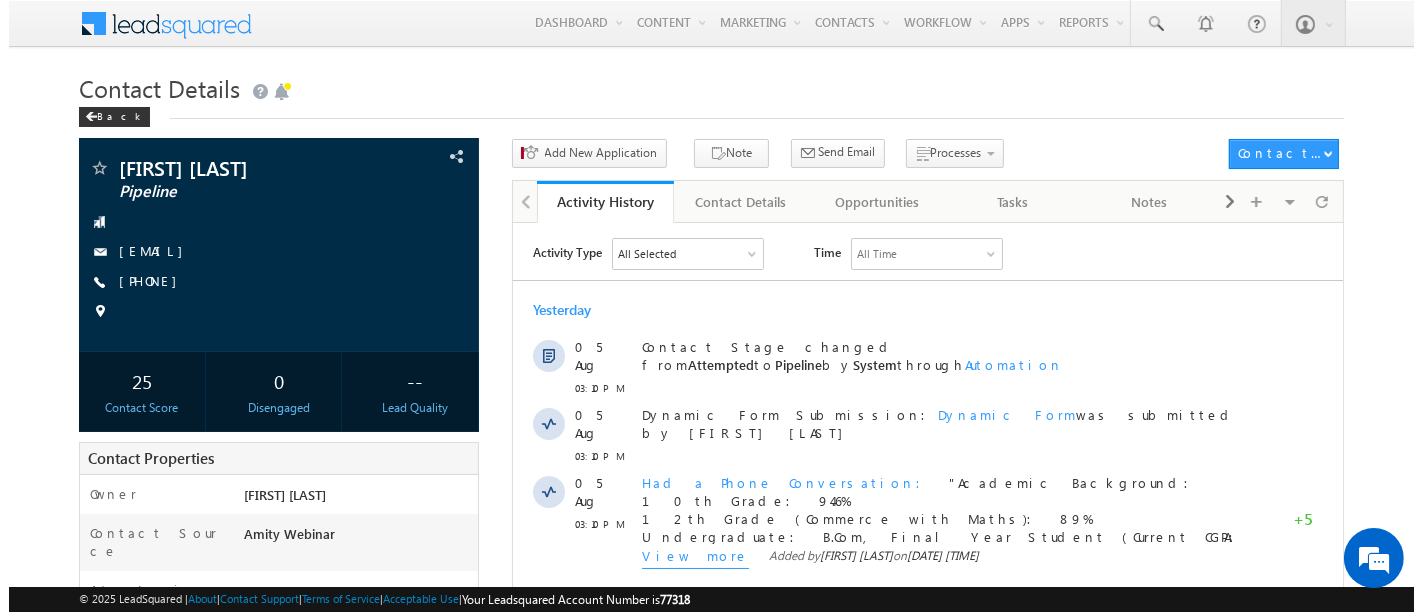 scroll, scrollTop: 0, scrollLeft: 0, axis: both 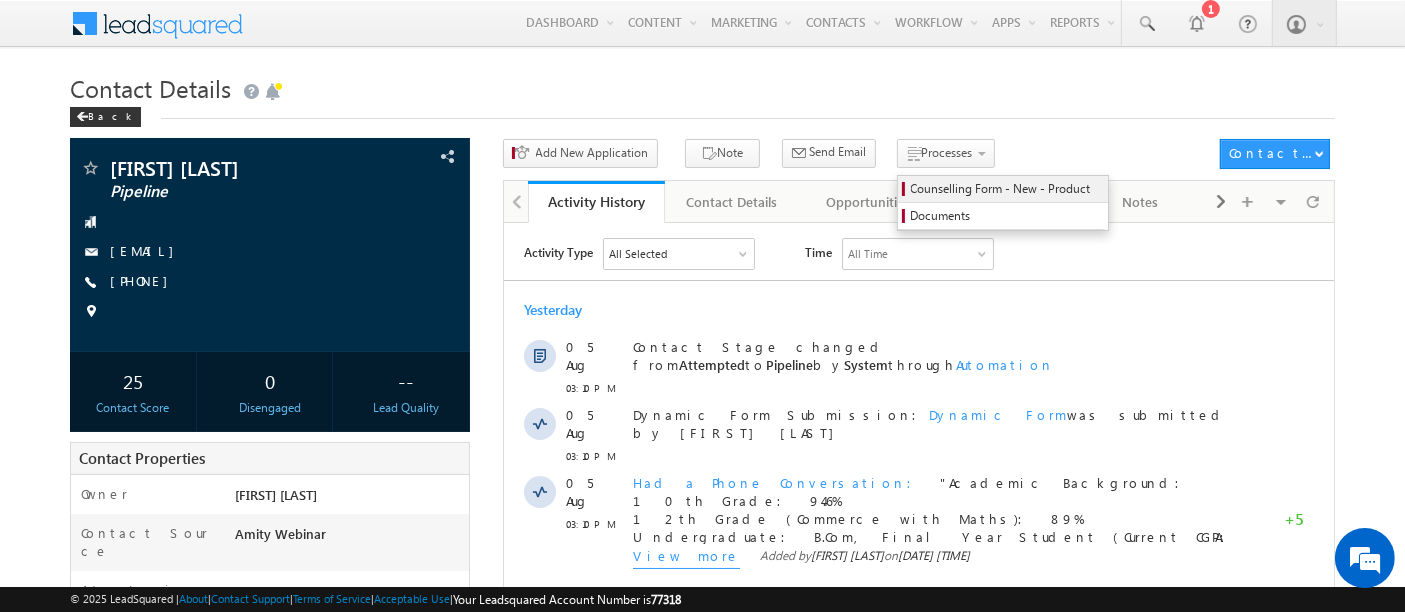 click on "Counselling Form - New - Product" at bounding box center (1006, 189) 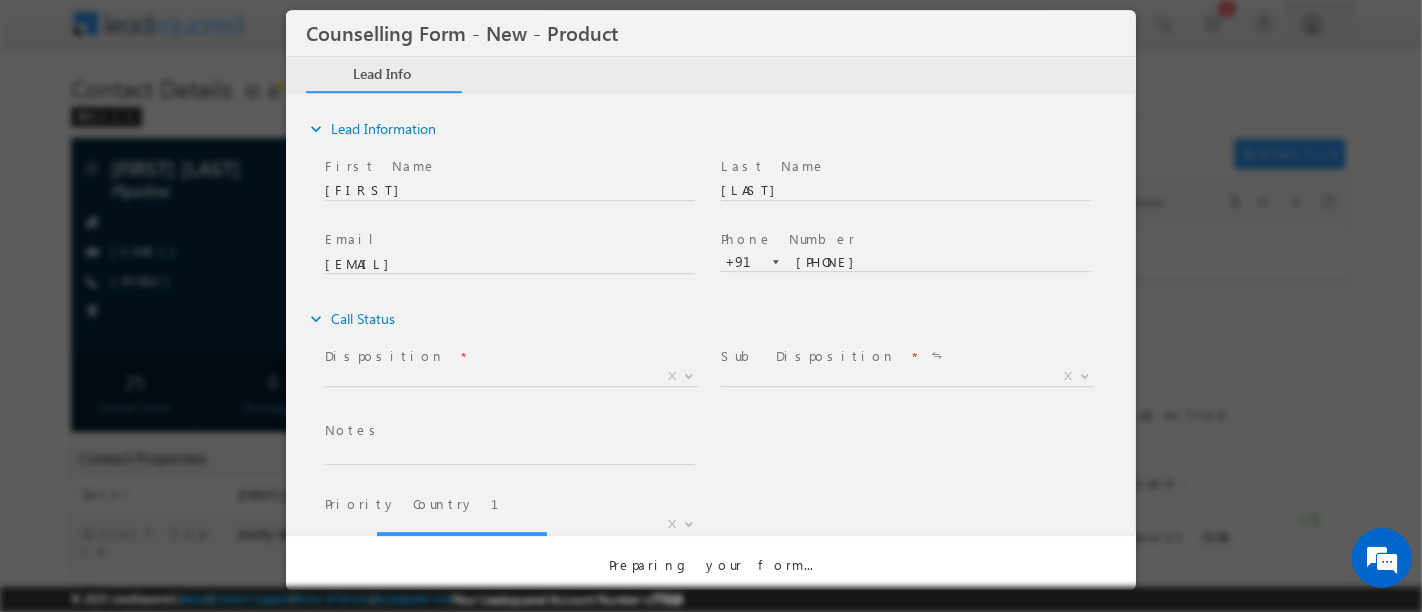 scroll, scrollTop: 0, scrollLeft: 0, axis: both 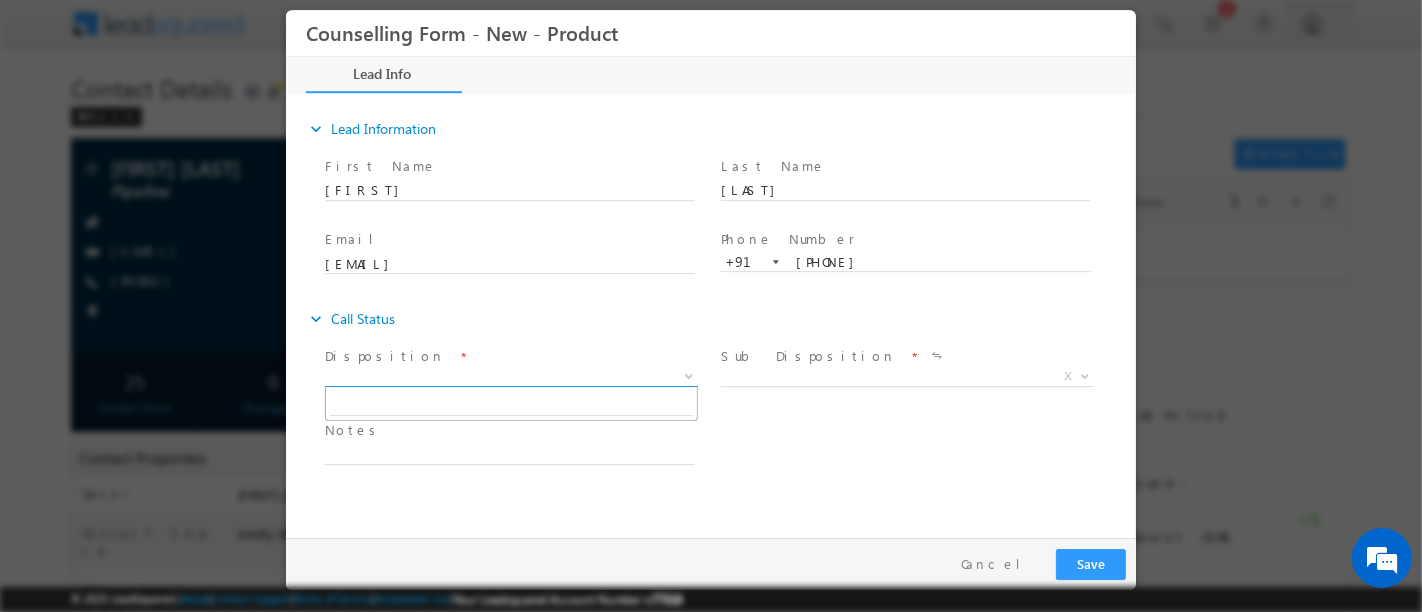 click on "X" at bounding box center (510, 377) 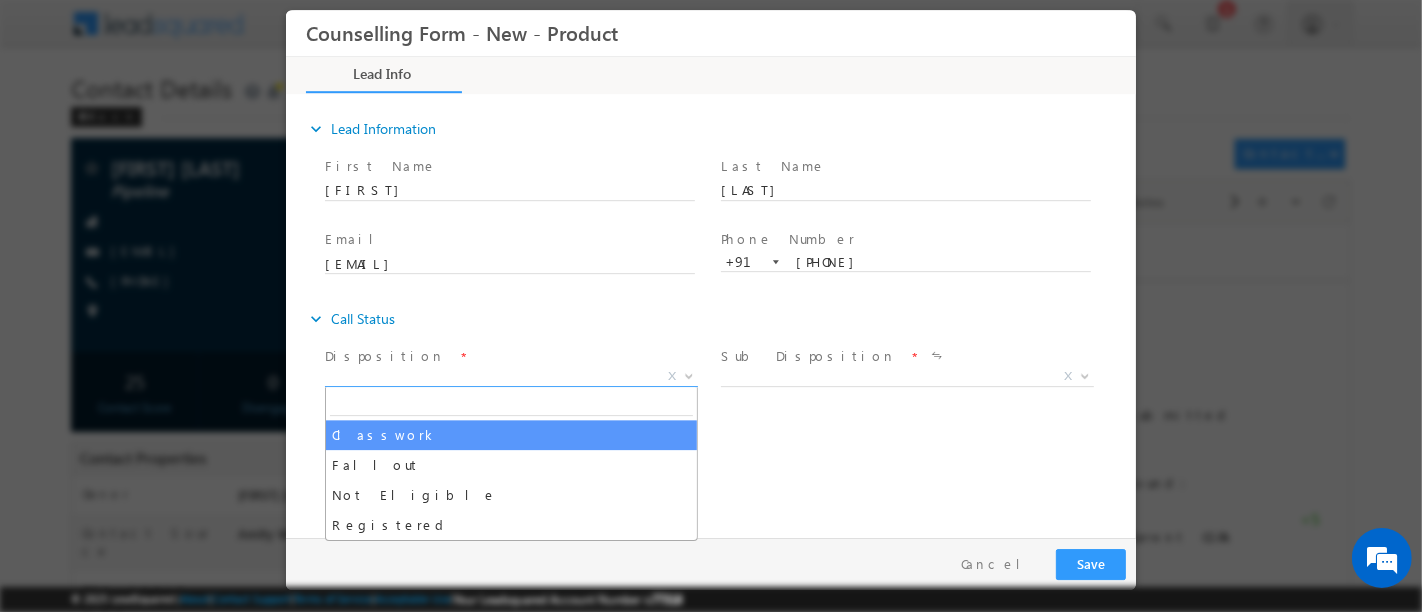 scroll, scrollTop: 0, scrollLeft: 0, axis: both 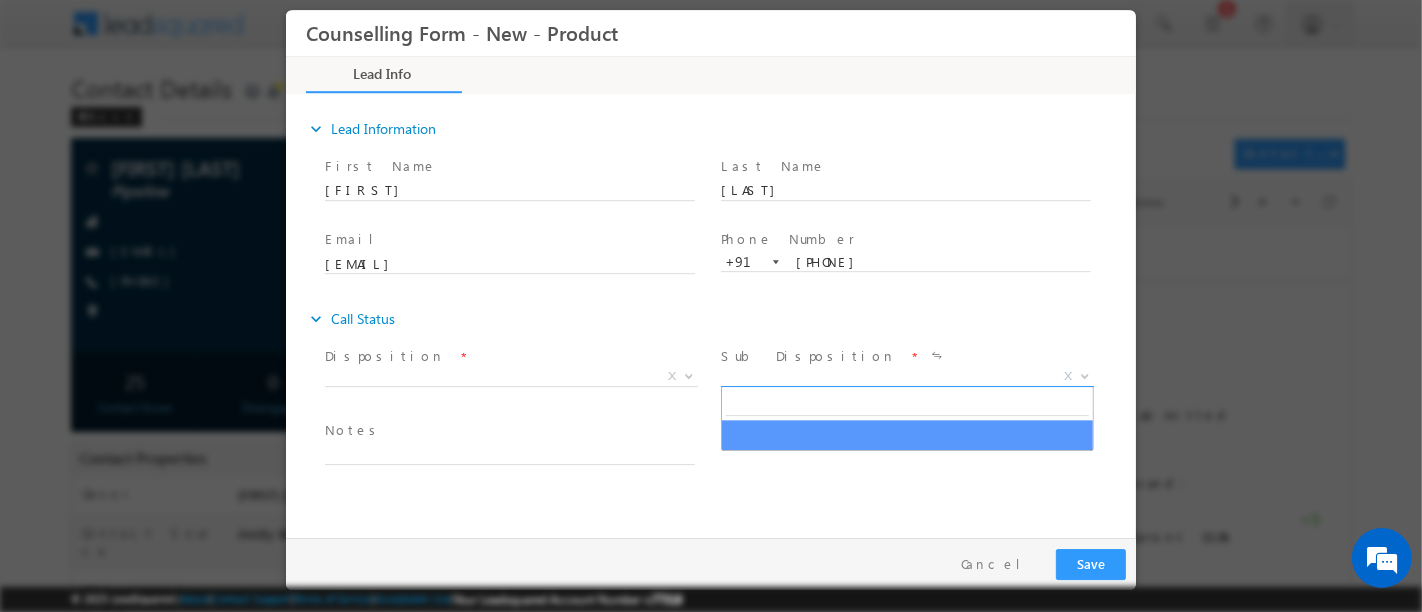 click on "X" at bounding box center [906, 377] 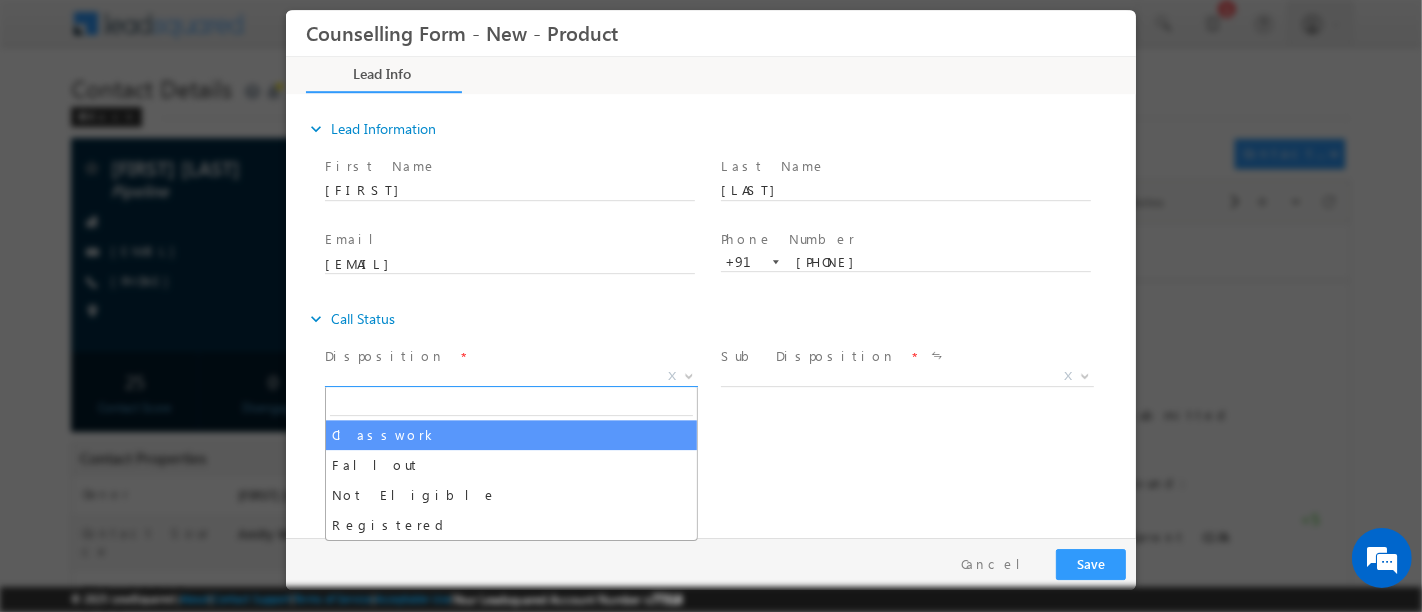 click on "X" at bounding box center [510, 377] 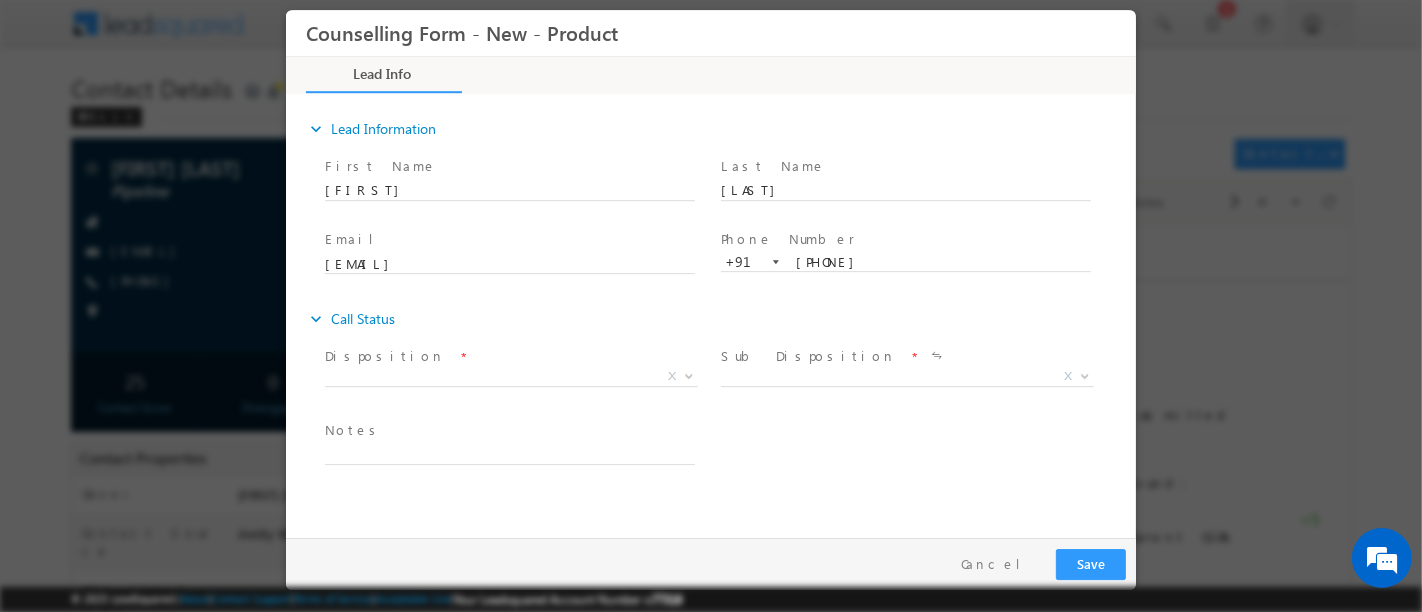 click on "expand_more Lead Information
First Name" at bounding box center [715, 313] 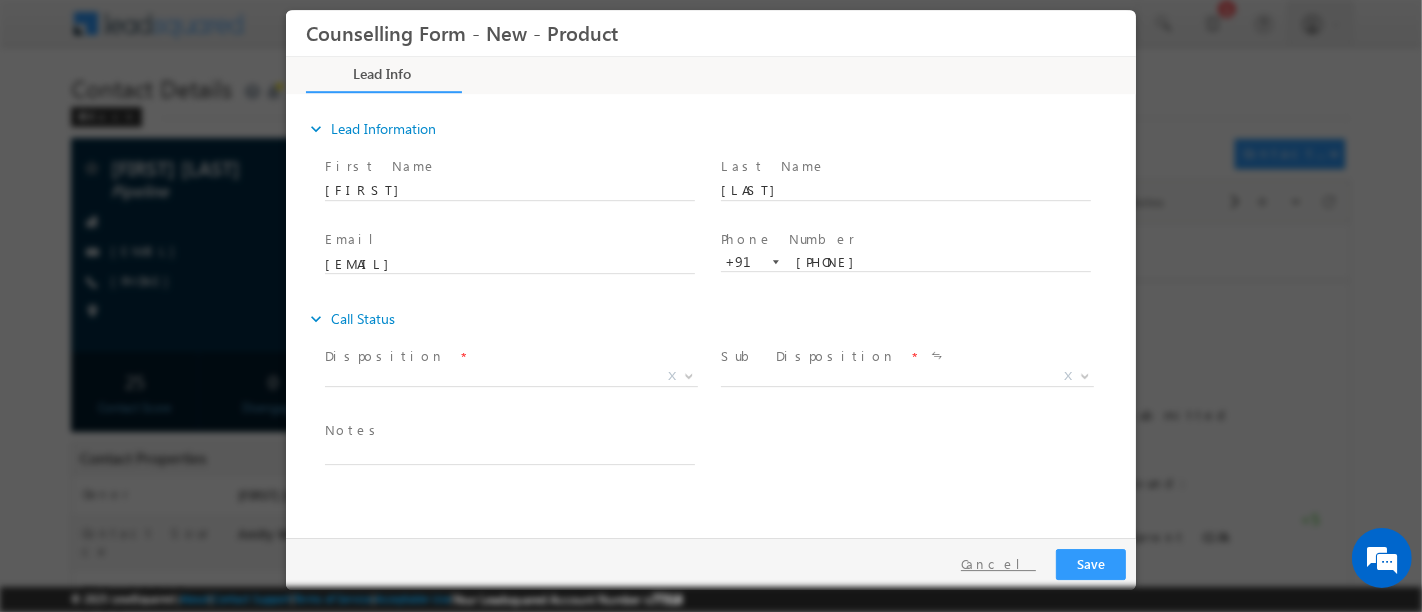 click on "Cancel" at bounding box center (997, 564) 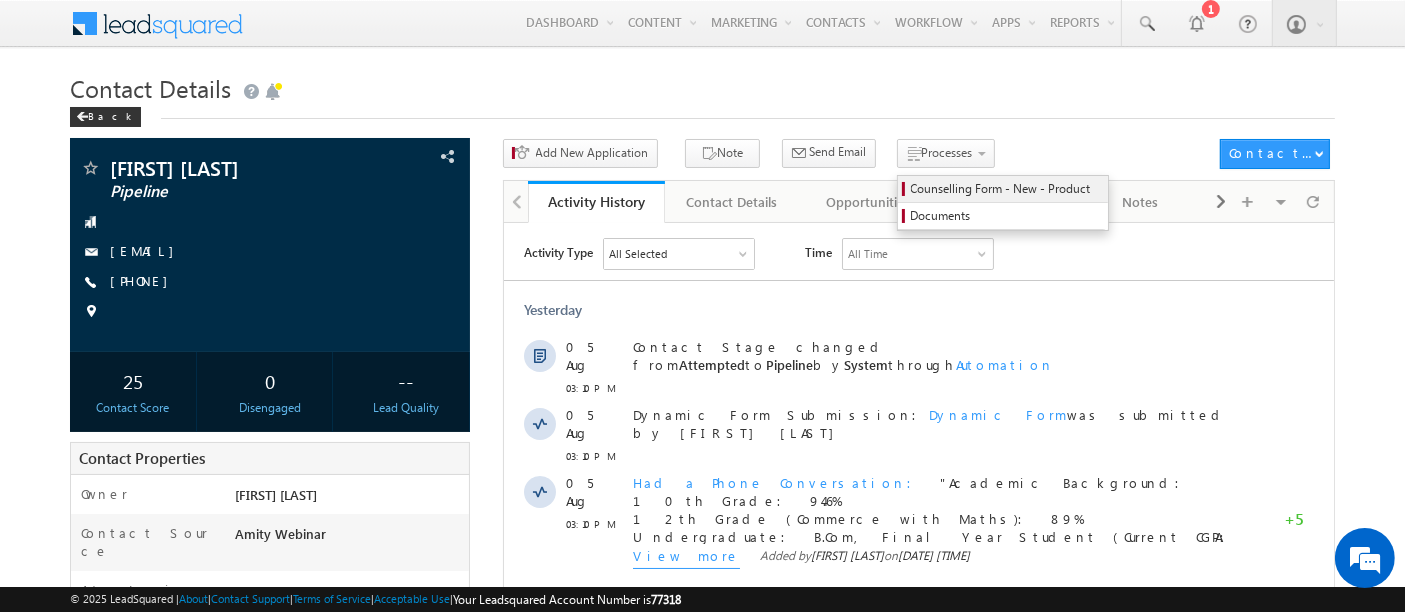 click on "Counselling Form - New - Product" at bounding box center [1006, 189] 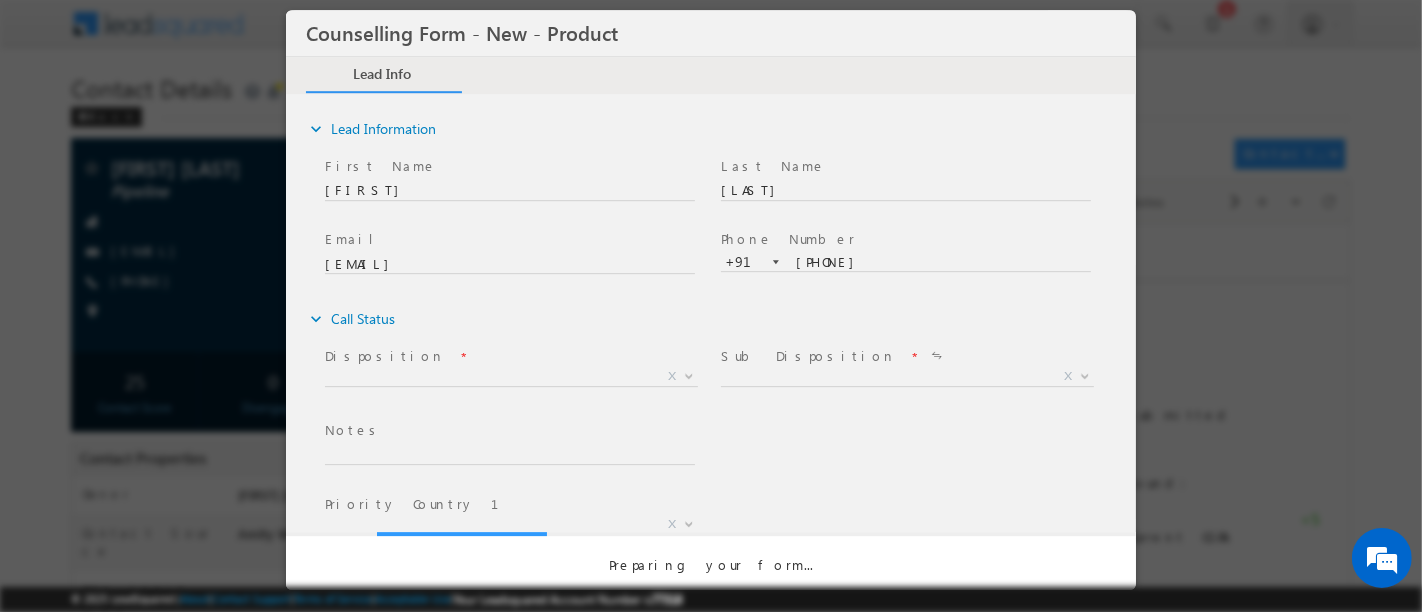 scroll, scrollTop: 0, scrollLeft: 0, axis: both 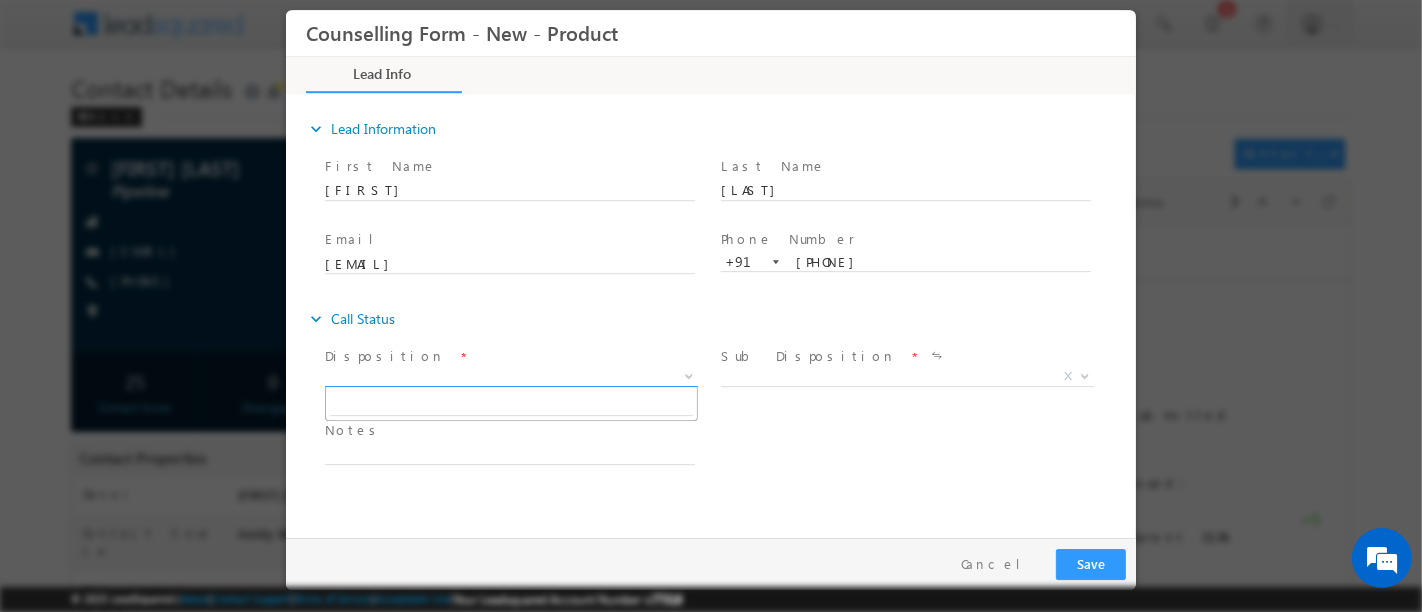 click on "X" at bounding box center (510, 377) 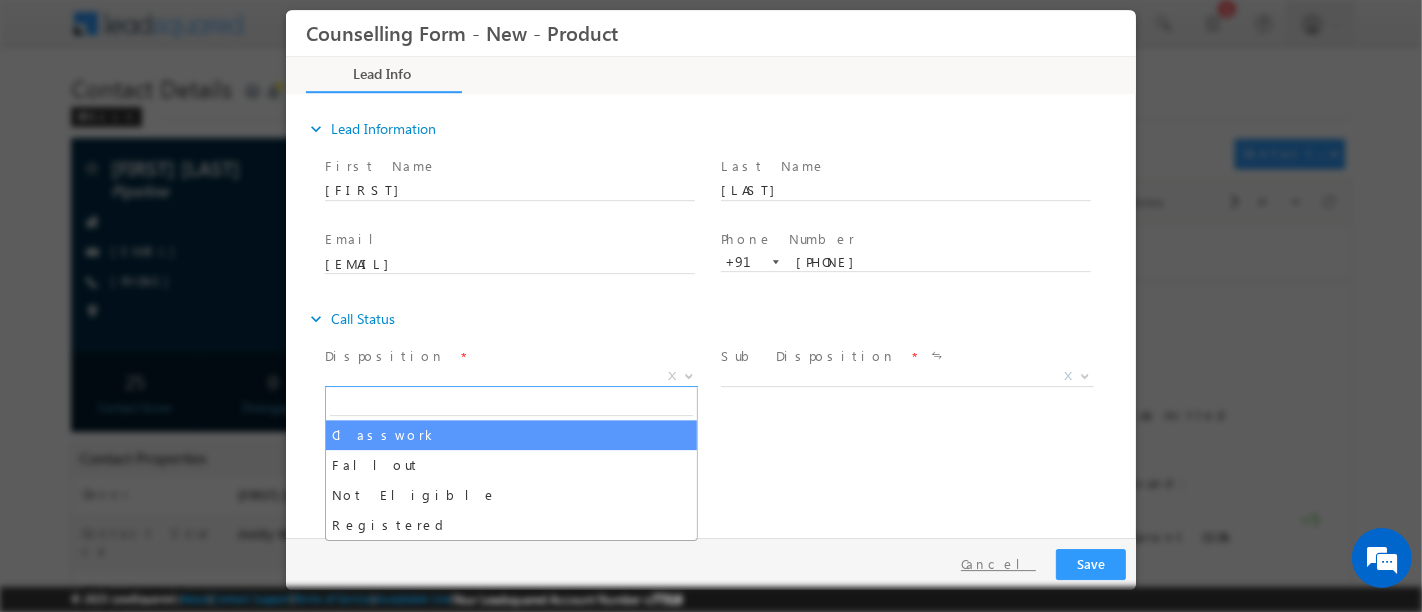 click on "Cancel" at bounding box center (997, 564) 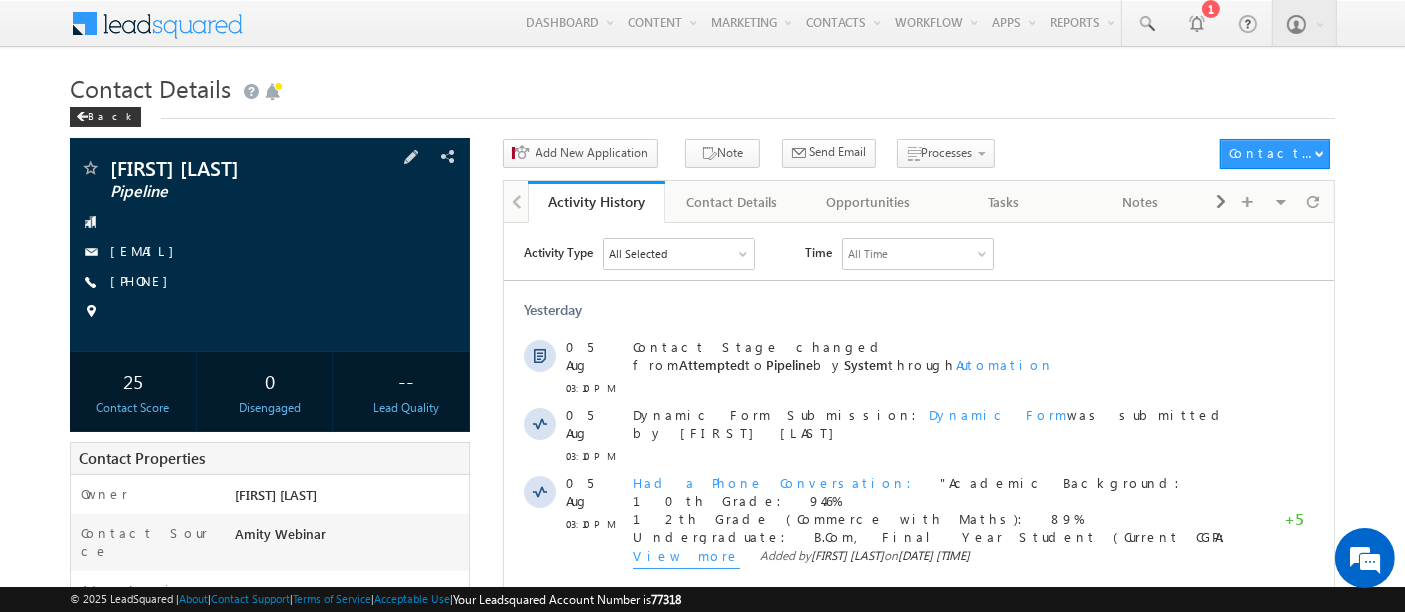 drag, startPoint x: 106, startPoint y: 251, endPoint x: 311, endPoint y: 255, distance: 205.03902 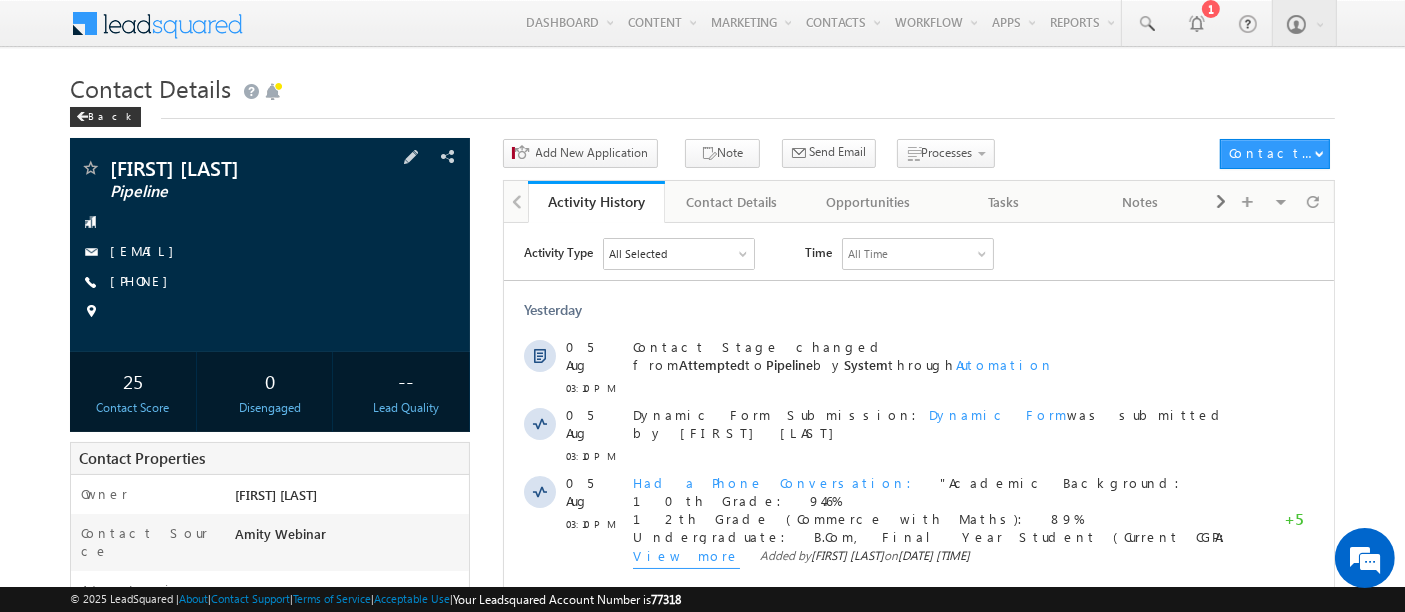 click on "mayankkhandelwal360@gmail.com" at bounding box center (270, 252) 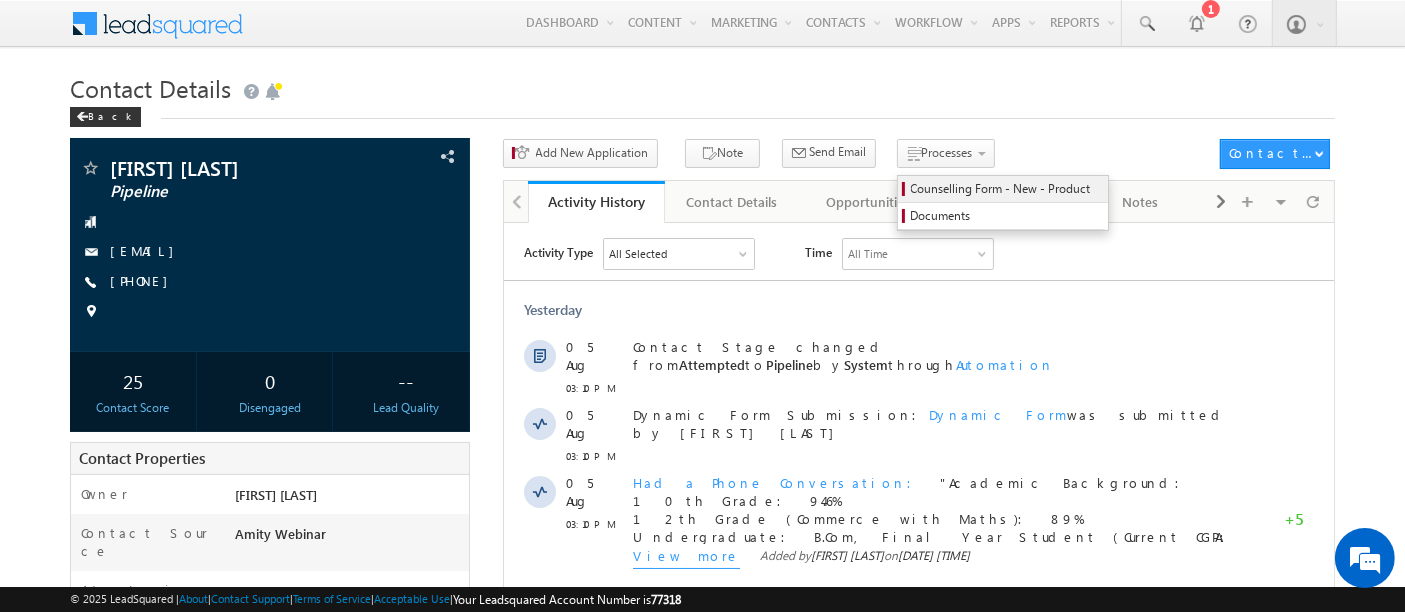 click on "Counselling Form - New - Product" at bounding box center [1006, 189] 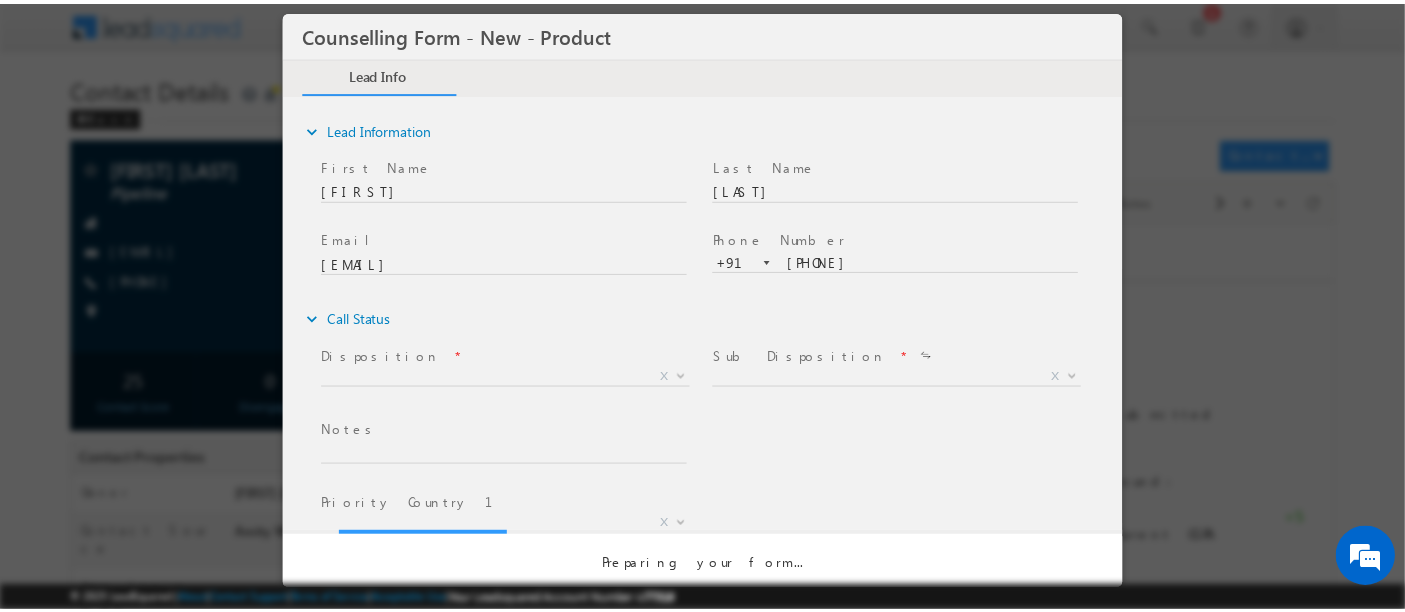 scroll, scrollTop: 0, scrollLeft: 0, axis: both 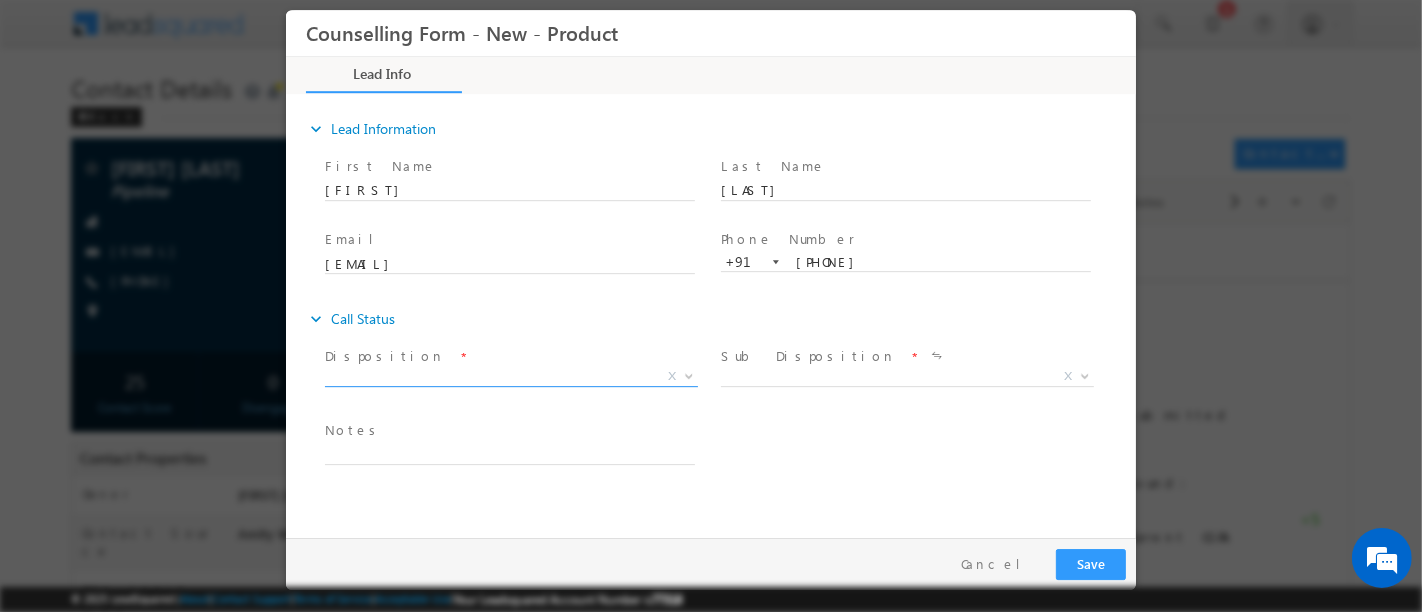 click on "X" at bounding box center (510, 377) 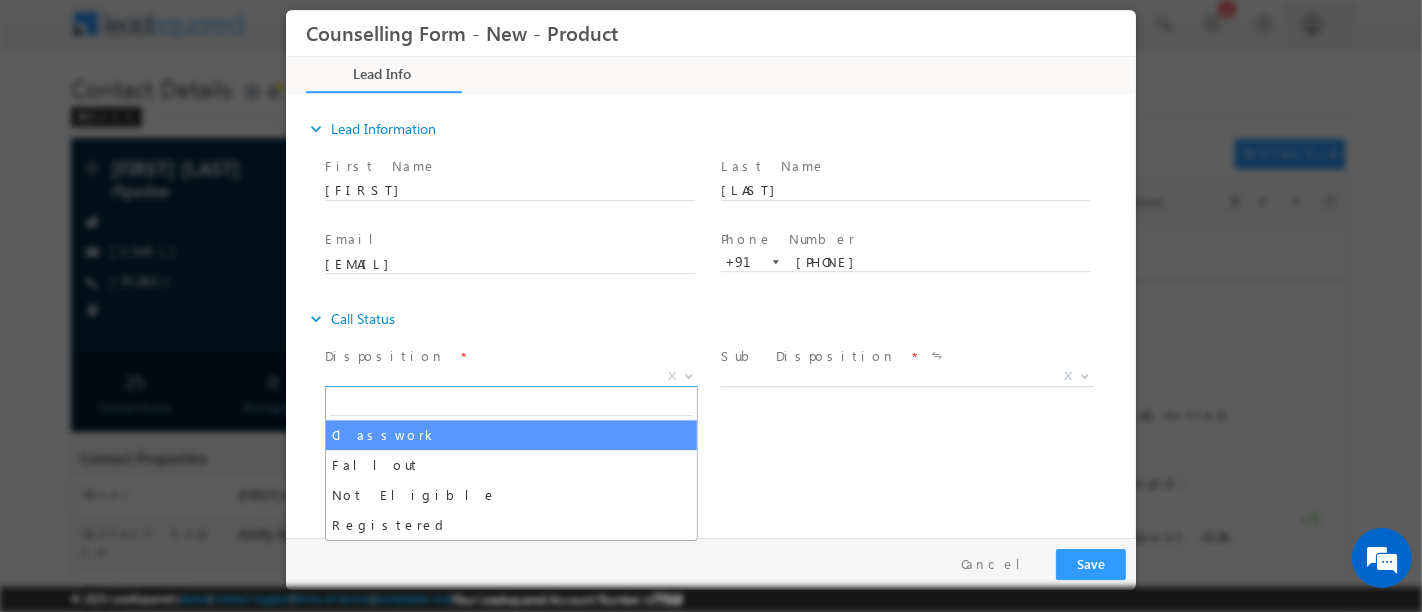 click on "Follow Up Date
*
Notes
*" at bounding box center (727, 453) 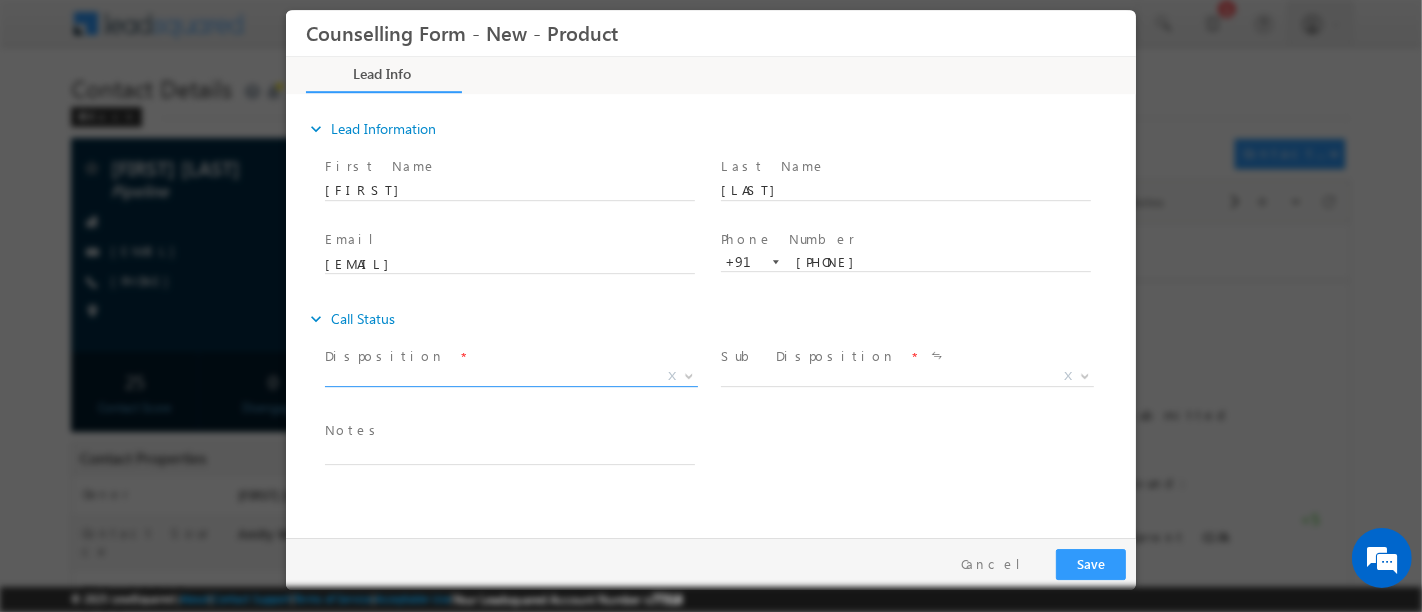 click on "X" at bounding box center (510, 377) 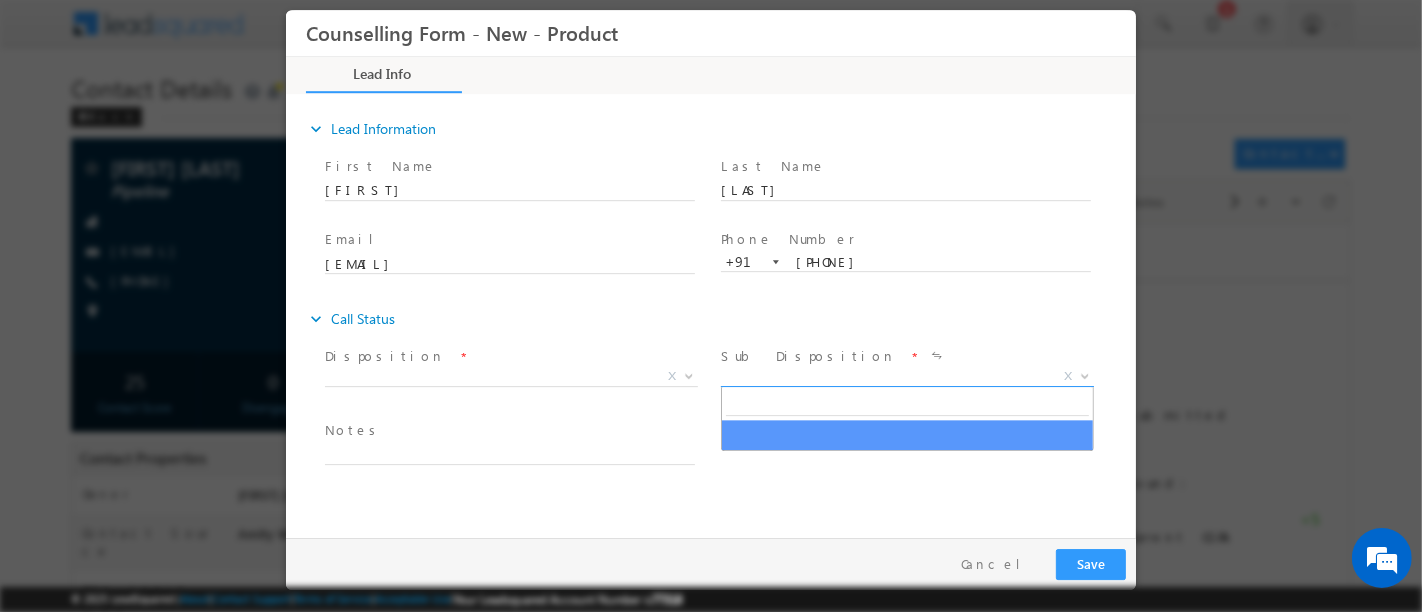 click on "X" at bounding box center [906, 377] 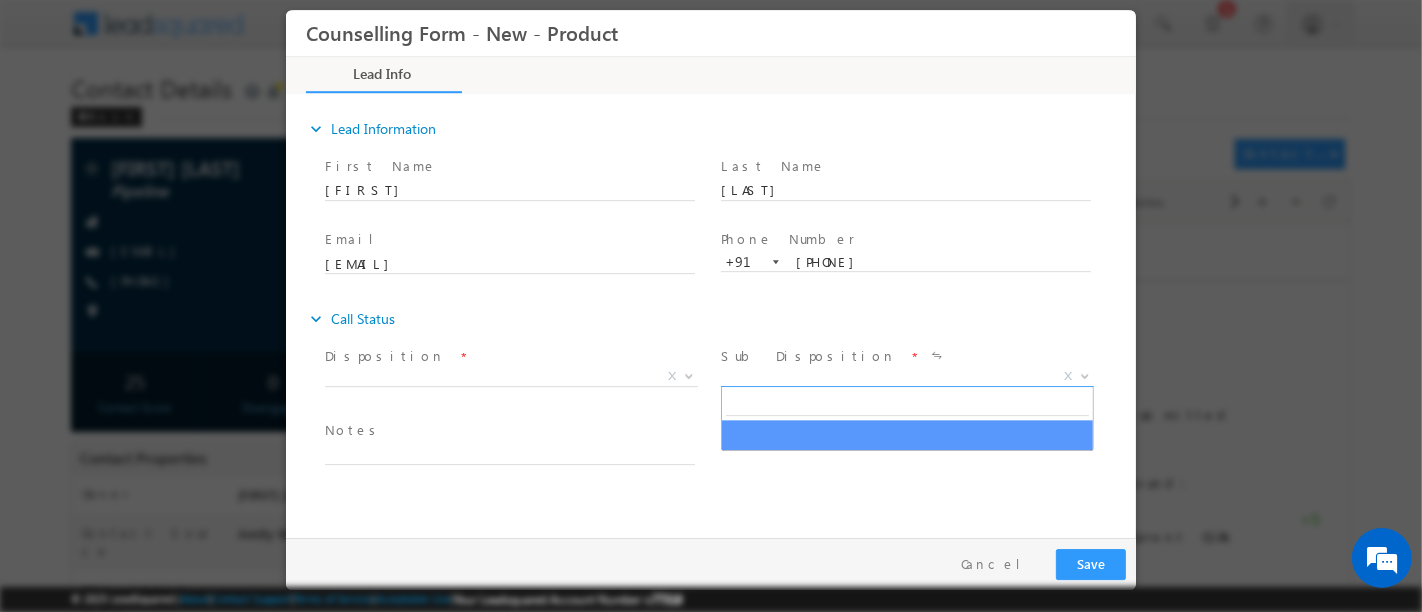 click on "Follow Up Date
*
Notes
*" at bounding box center (727, 453) 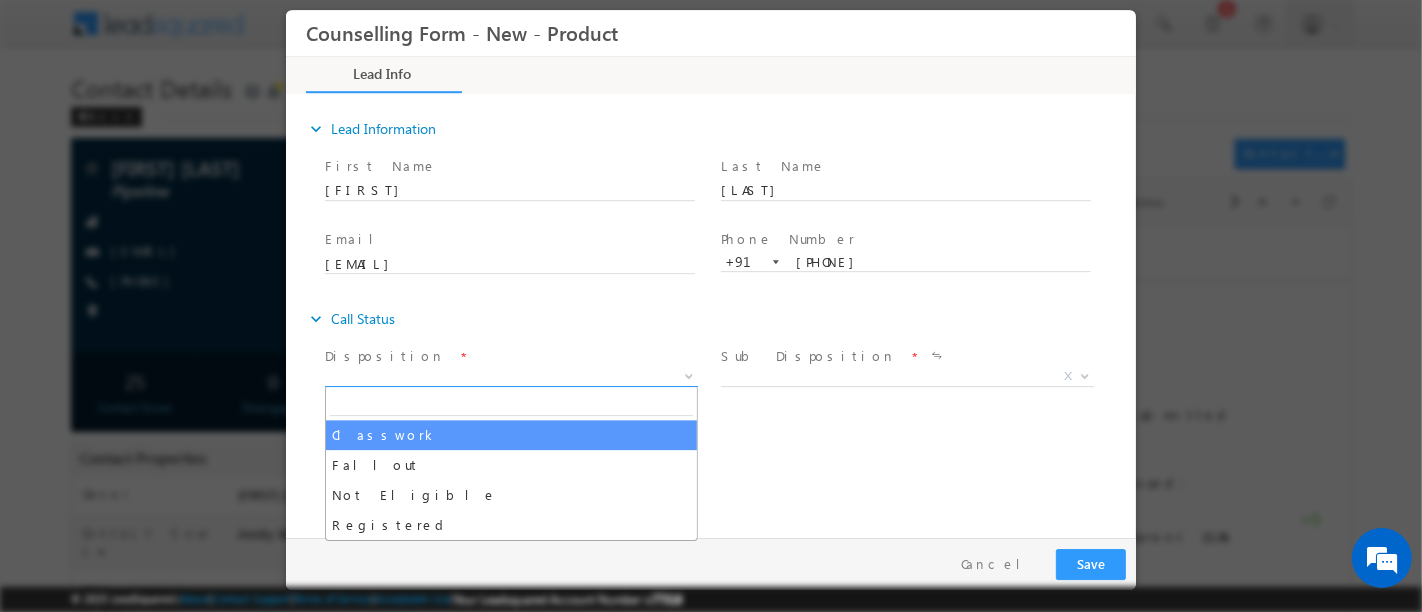click on "X" at bounding box center [510, 377] 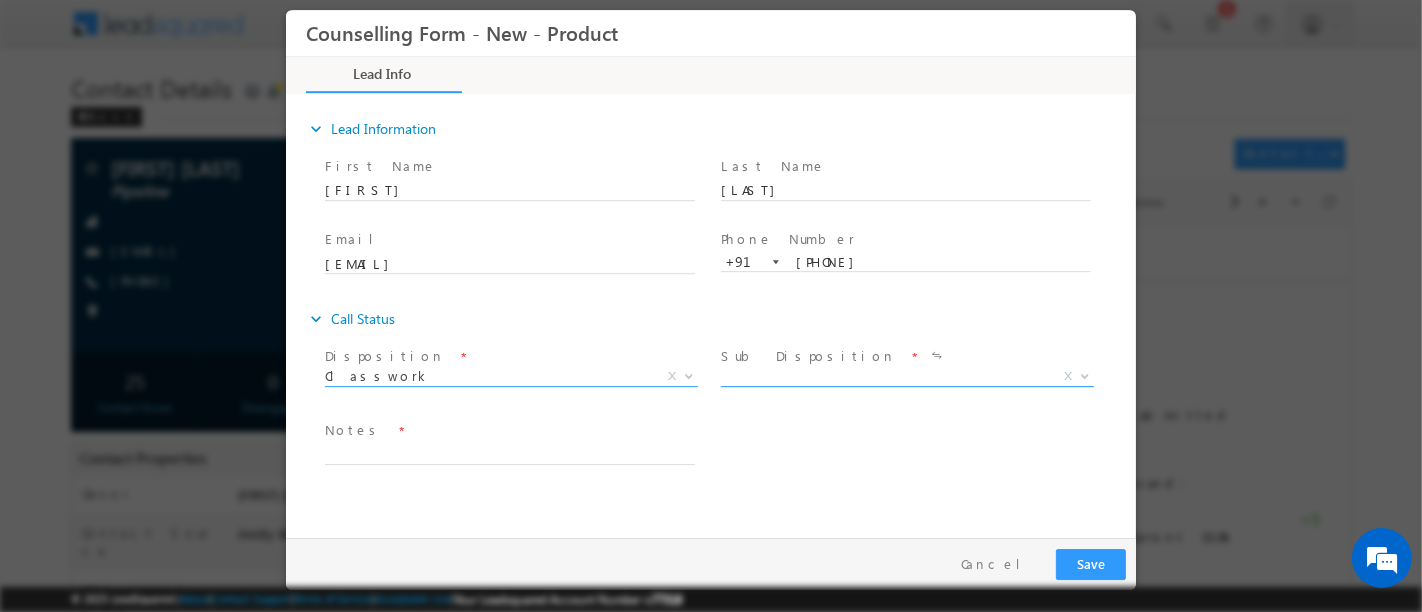 click on "X" at bounding box center (906, 377) 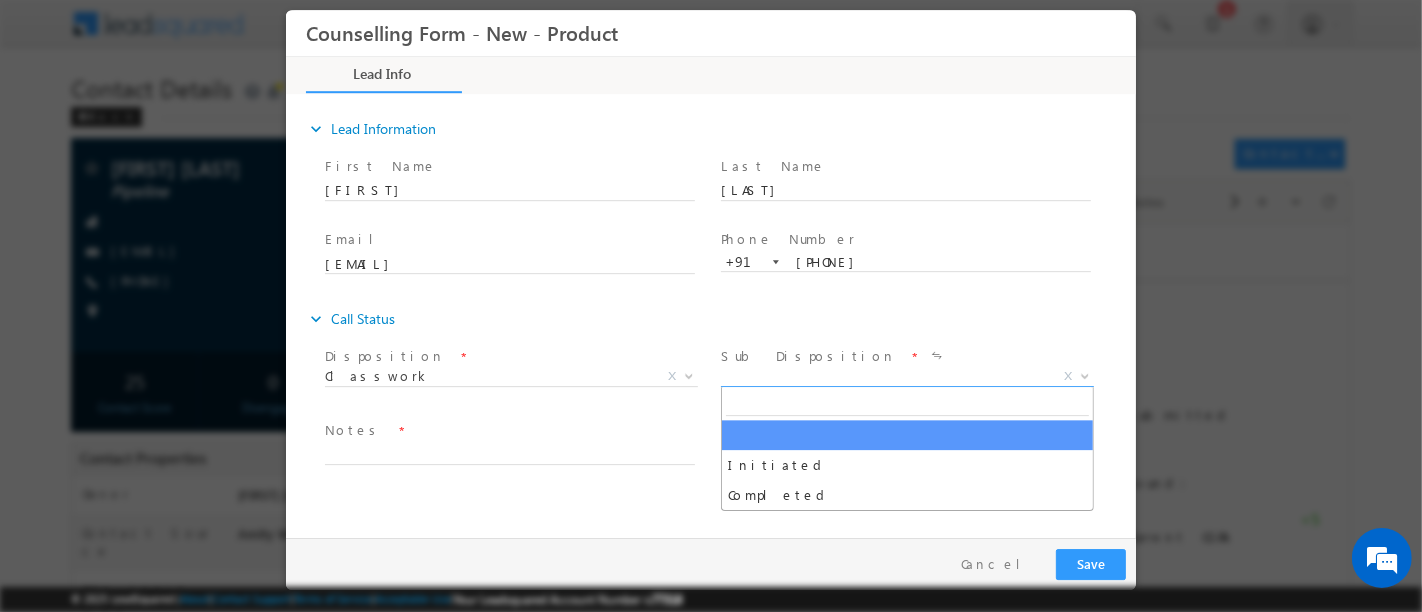 click on "Disposition
*
Classwork Classwork X" at bounding box center (518, 379) 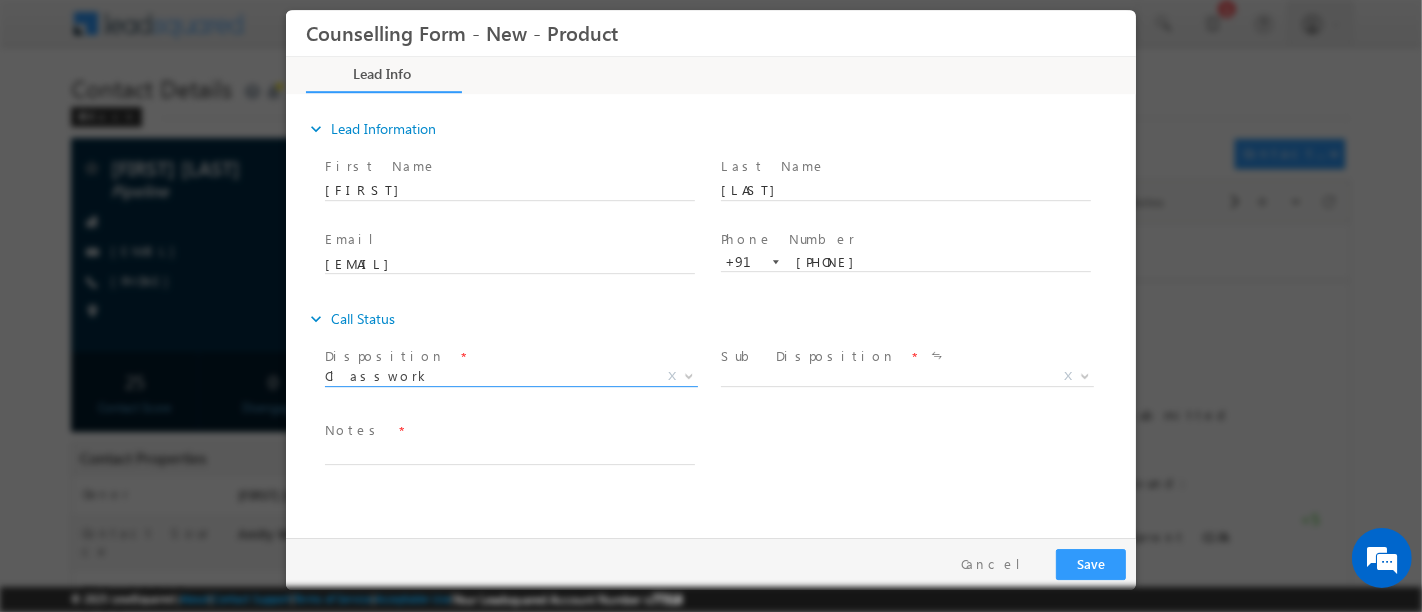 click on "Classwork" at bounding box center (486, 376) 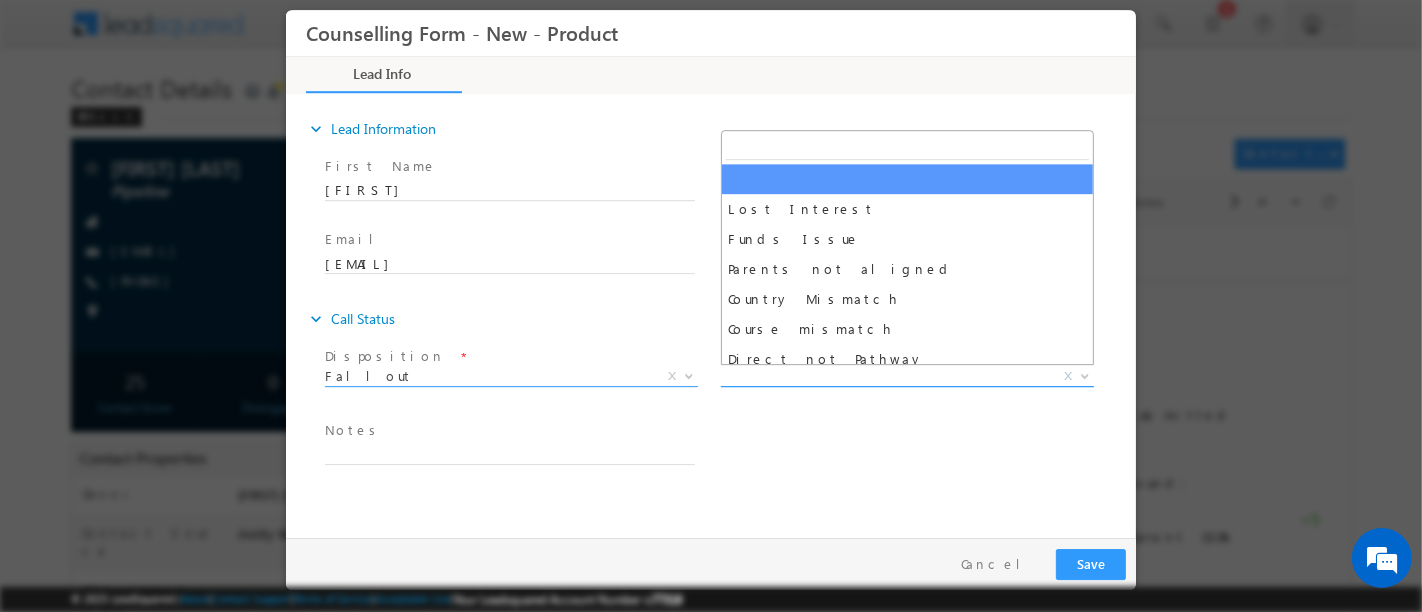 click on "X" at bounding box center (906, 377) 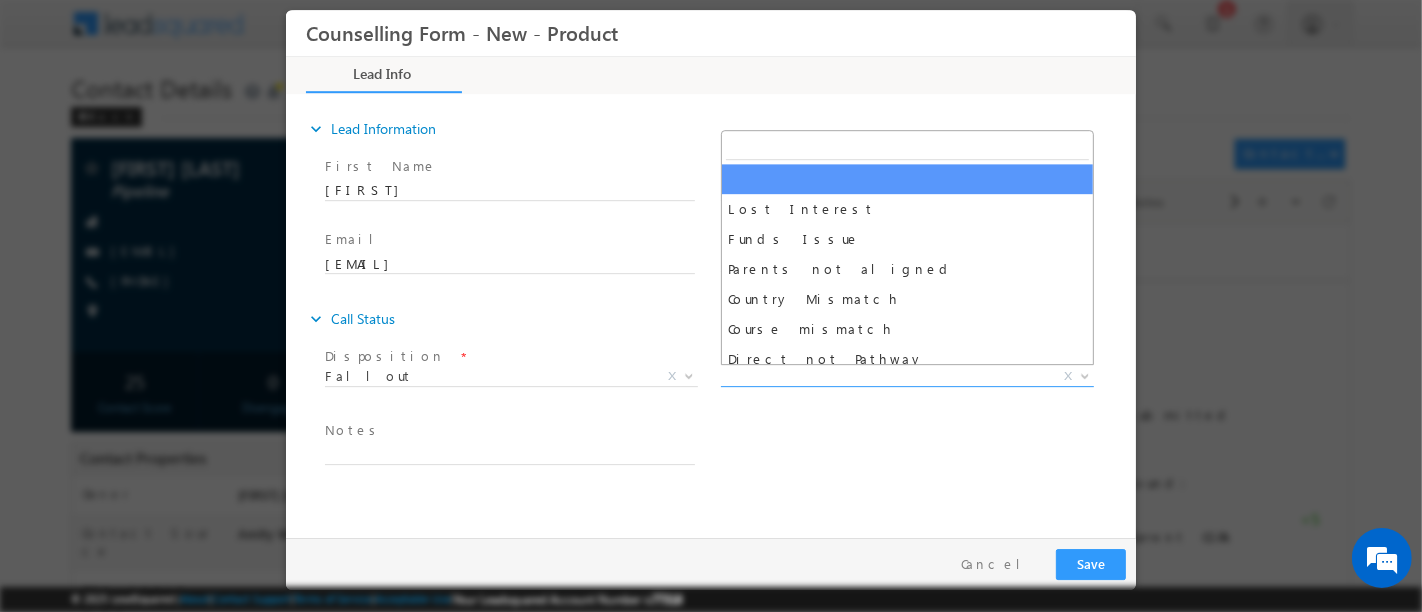 click on "Follow Up Date
*
Notes
*" at bounding box center [727, 453] 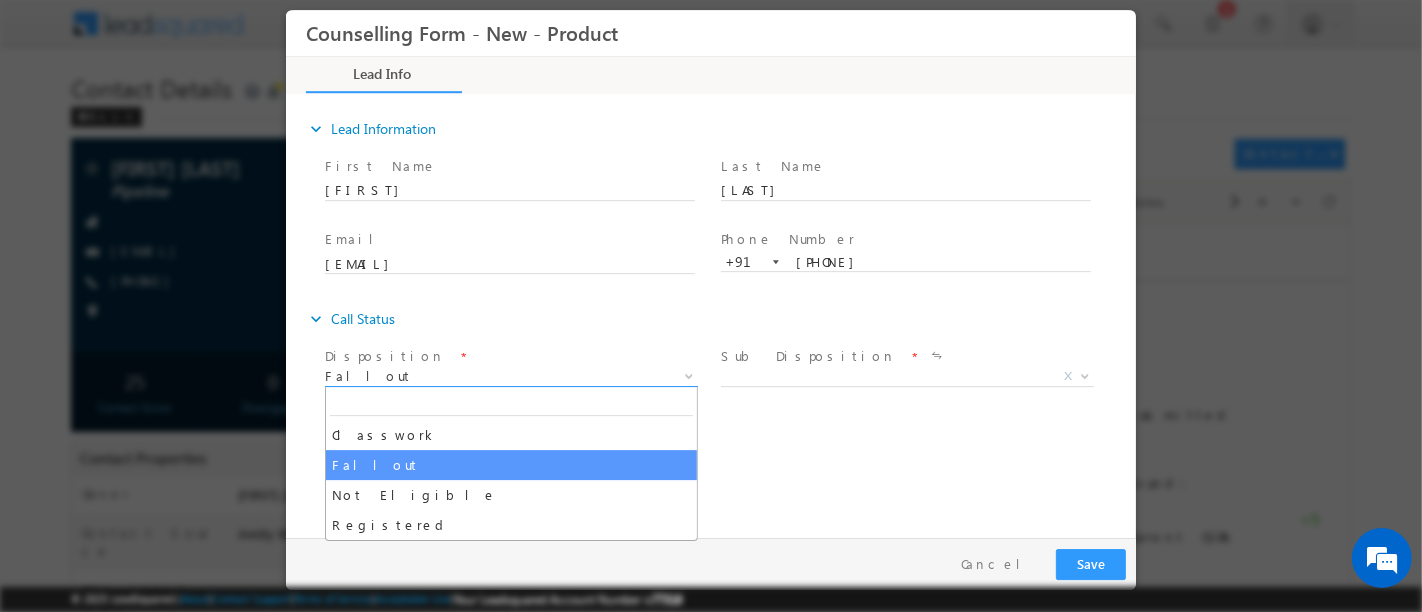 click on "Fallout" at bounding box center (486, 376) 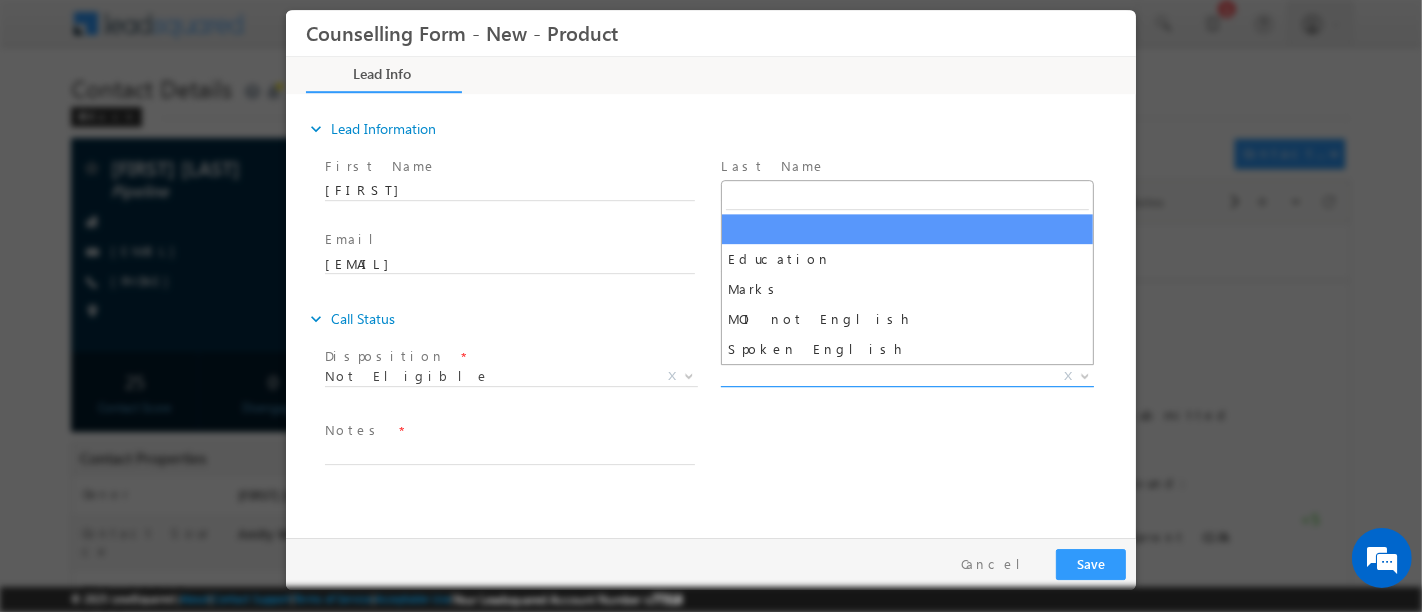 click on "X" at bounding box center (906, 377) 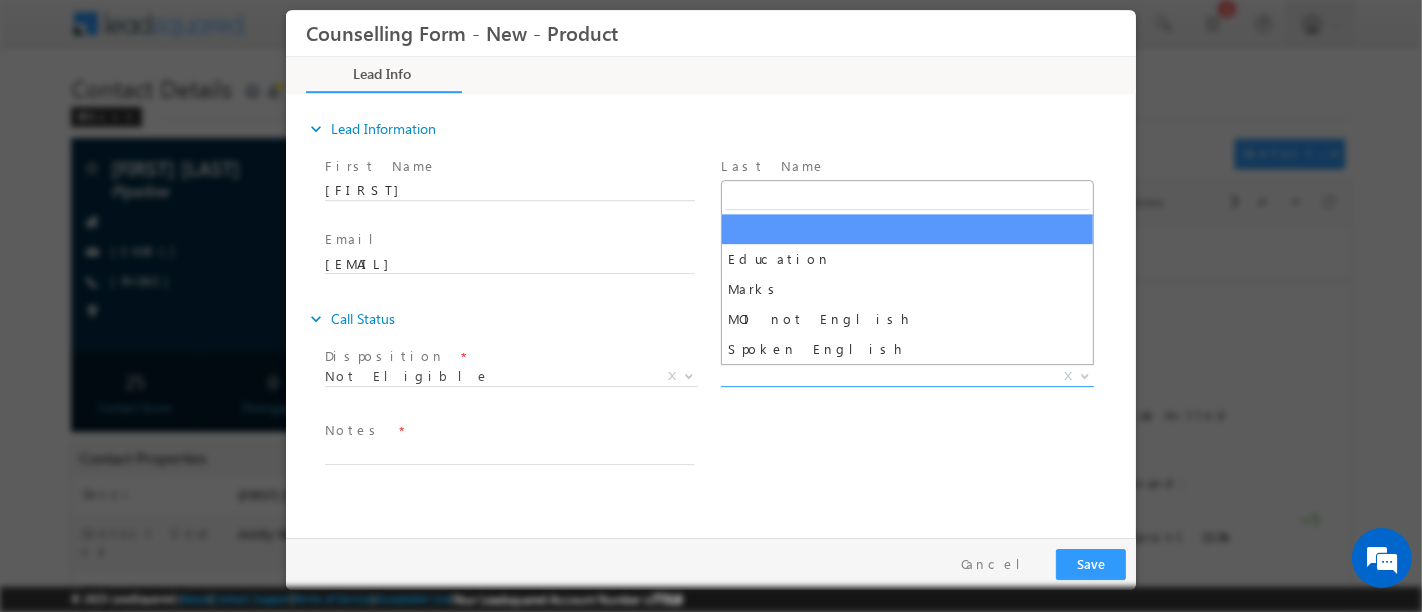 click on "Follow Up Date
*
Notes
*" at bounding box center [727, 453] 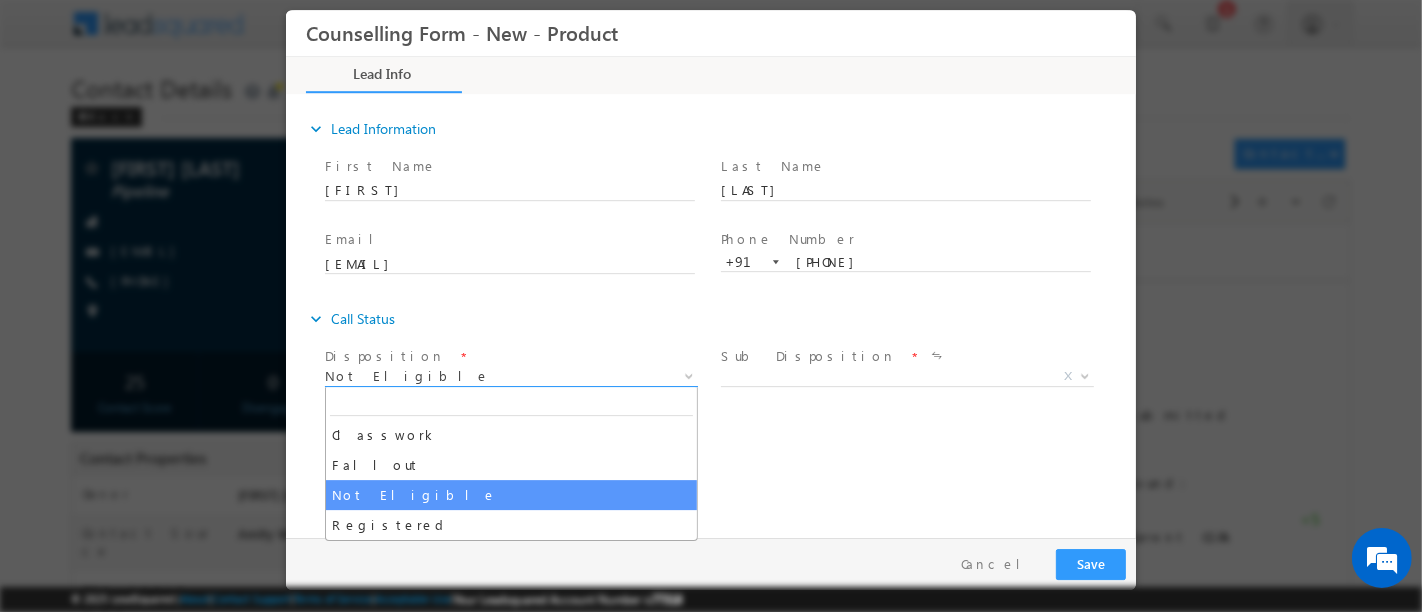 click on "Not Eligible" at bounding box center [486, 376] 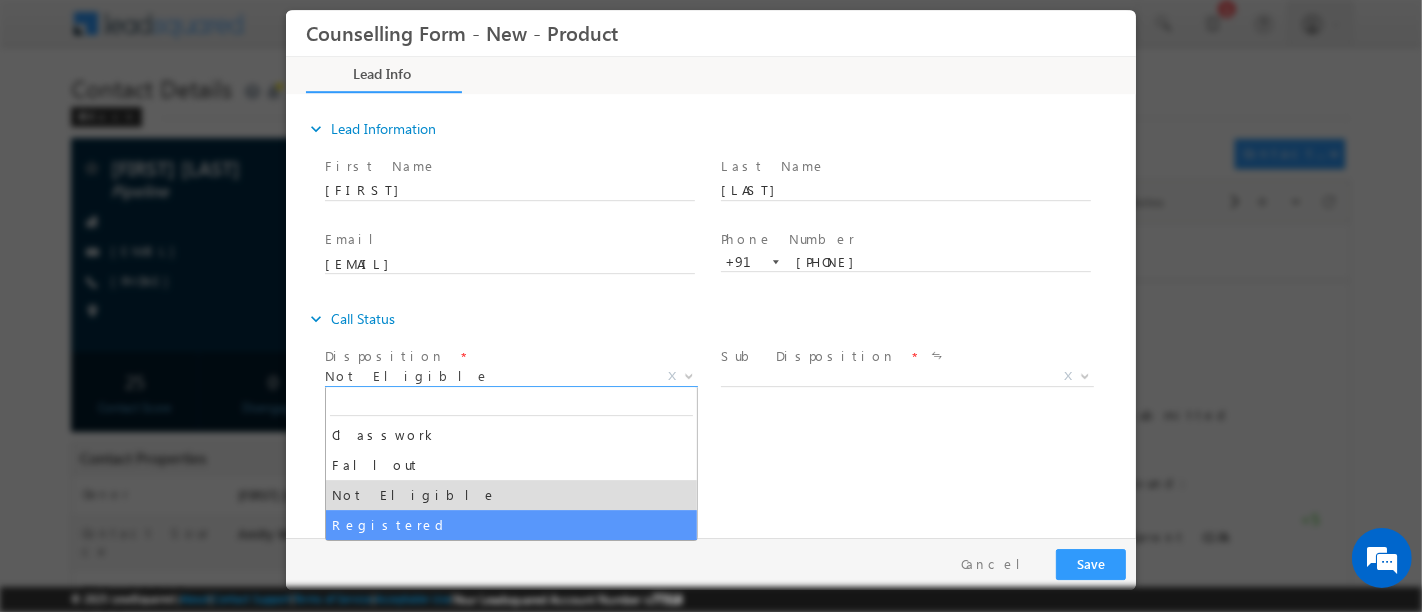 select on "Registered" 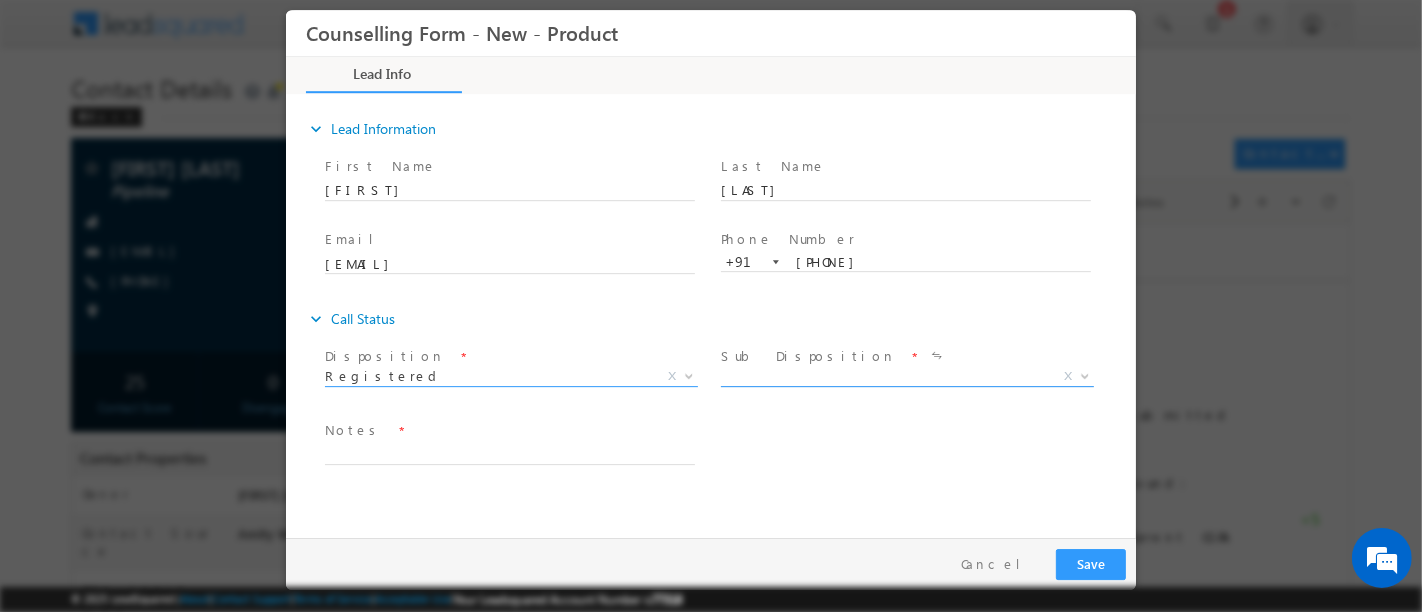 click on "X" at bounding box center [906, 377] 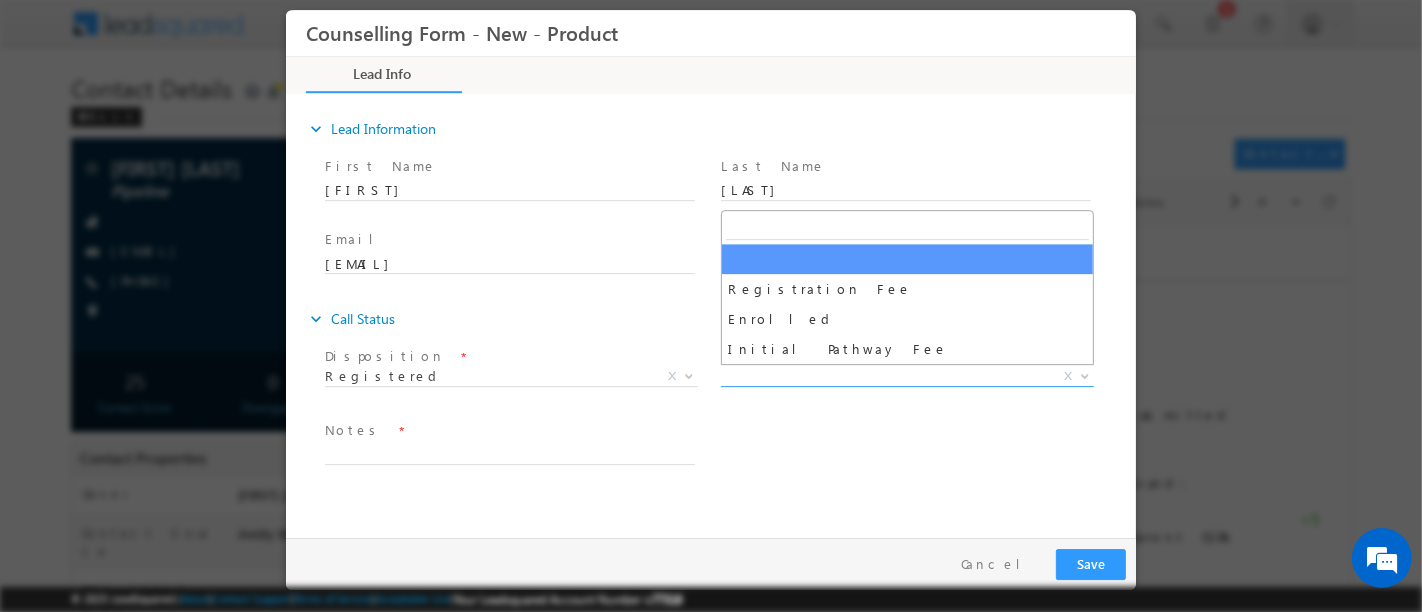 click on "Follow Up Date
*
Notes
*" at bounding box center [727, 453] 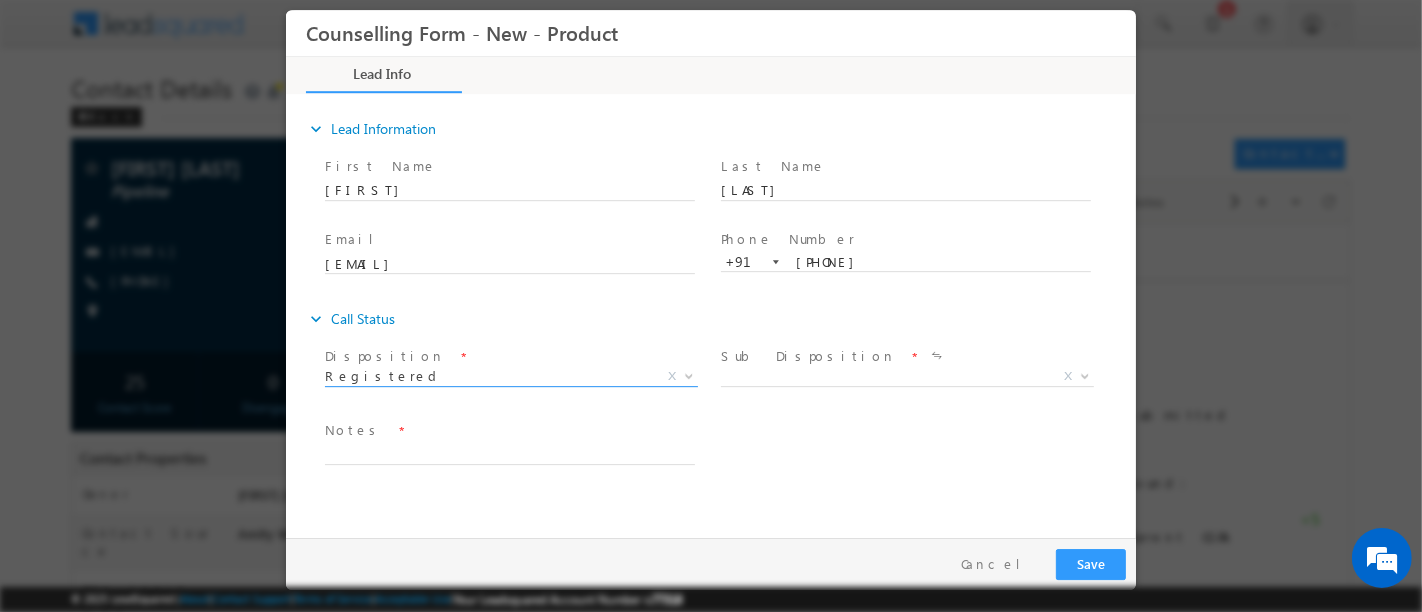 click on "Registered" at bounding box center (486, 376) 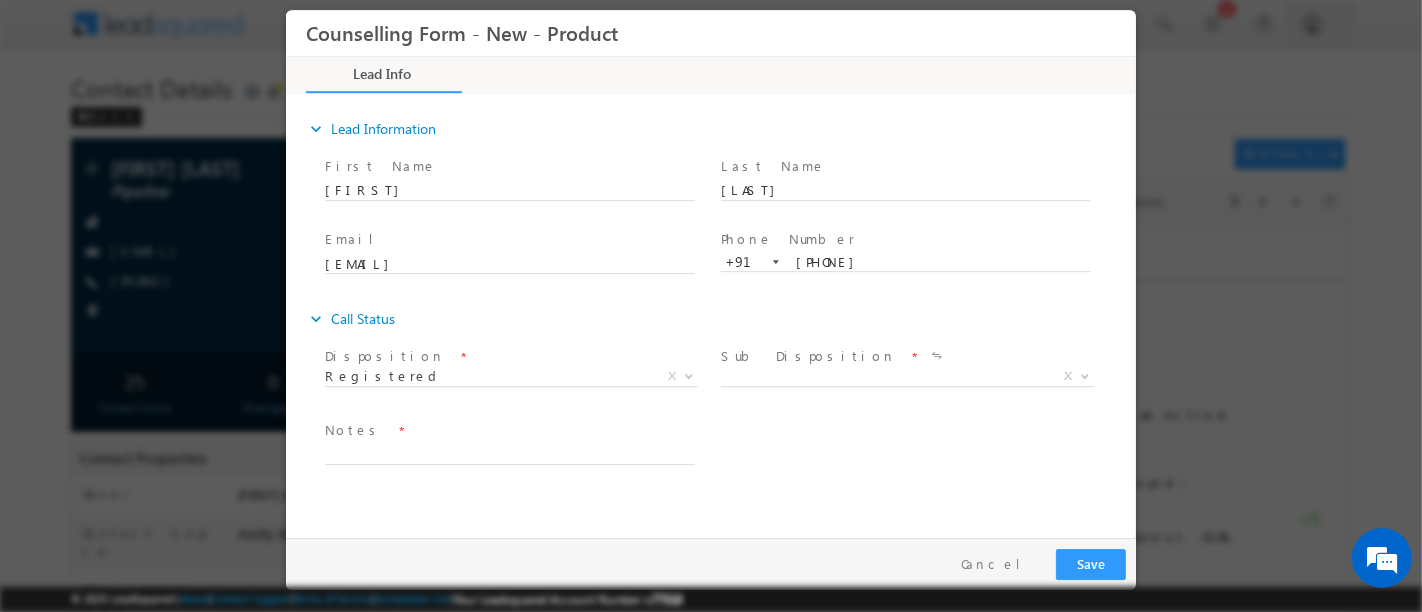 click on "Follow Up Date
*
Notes
*" at bounding box center (727, 453) 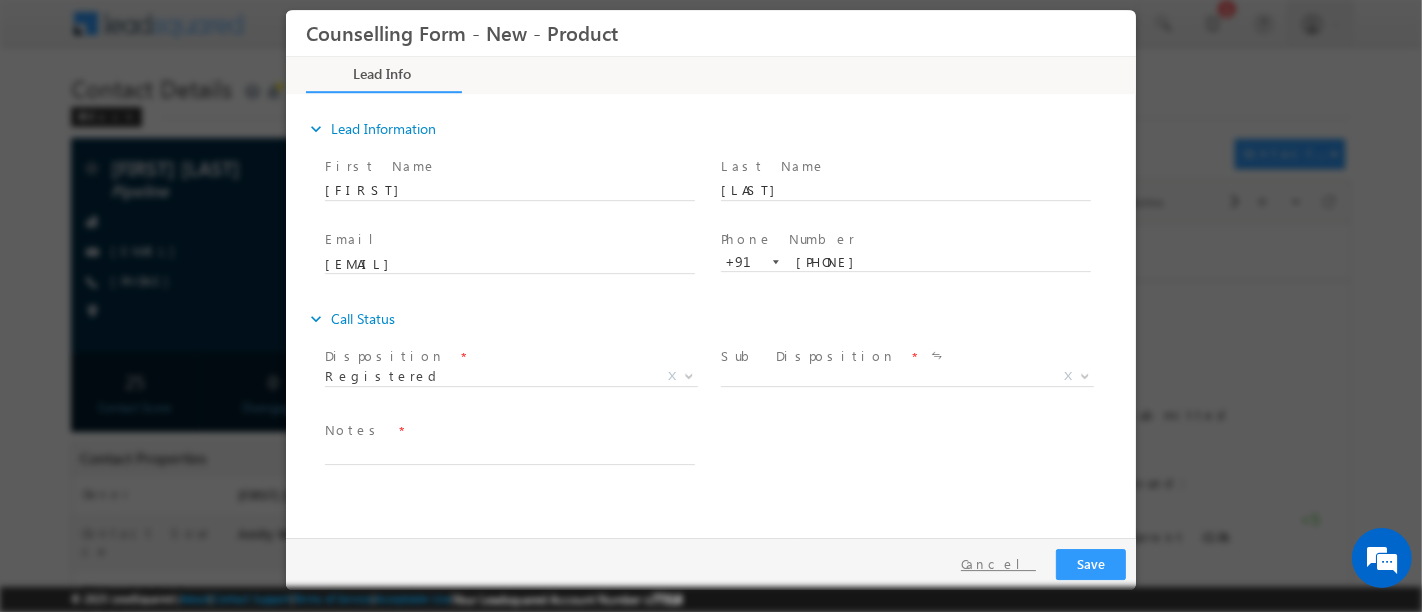 click on "Cancel" at bounding box center (997, 564) 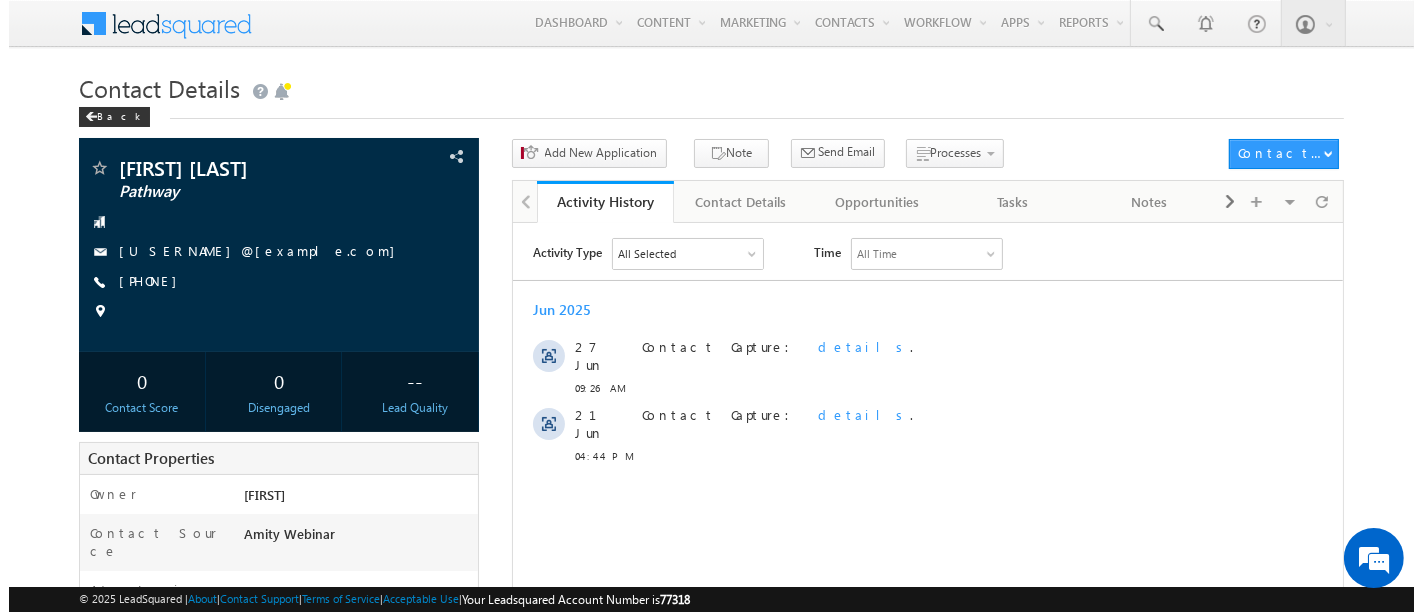 scroll, scrollTop: 0, scrollLeft: 0, axis: both 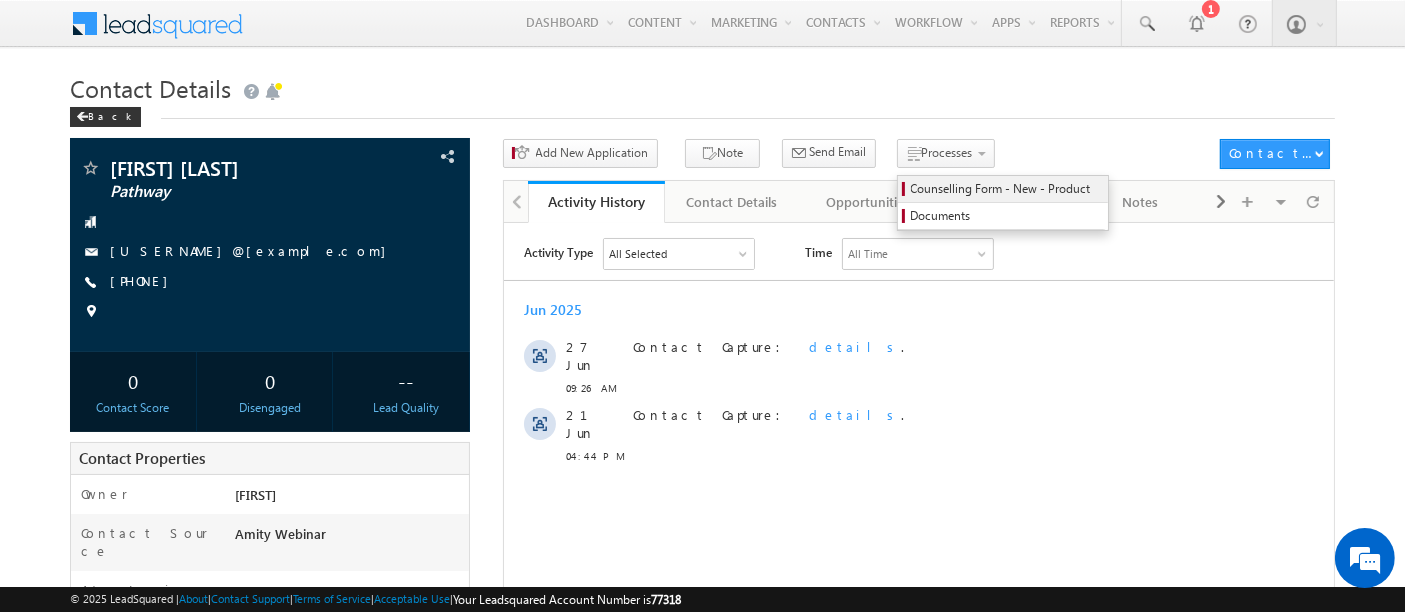 click on "Counselling Form - New - Product" at bounding box center (1006, 189) 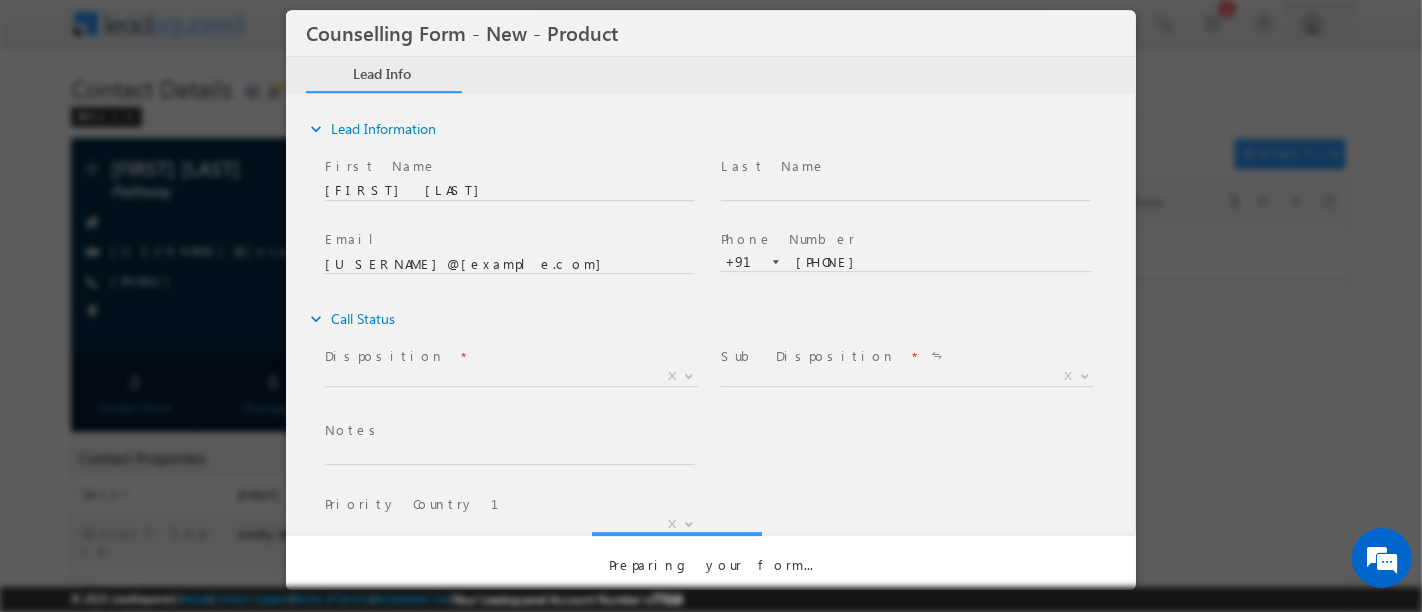 scroll, scrollTop: 0, scrollLeft: 0, axis: both 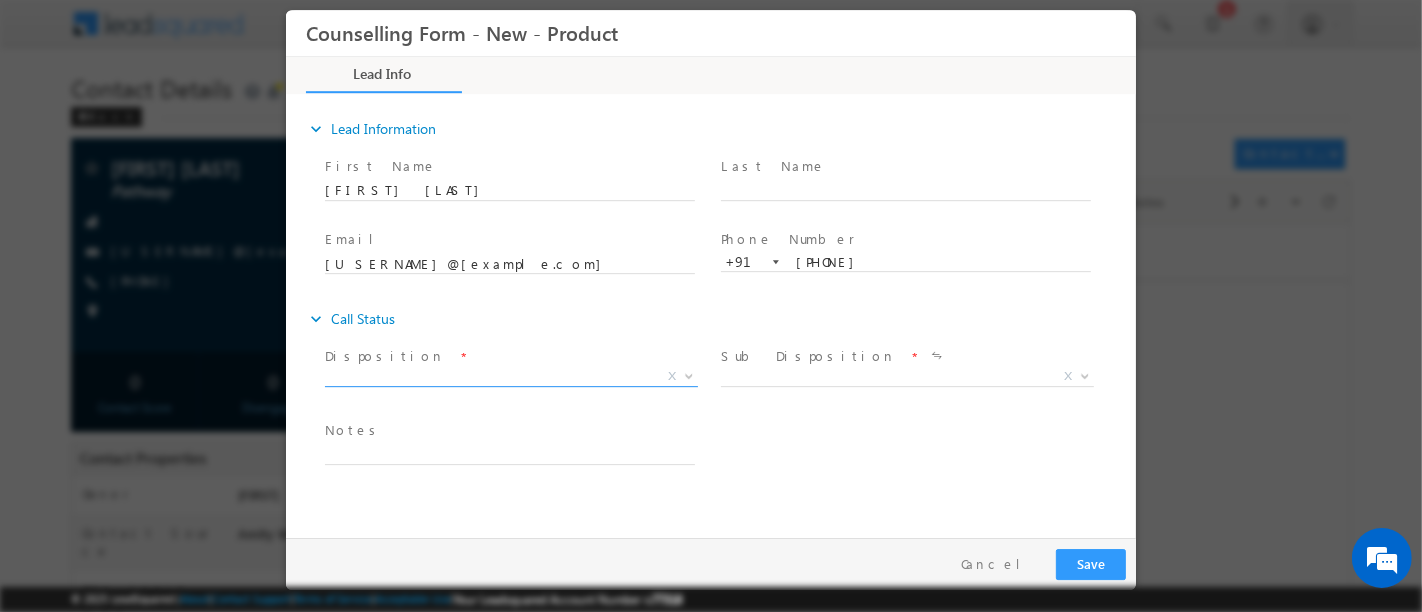 click on "X" at bounding box center [510, 377] 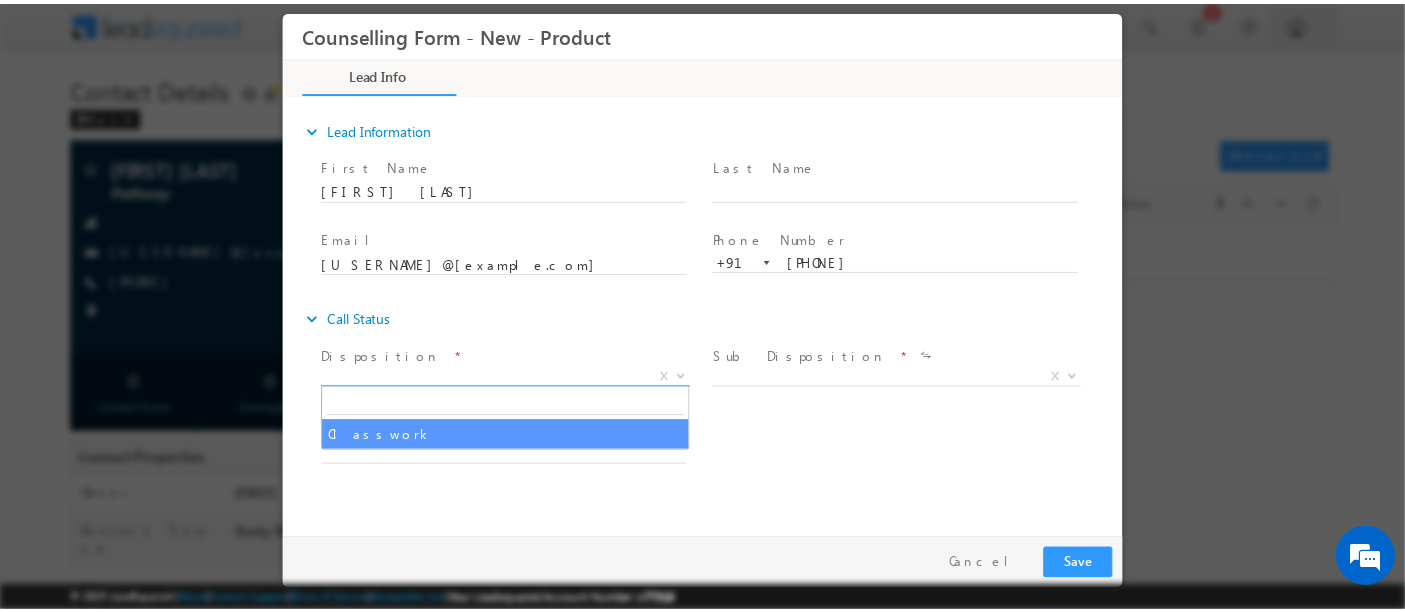 scroll, scrollTop: 0, scrollLeft: 0, axis: both 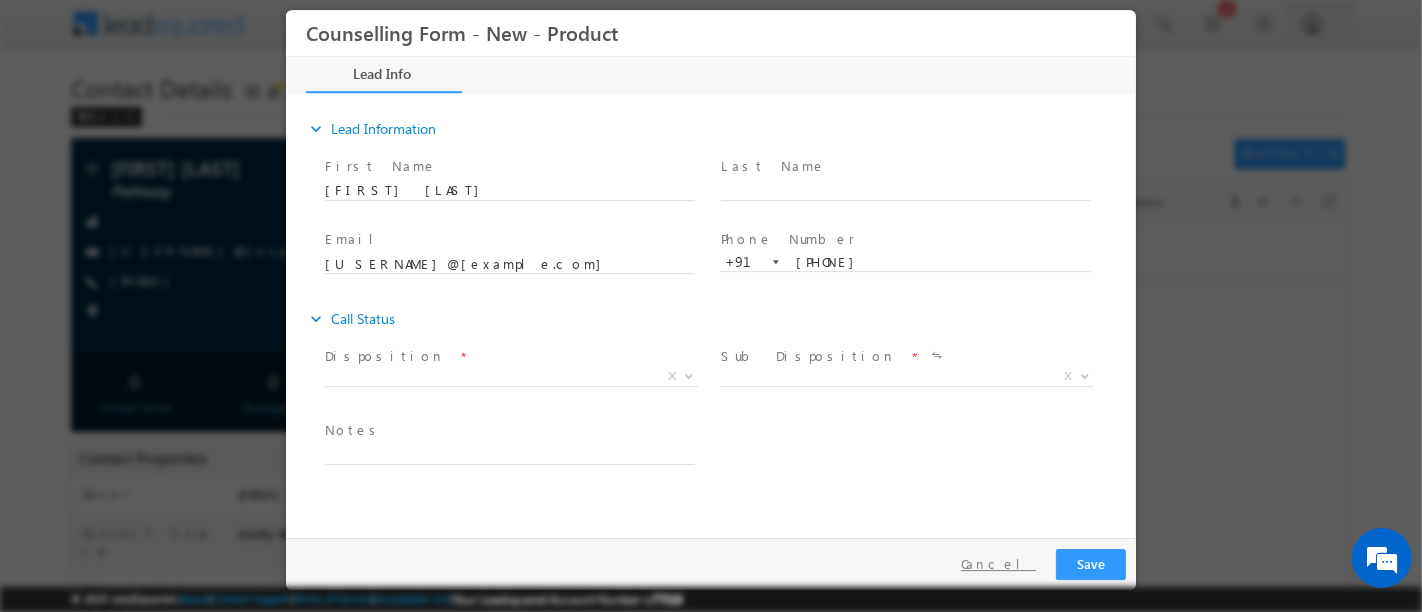 click on "Cancel" at bounding box center [997, 564] 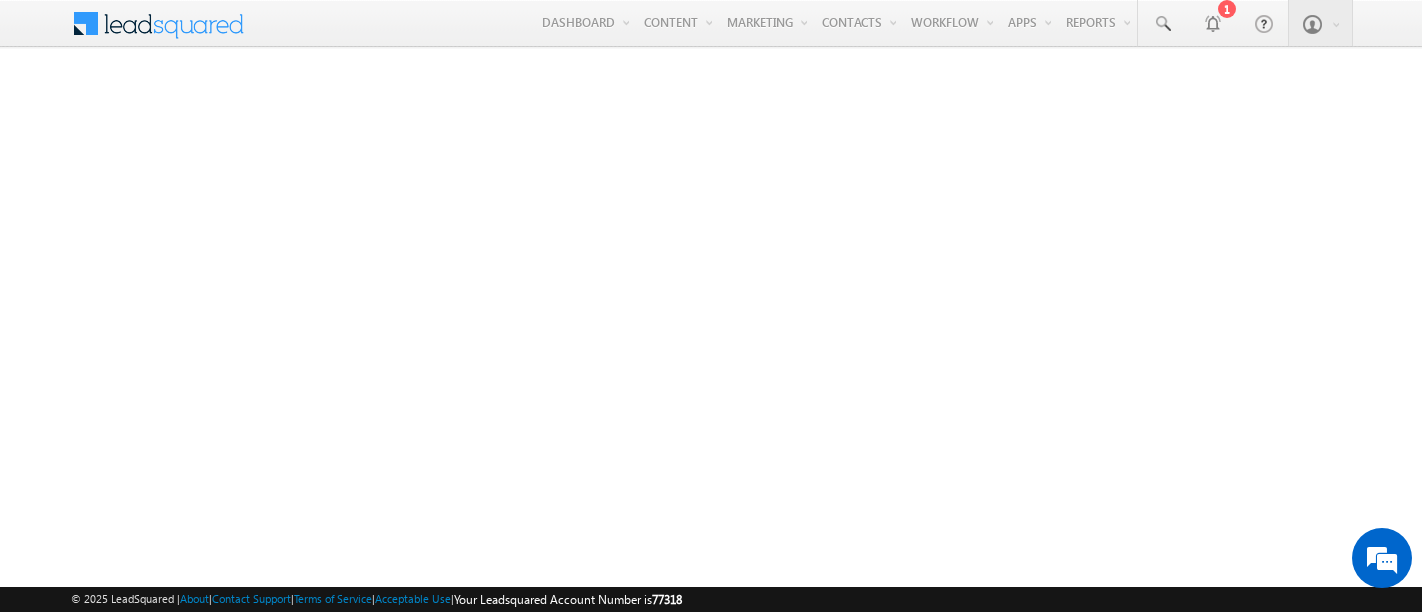 scroll, scrollTop: 0, scrollLeft: 0, axis: both 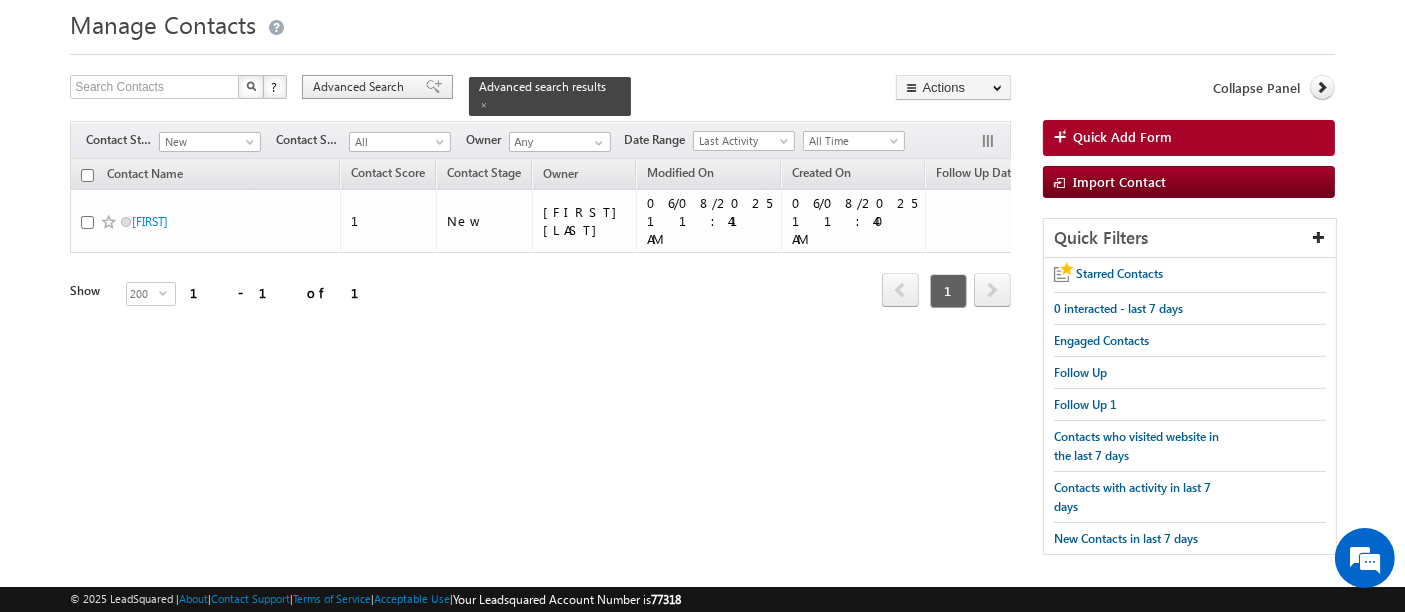 click on "Advanced Search" at bounding box center [361, 87] 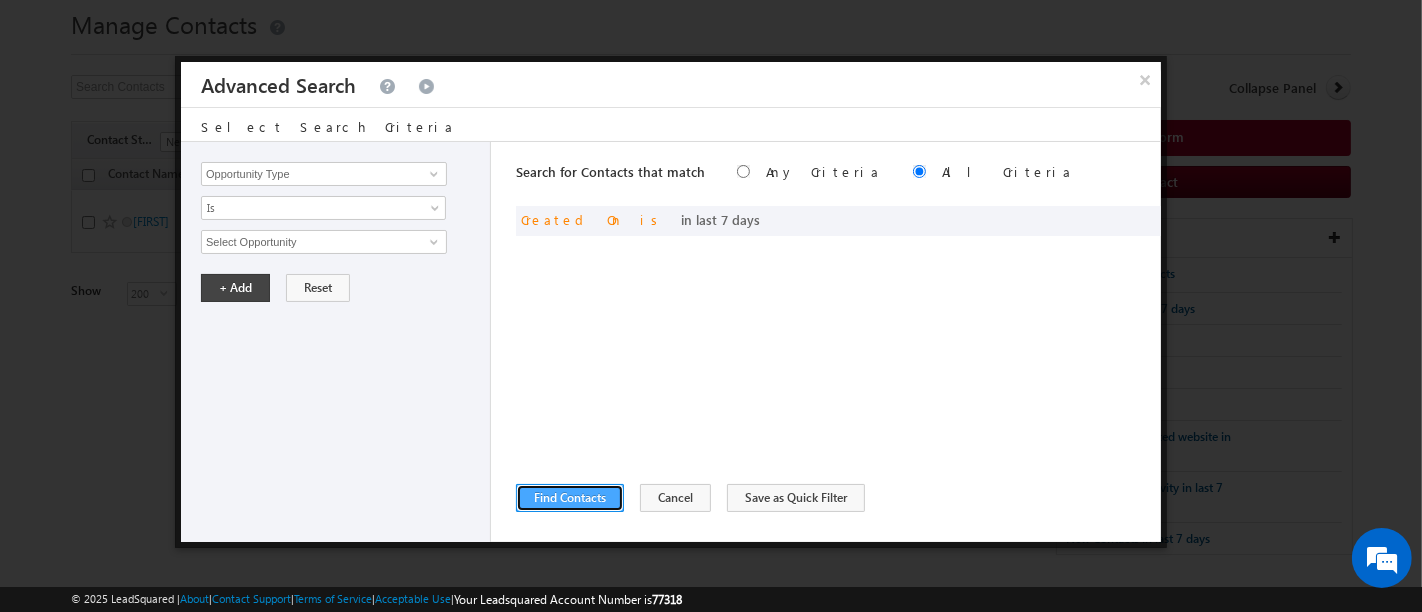 click on "Find Contacts" at bounding box center [570, 498] 